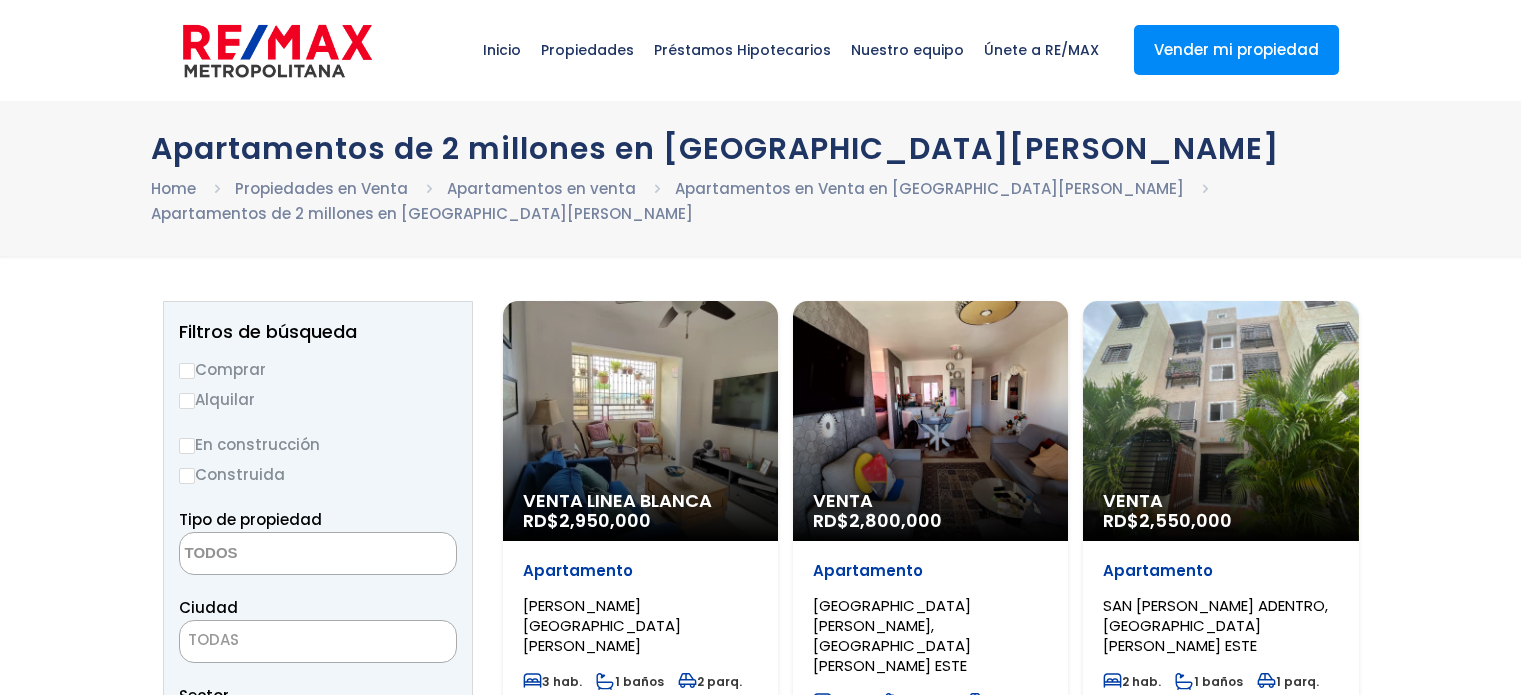 select 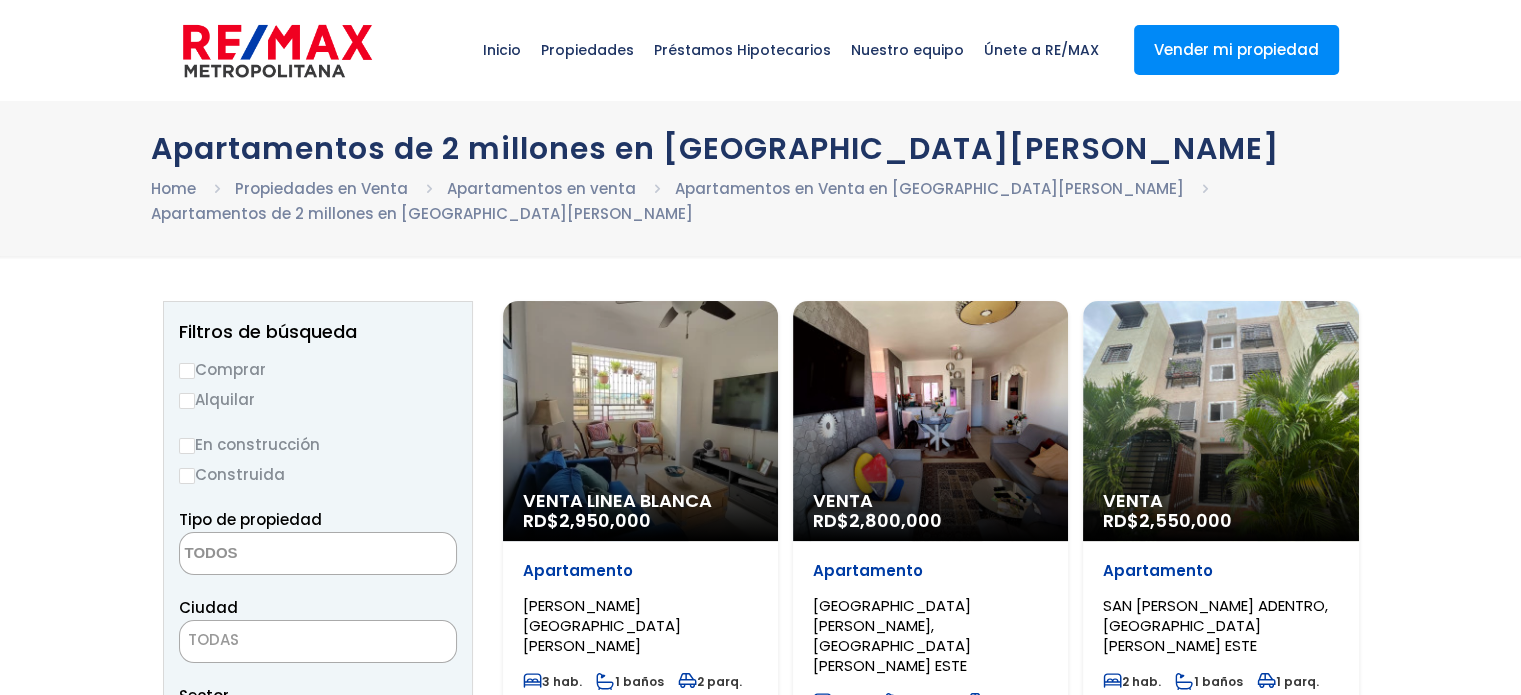 scroll, scrollTop: 0, scrollLeft: 0, axis: both 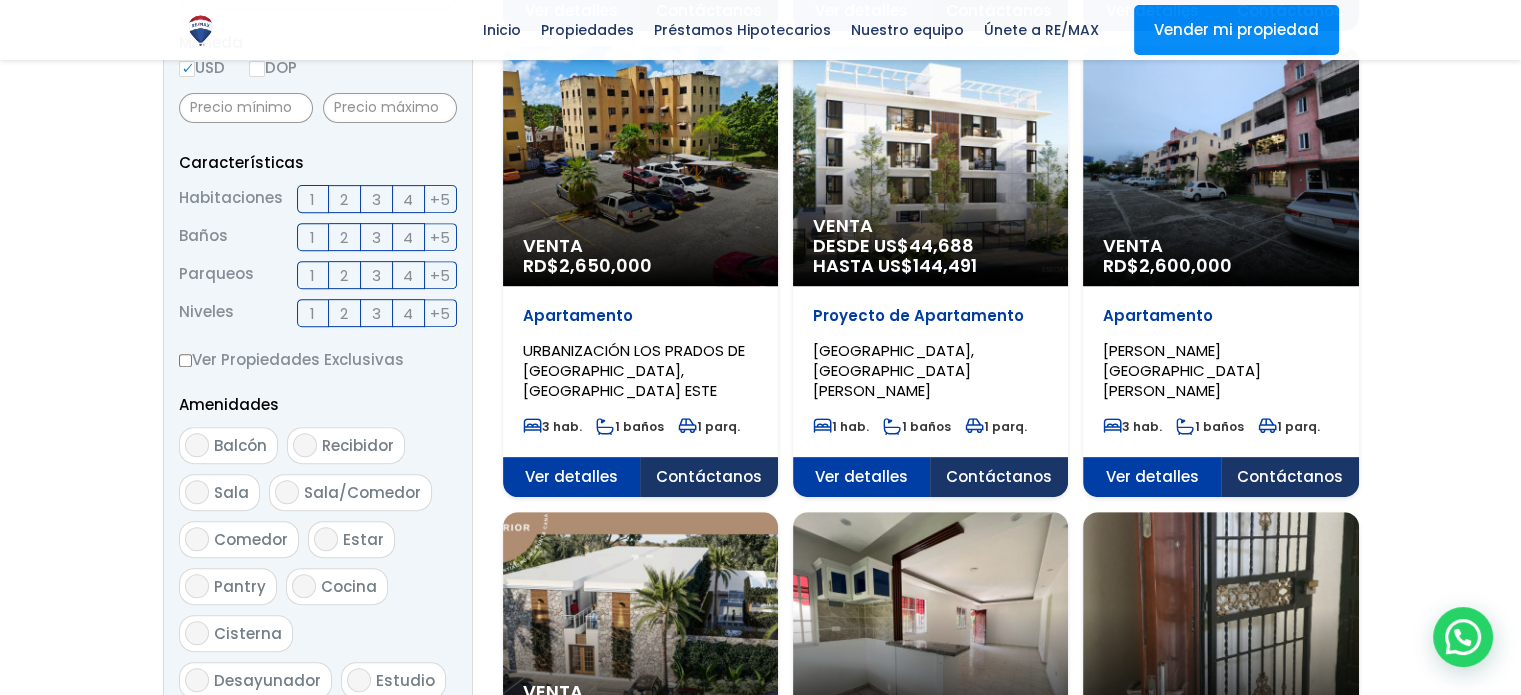 click on "Venta
RD$  2,550,000" at bounding box center (640, -320) 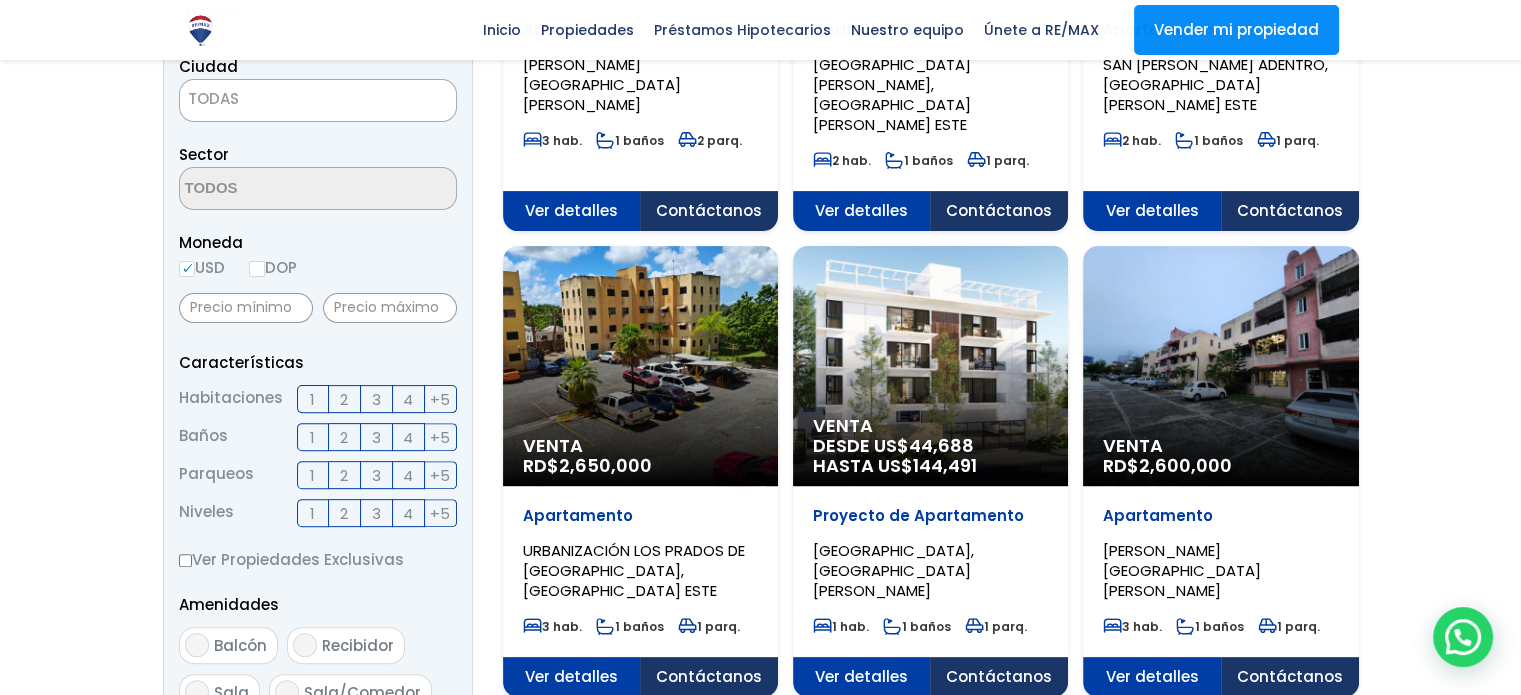 scroll, scrollTop: 540, scrollLeft: 0, axis: vertical 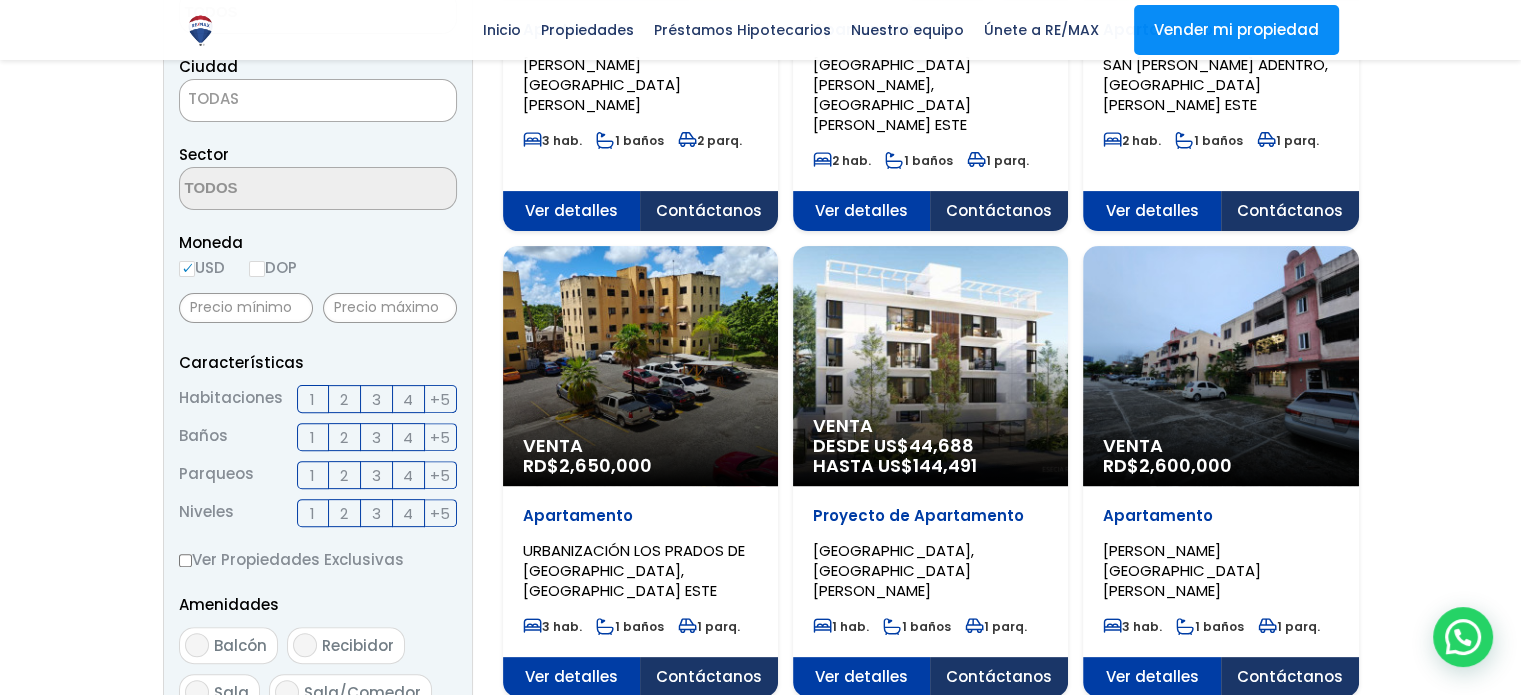 click on "Venta
RD$  2,650,000" at bounding box center (640, -120) 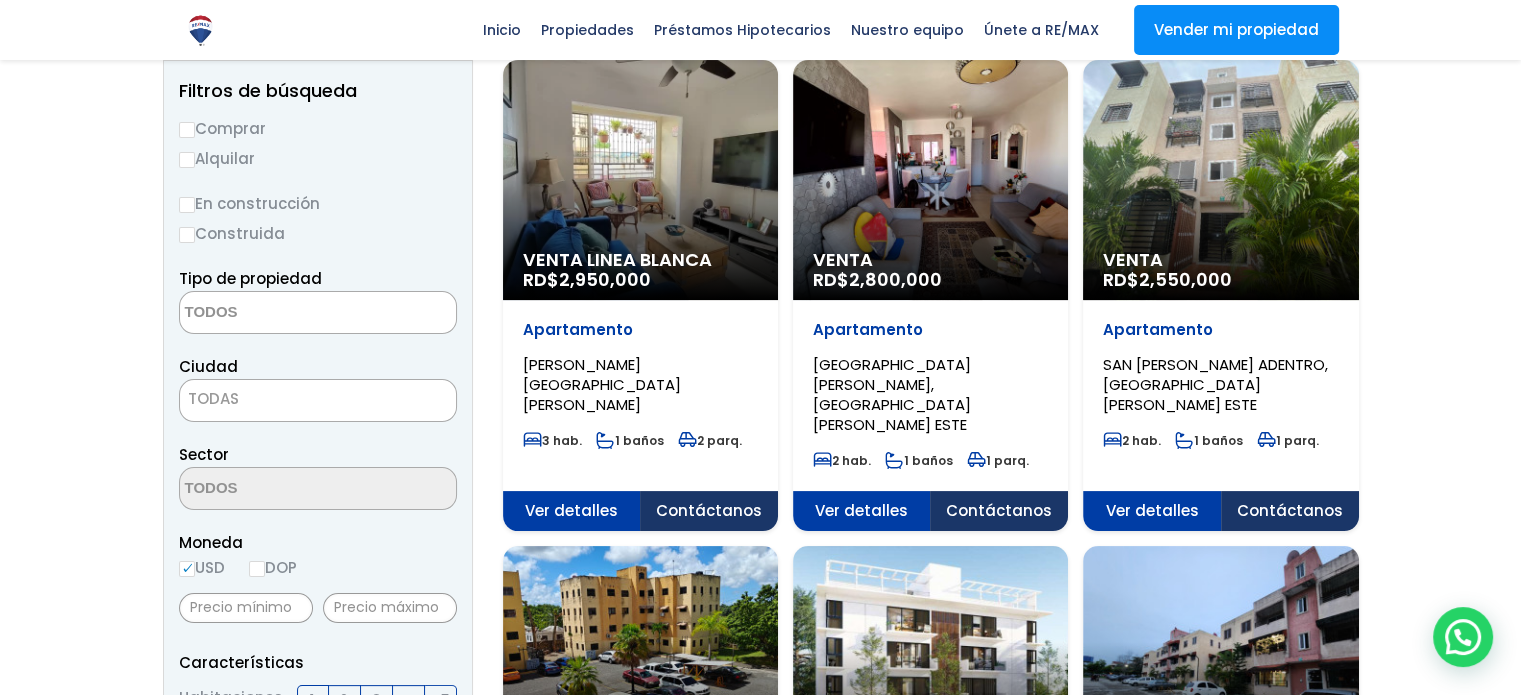 scroll, scrollTop: 140, scrollLeft: 0, axis: vertical 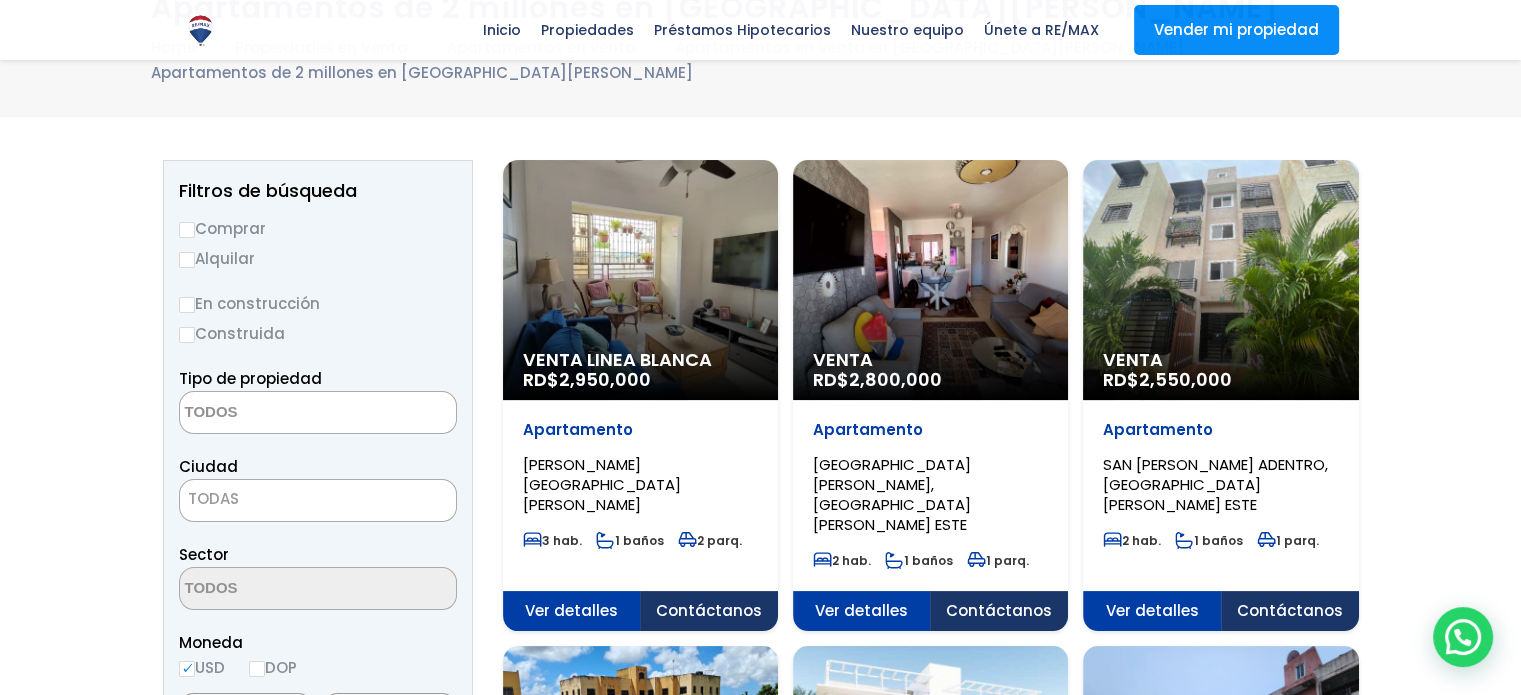 click on "Venta
RD$  2,800,000" at bounding box center (640, 280) 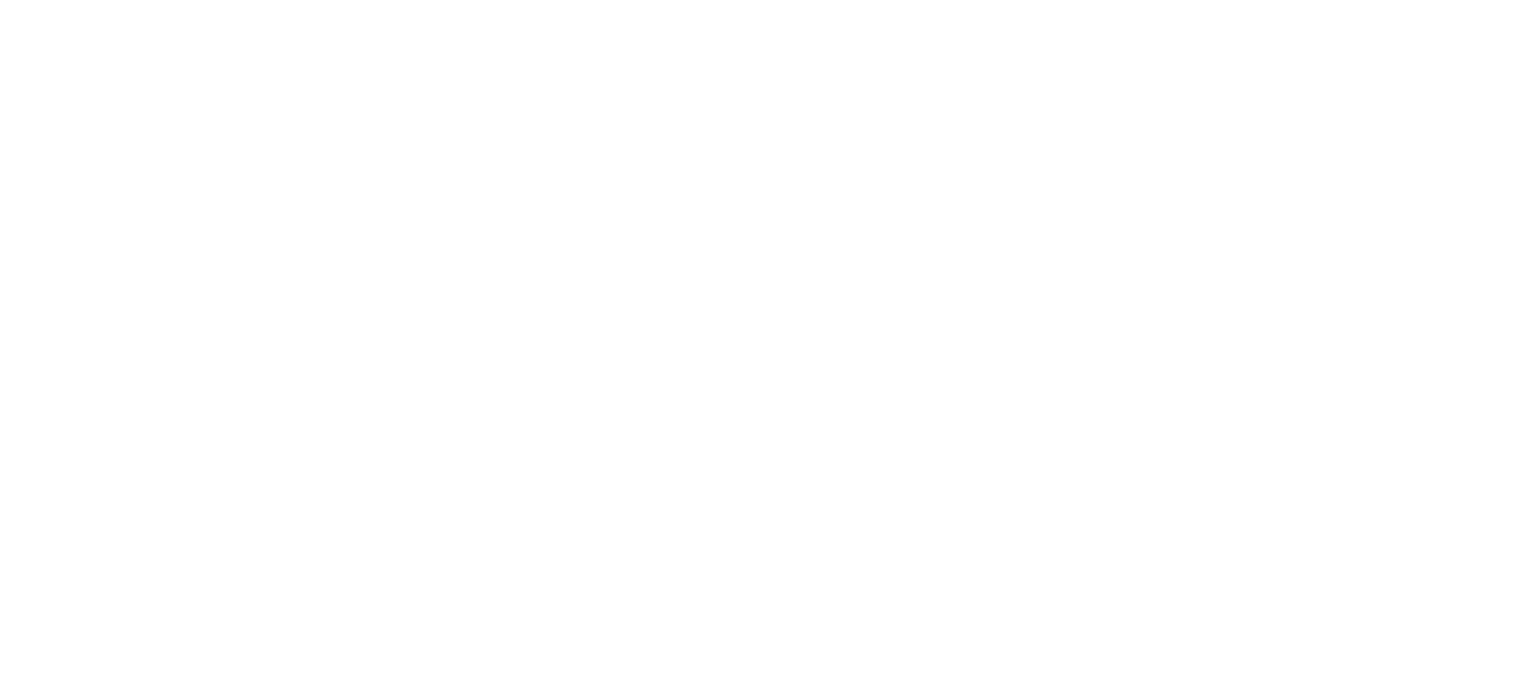 scroll, scrollTop: 0, scrollLeft: 0, axis: both 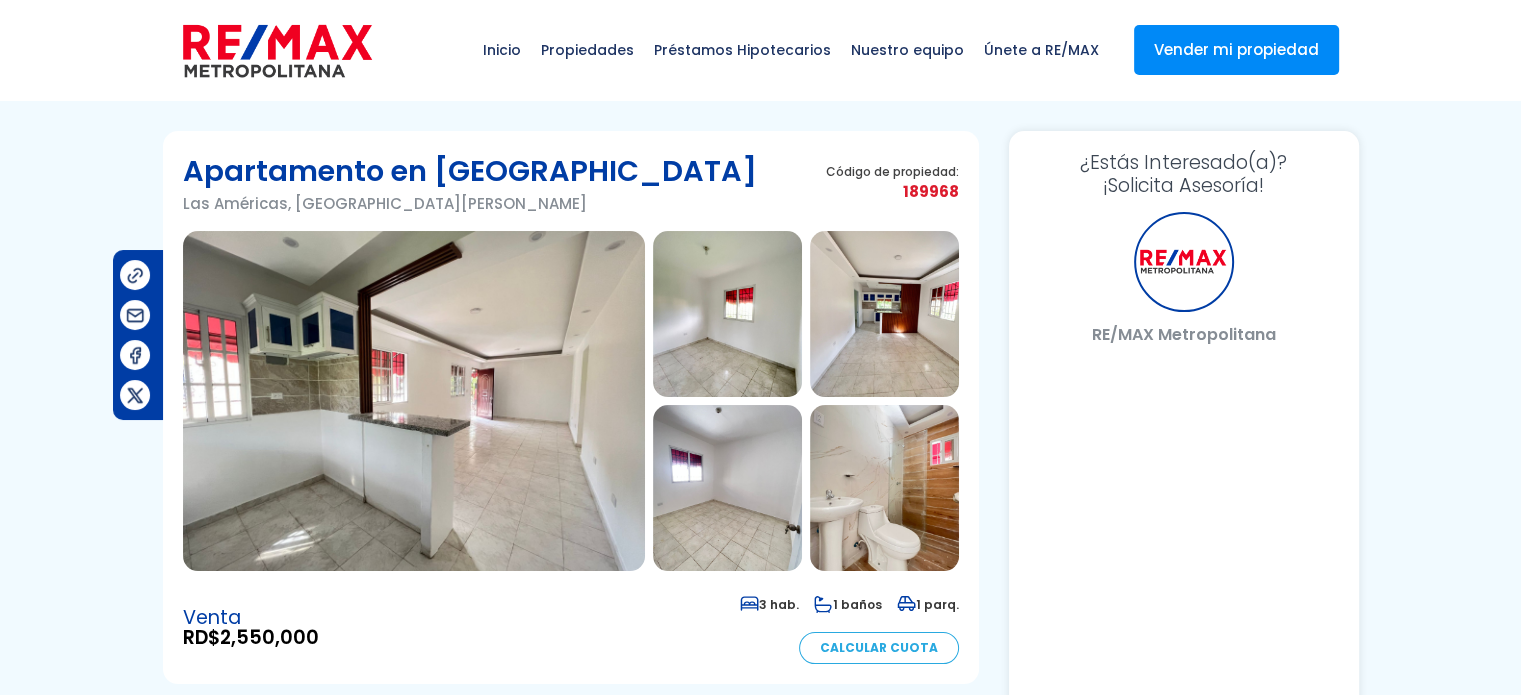 select on "ES" 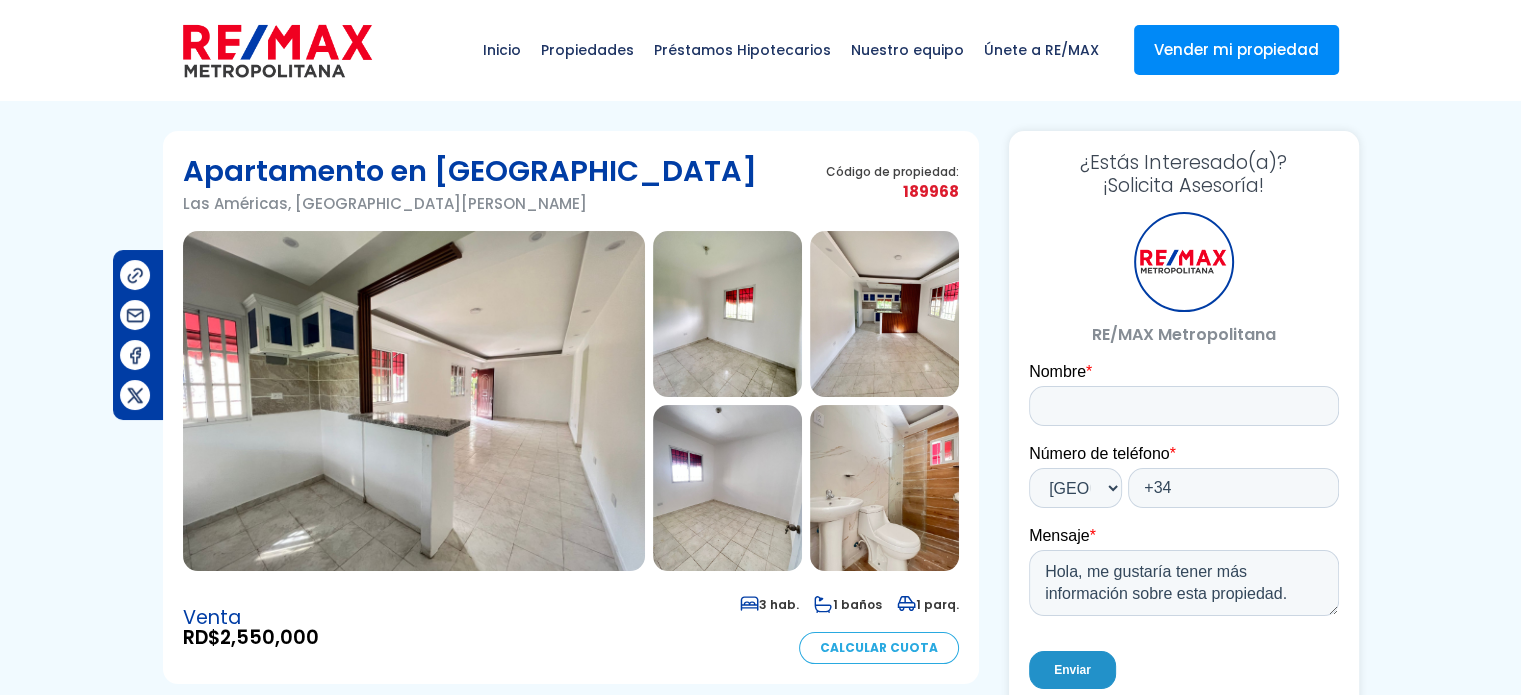 scroll, scrollTop: 0, scrollLeft: 0, axis: both 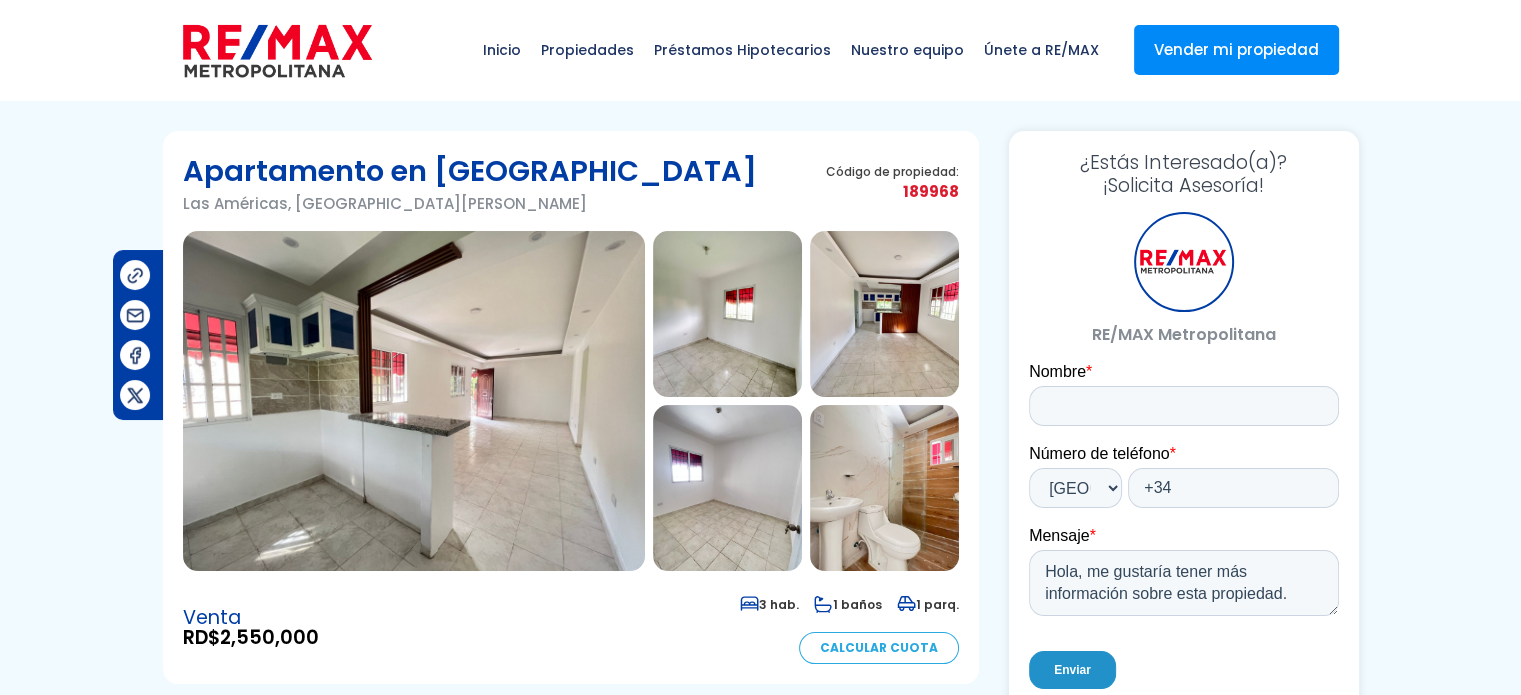 click at bounding box center (414, 401) 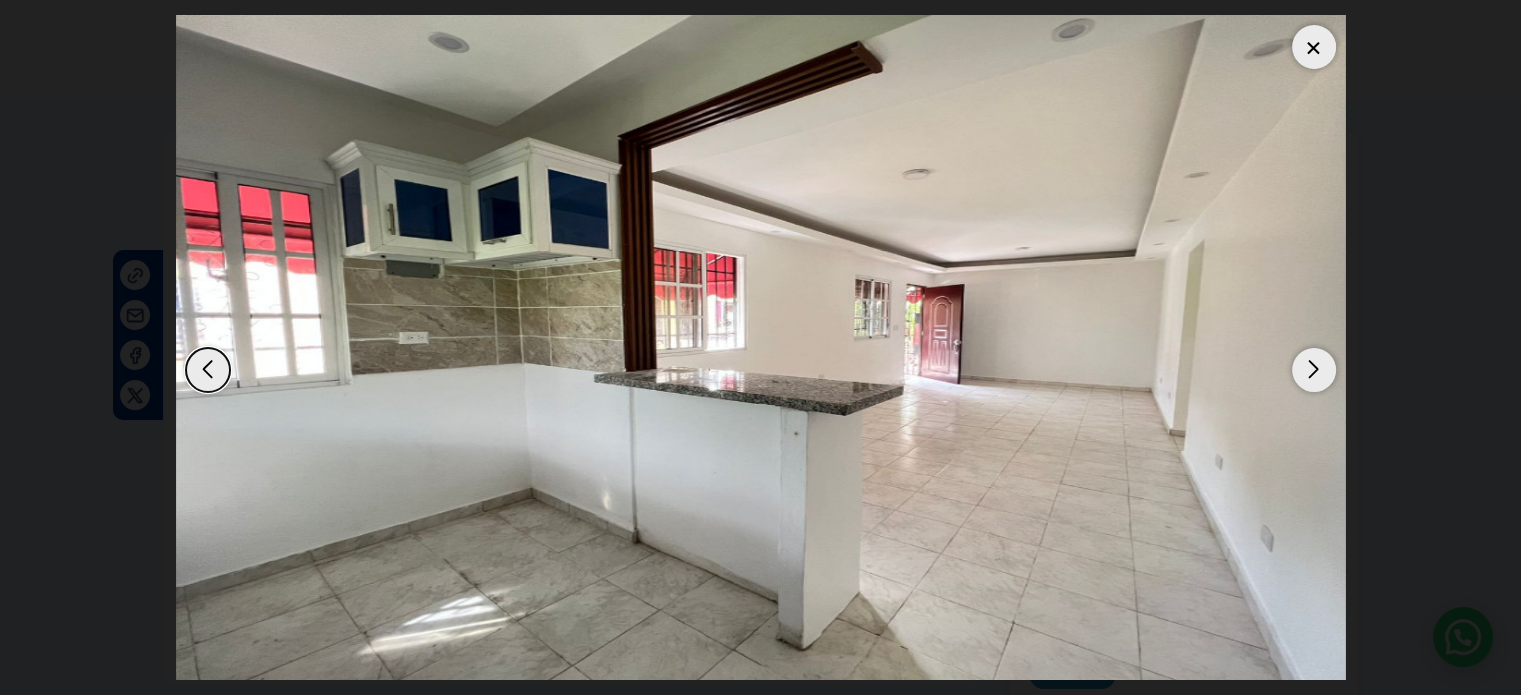 click at bounding box center [1314, 370] 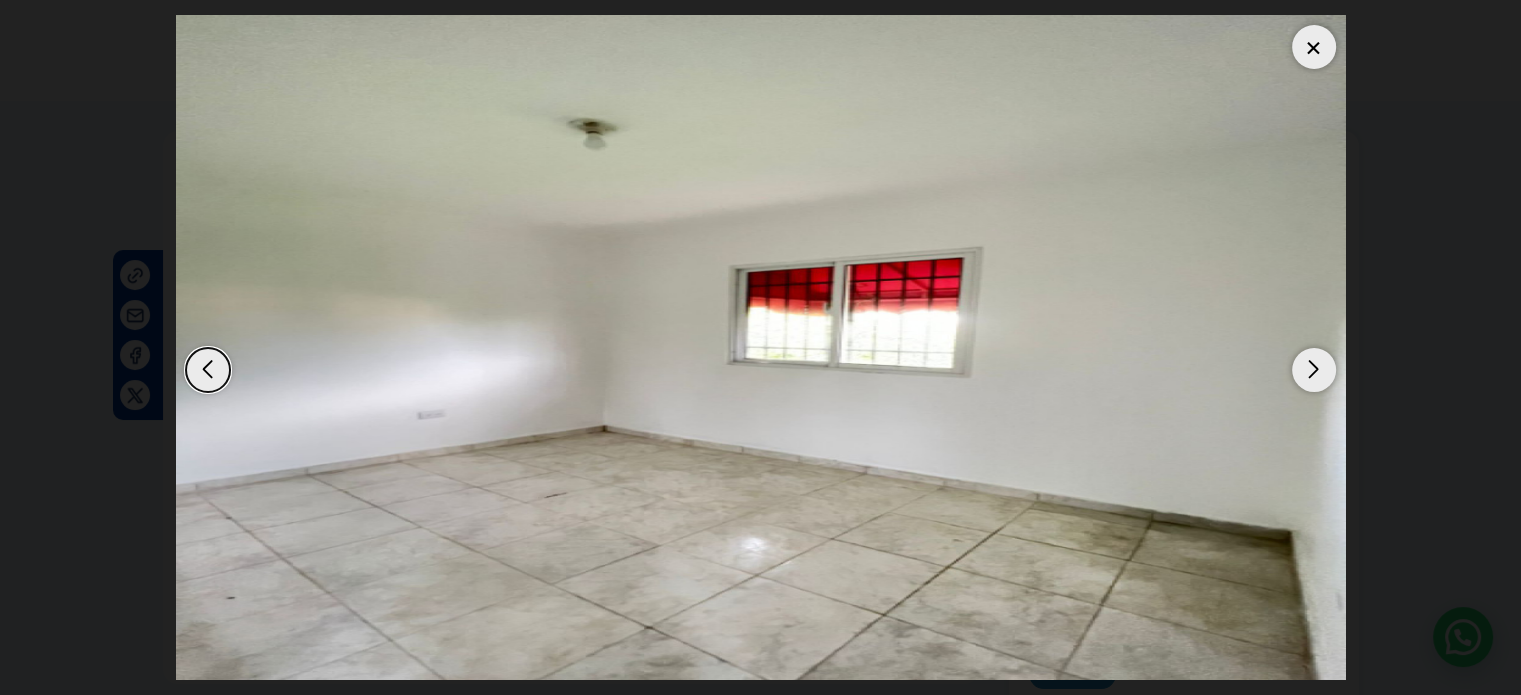 click at bounding box center (1314, 370) 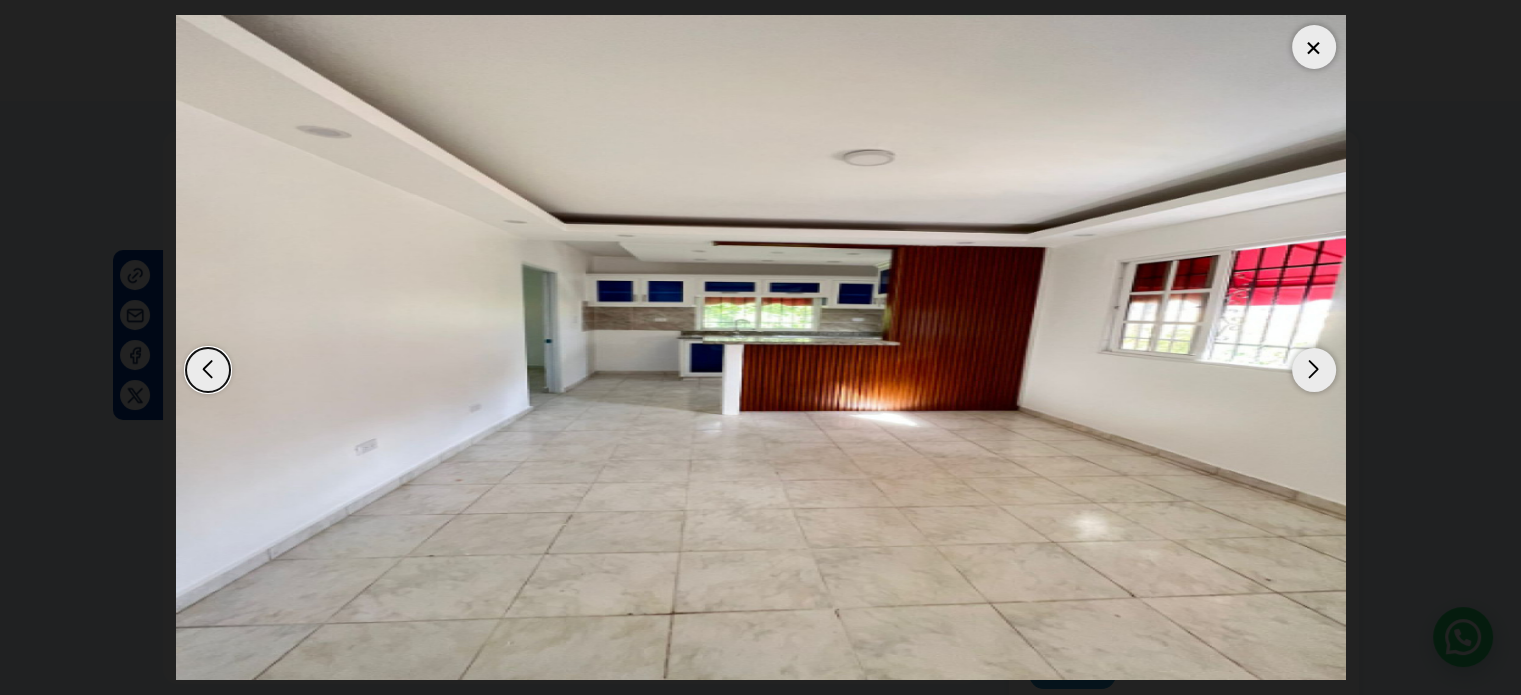 click at bounding box center [1314, 370] 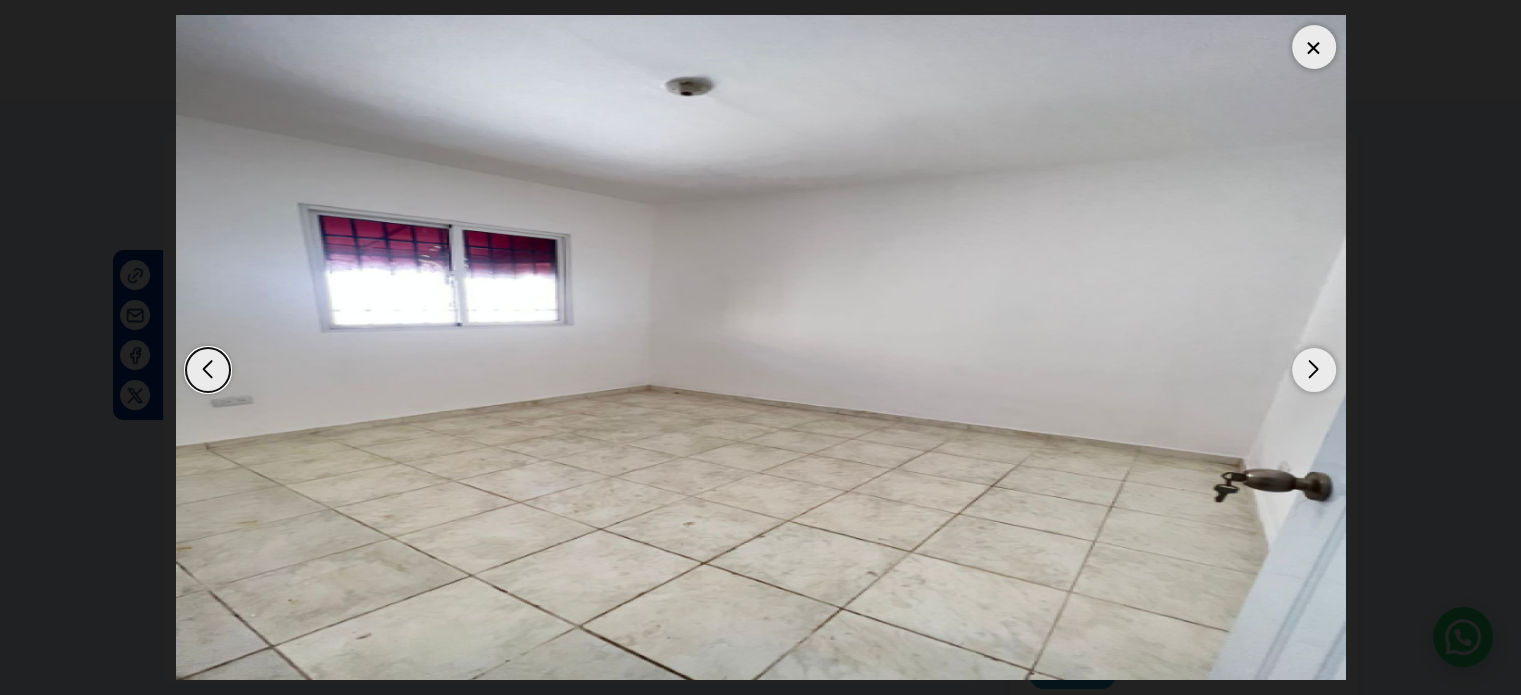 click at bounding box center (1314, 370) 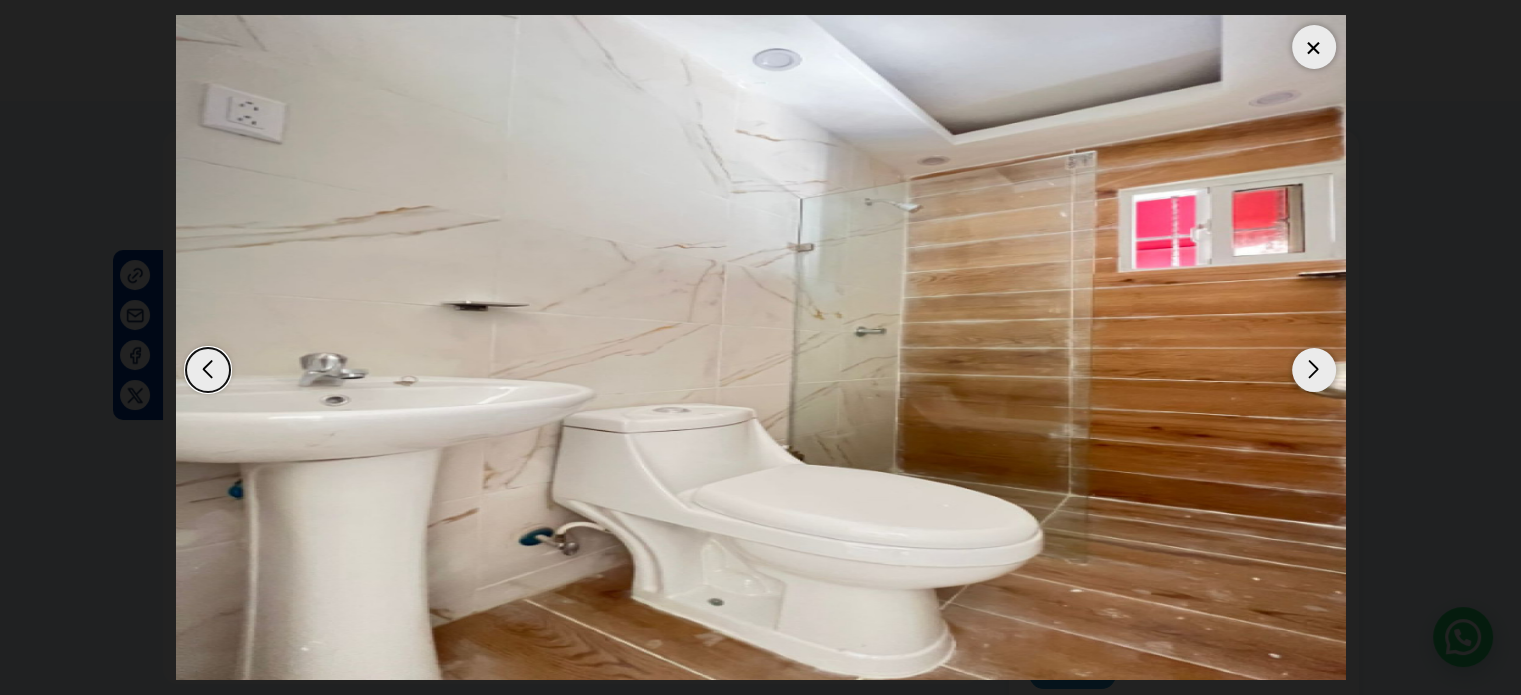 click at bounding box center (1314, 370) 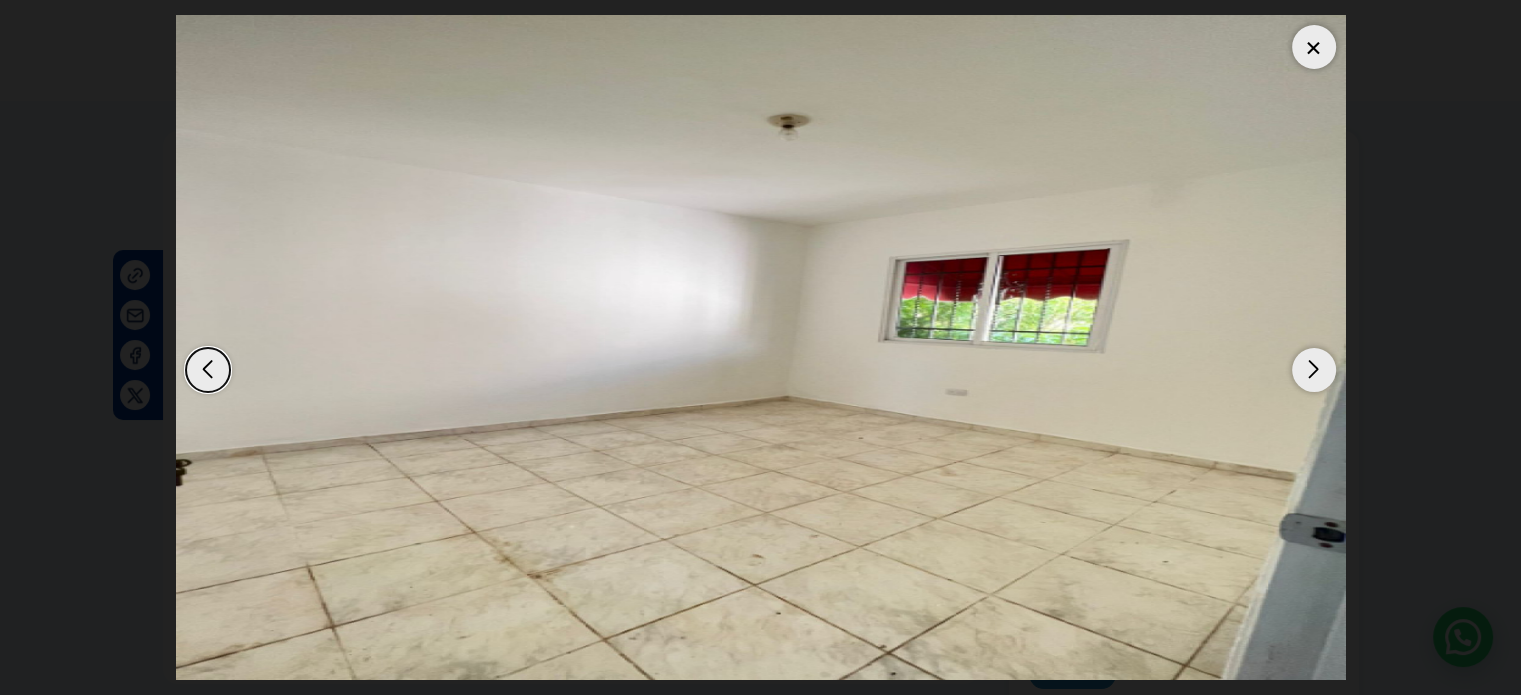 click at bounding box center (1314, 370) 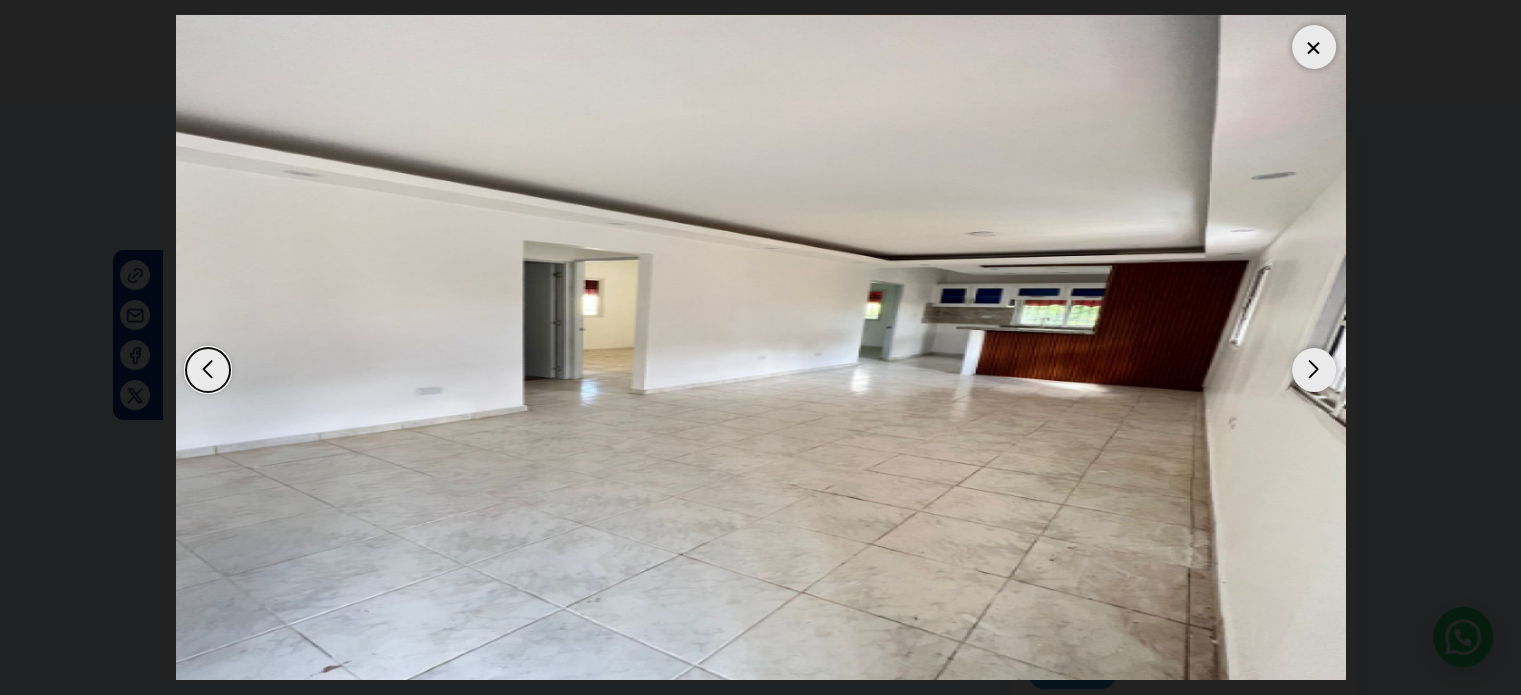 click at bounding box center [1314, 370] 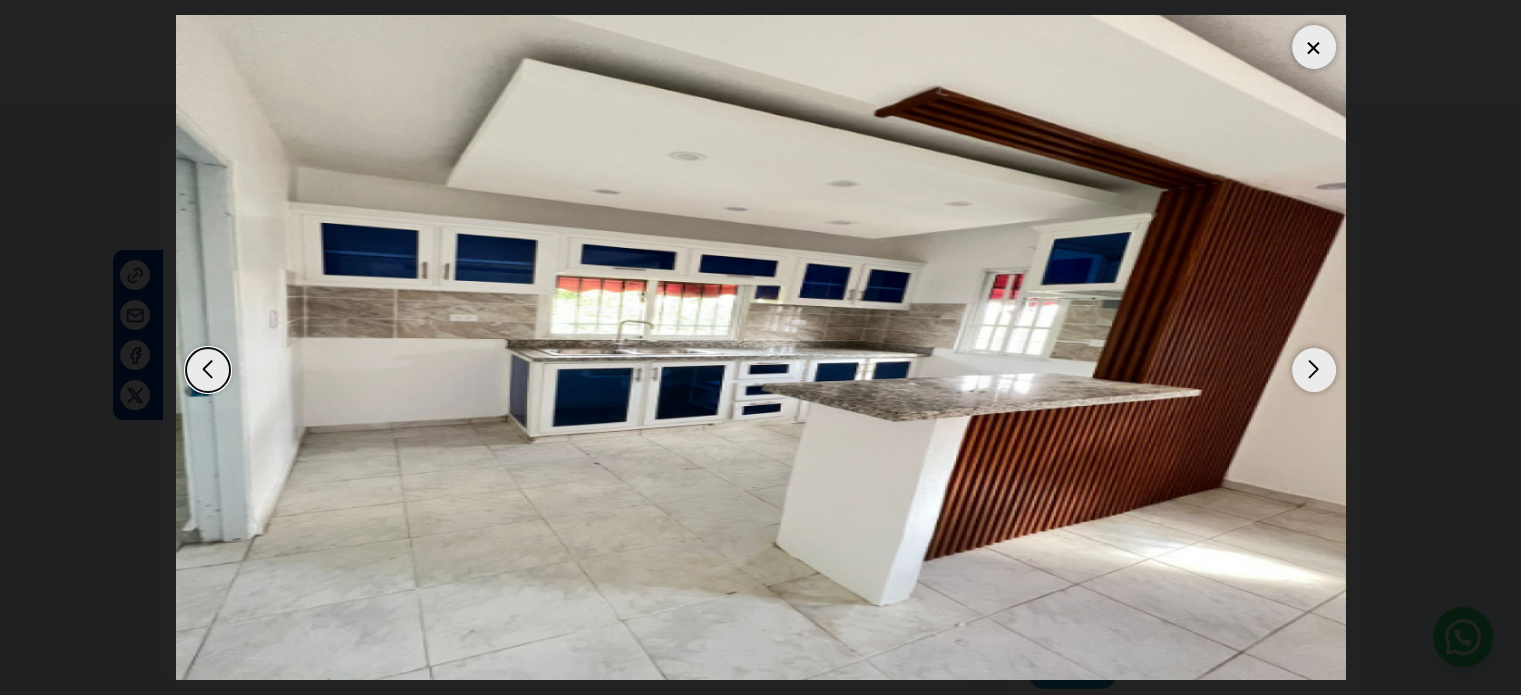 click at bounding box center [1314, 370] 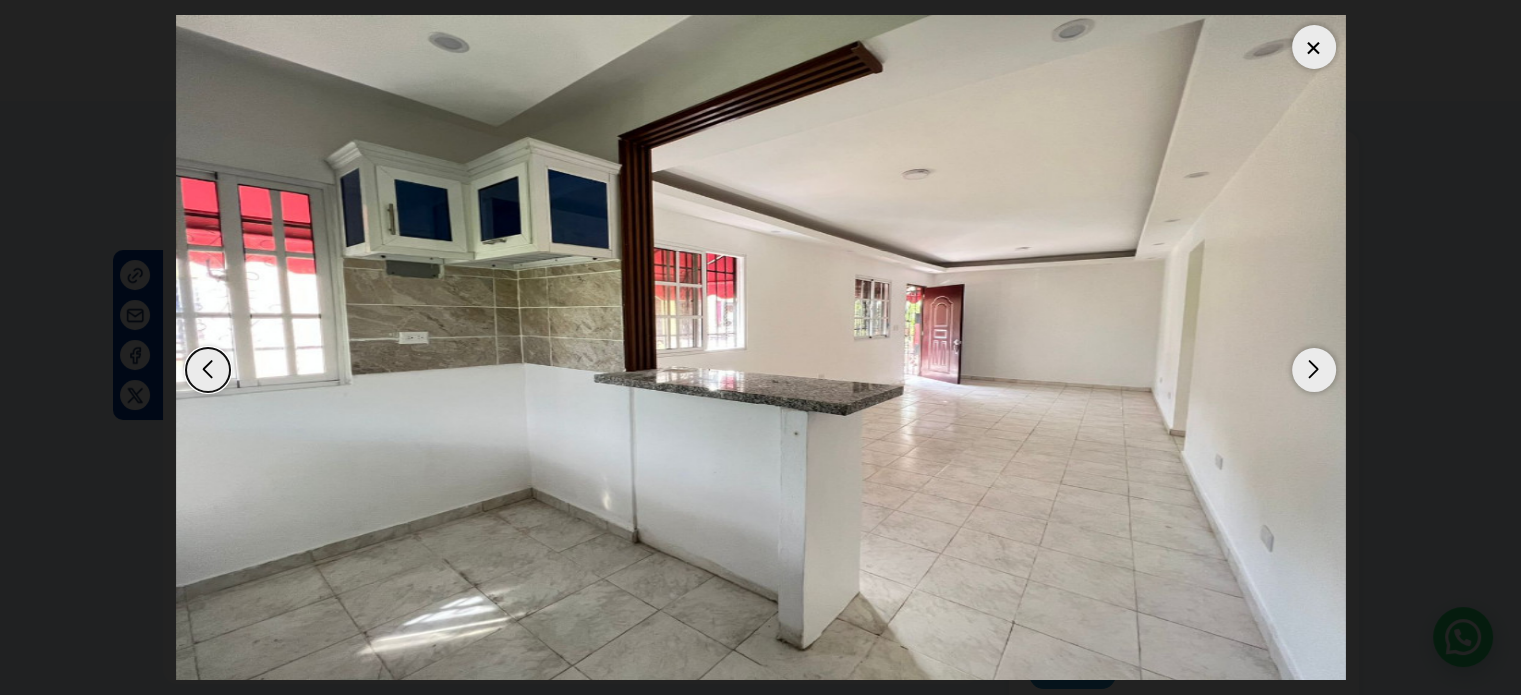 click at bounding box center [1314, 370] 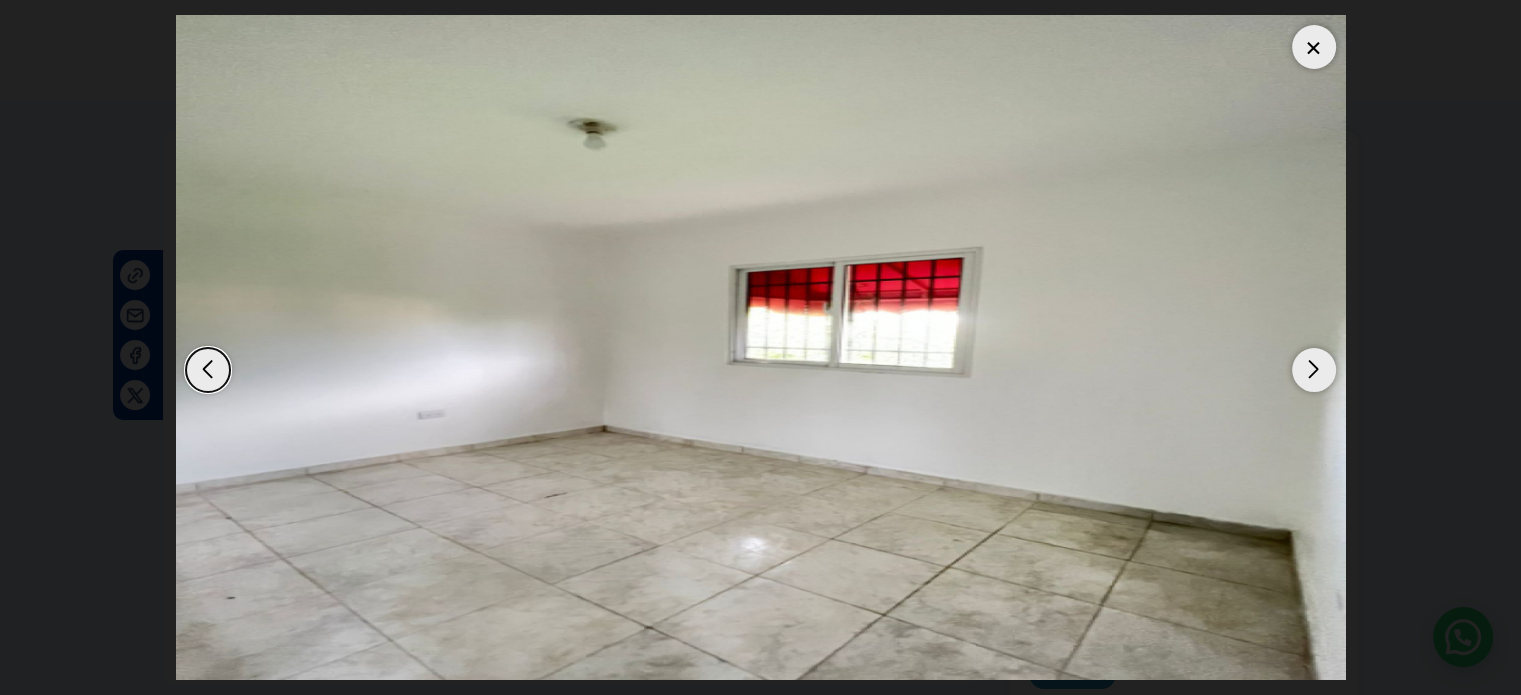 click at bounding box center [1314, 370] 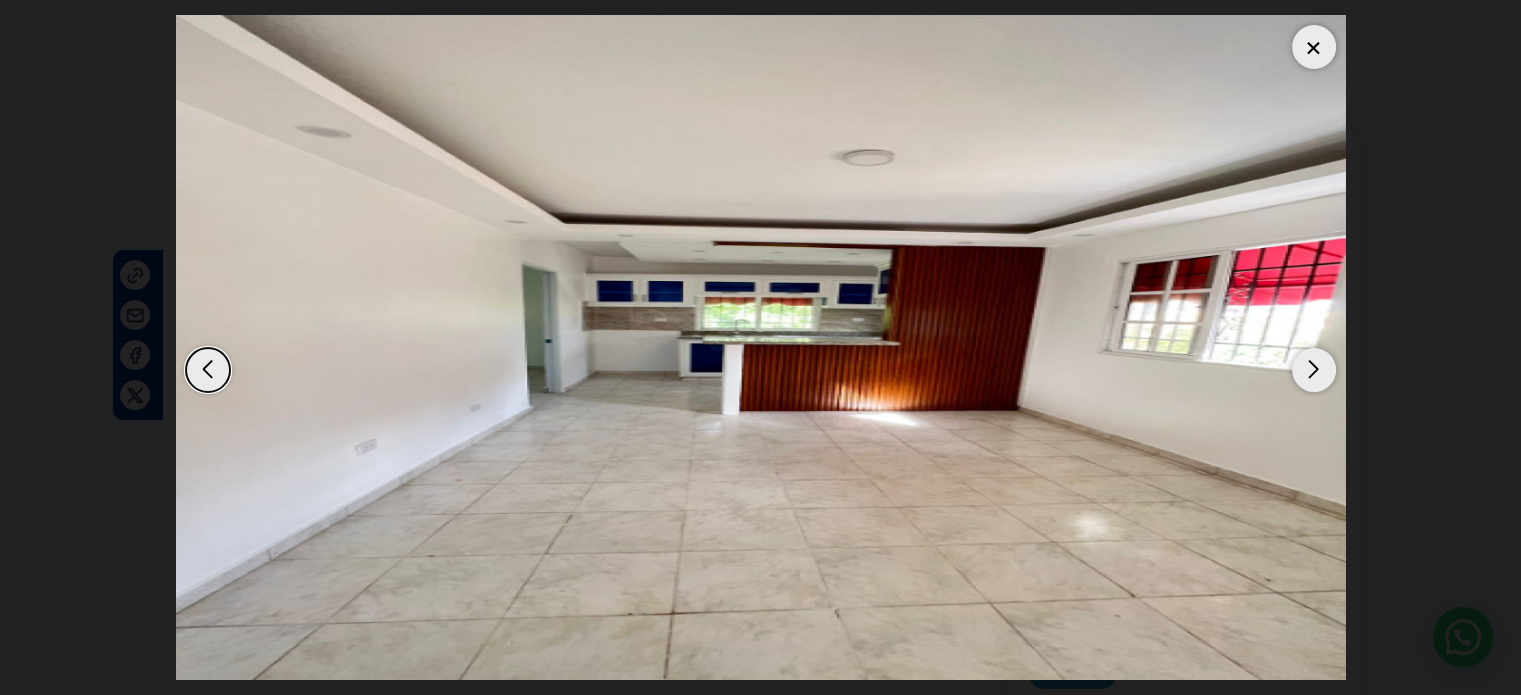 click at bounding box center (1314, 370) 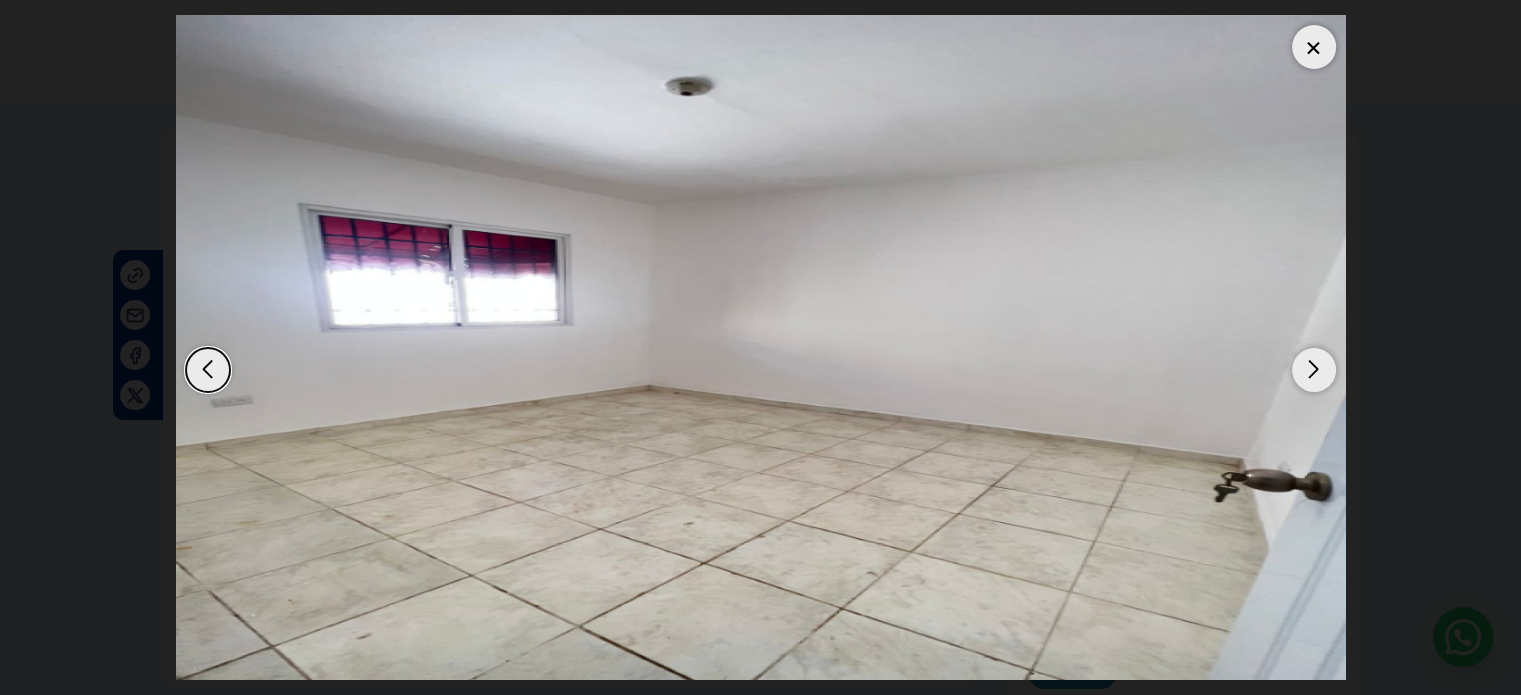 click at bounding box center (1314, 370) 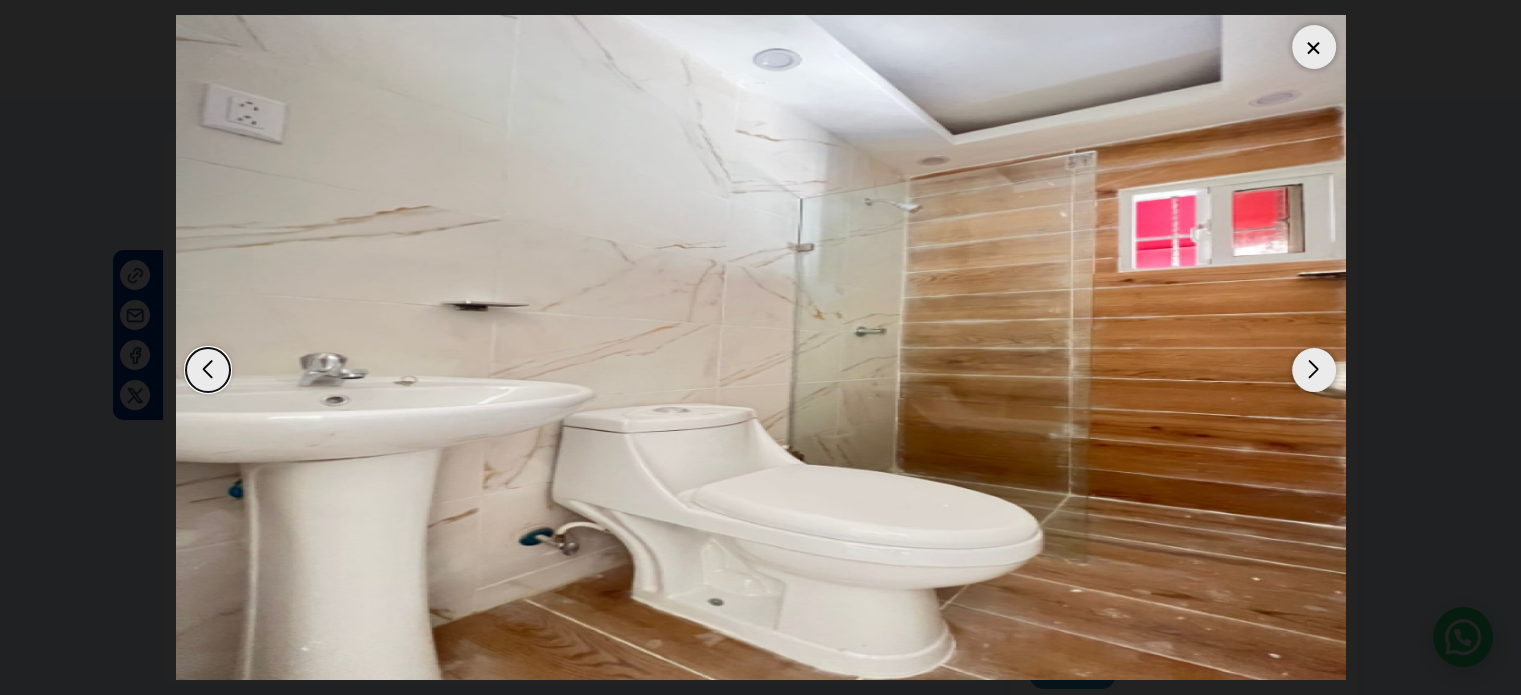 click at bounding box center [1314, 47] 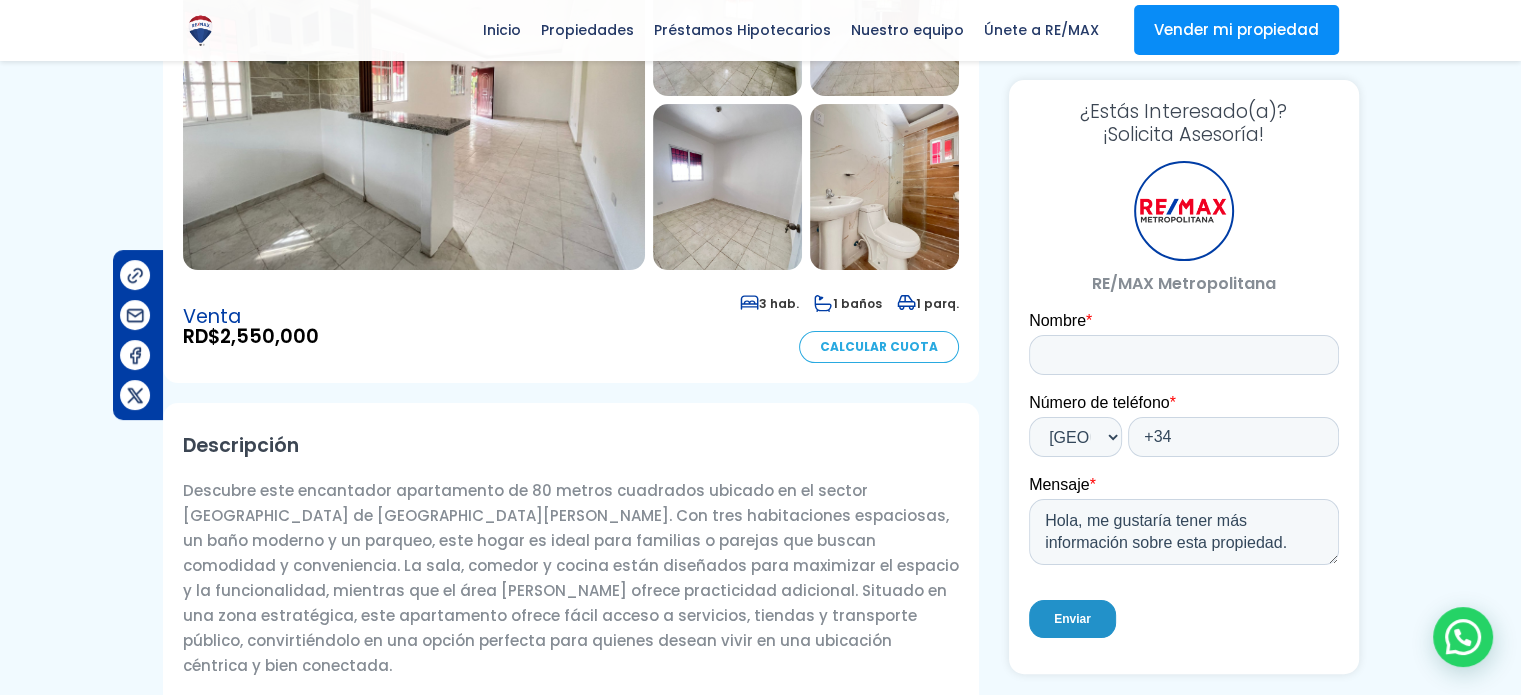 scroll, scrollTop: 0, scrollLeft: 0, axis: both 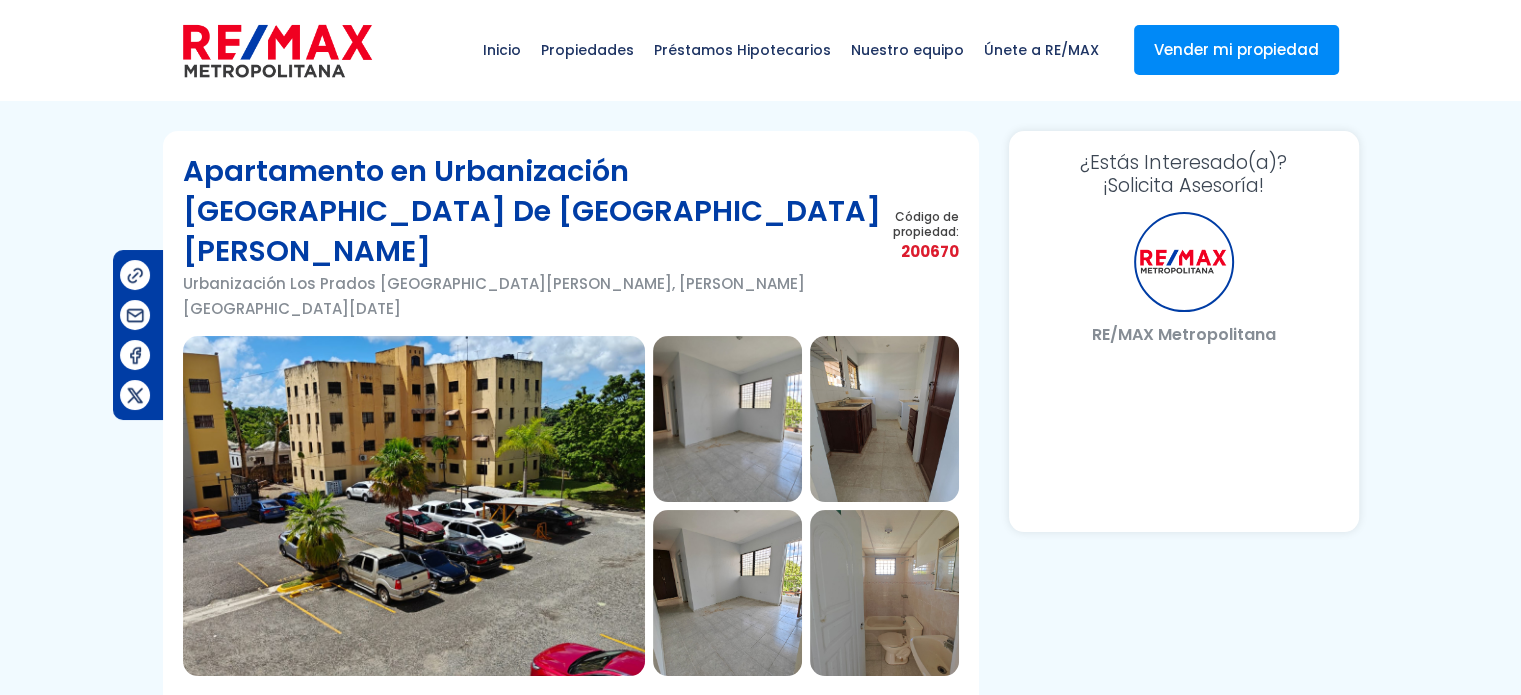 select on "ES" 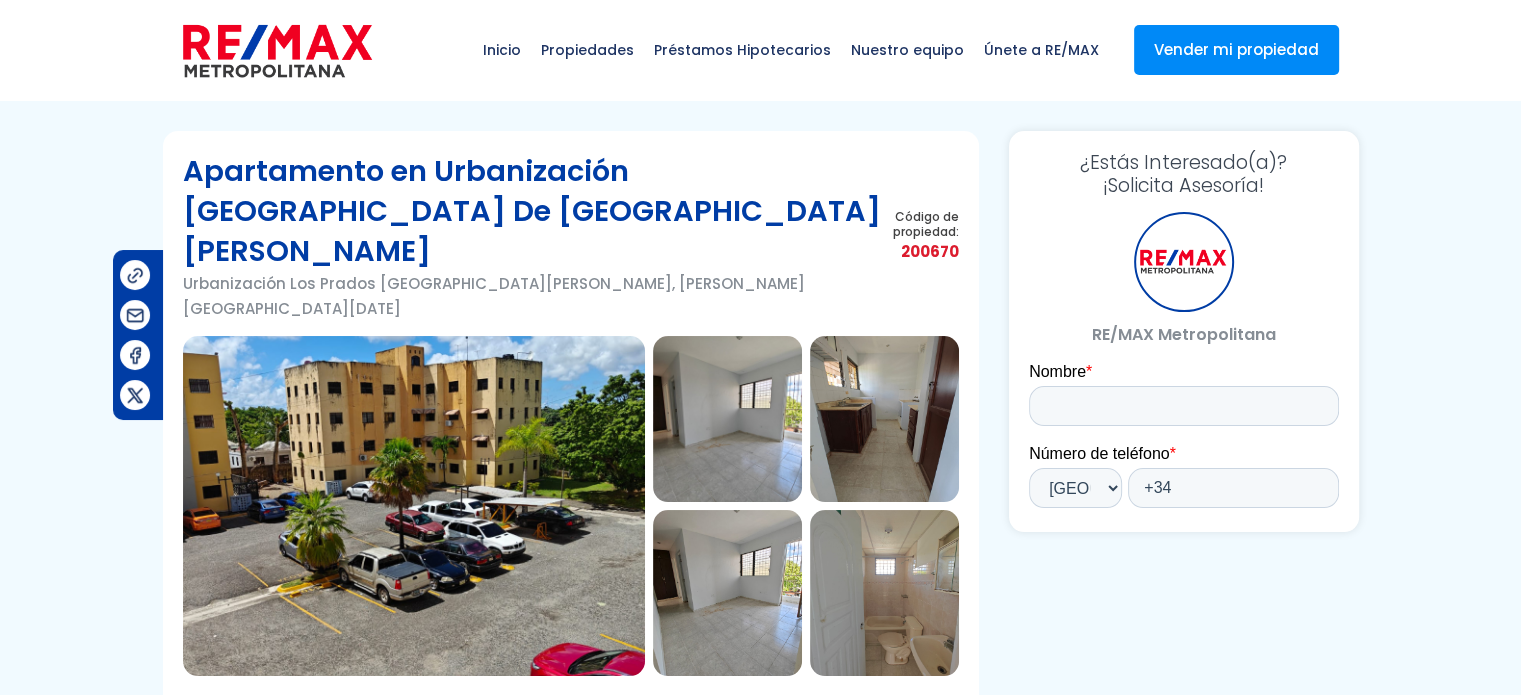 scroll, scrollTop: 0, scrollLeft: 0, axis: both 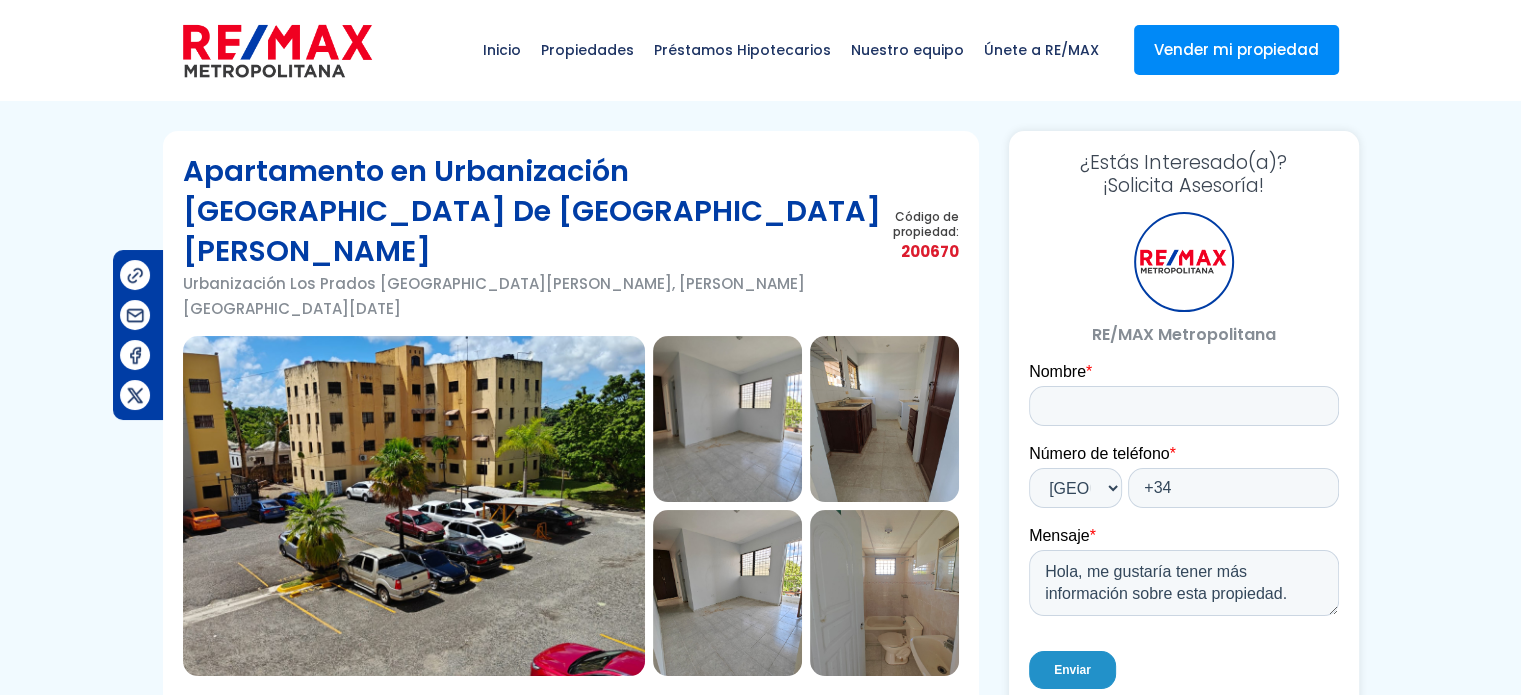 click at bounding box center [414, 506] 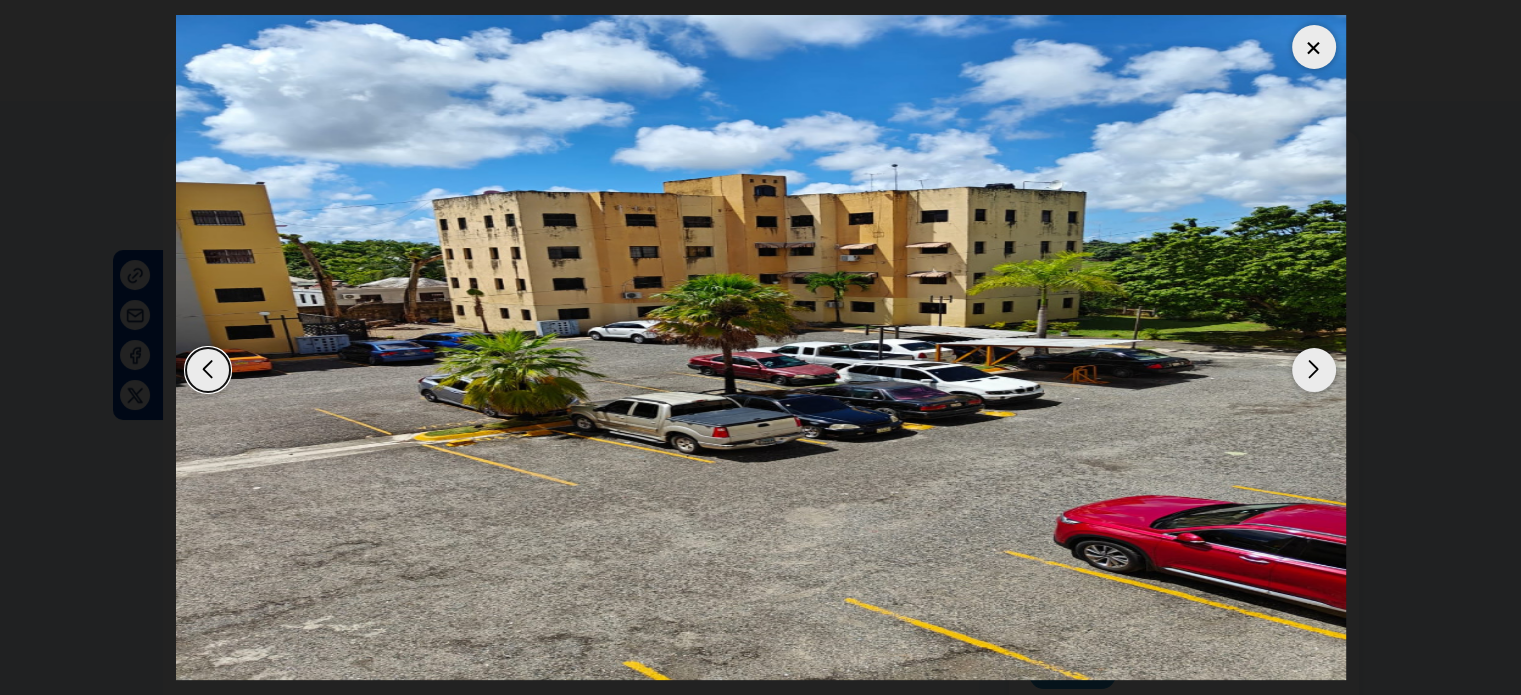 click at bounding box center [1314, 370] 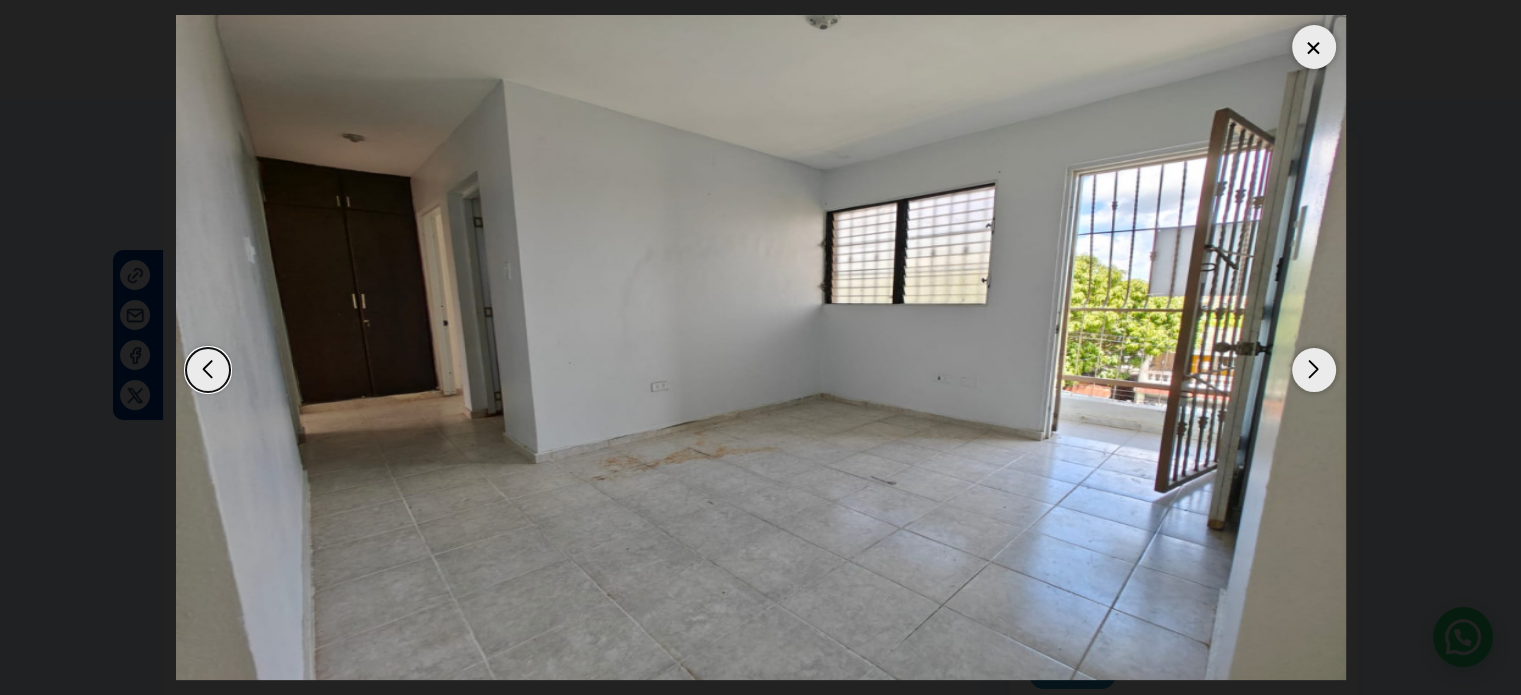 click at bounding box center [1314, 370] 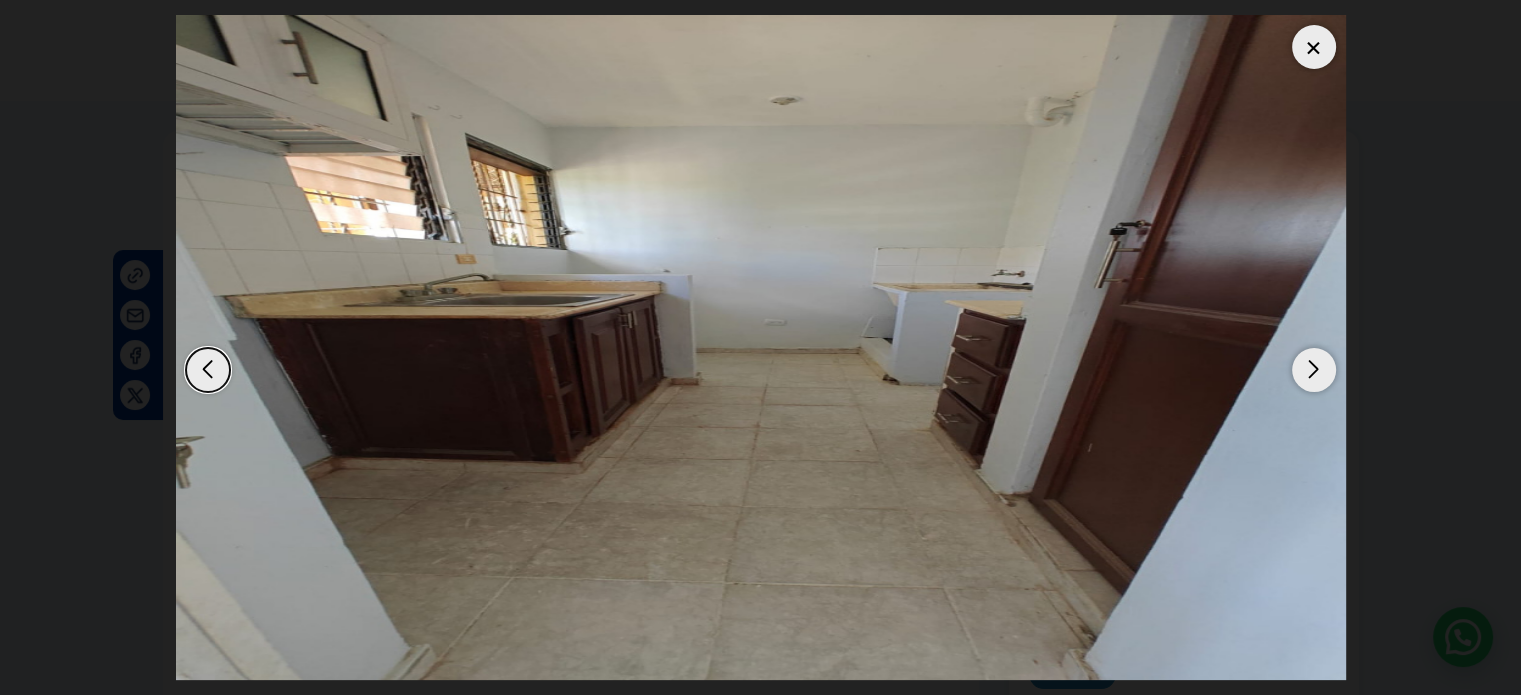 click at bounding box center [1314, 370] 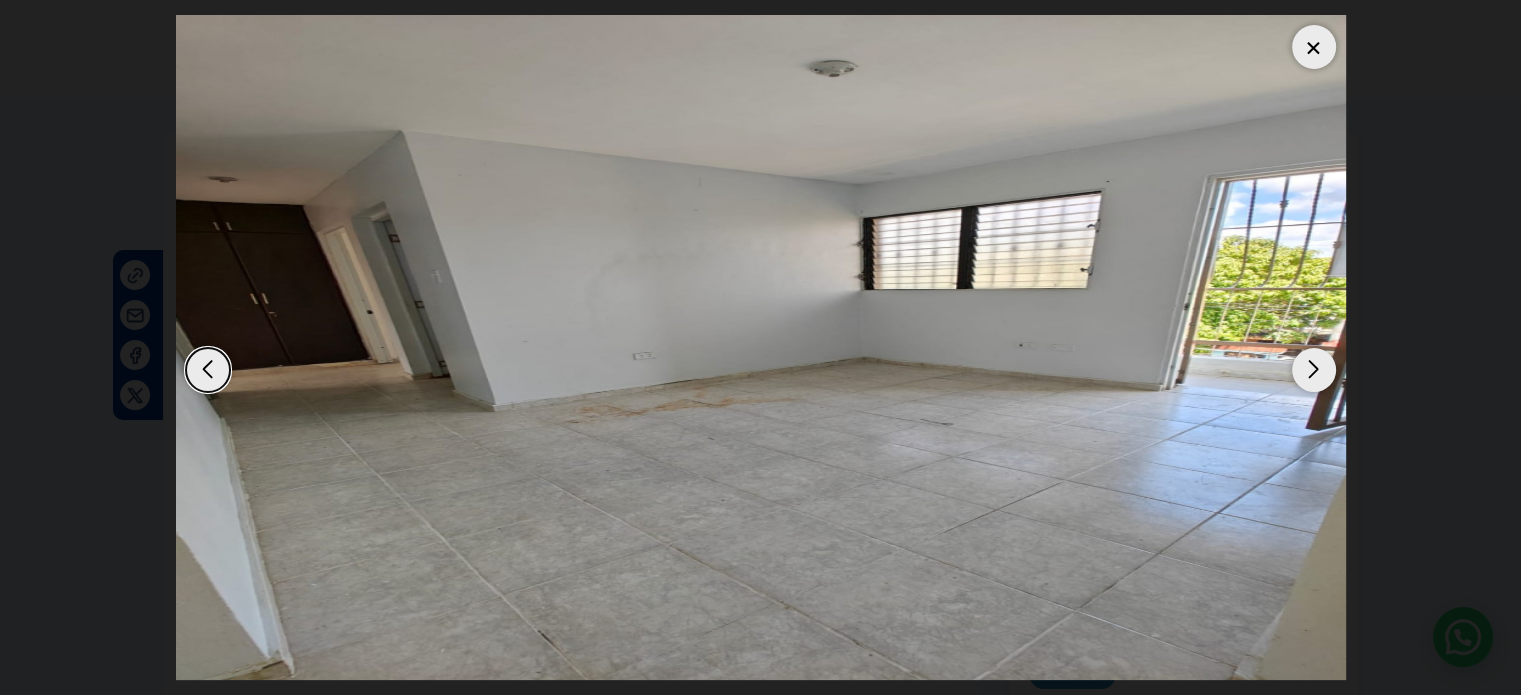 click at bounding box center [1314, 370] 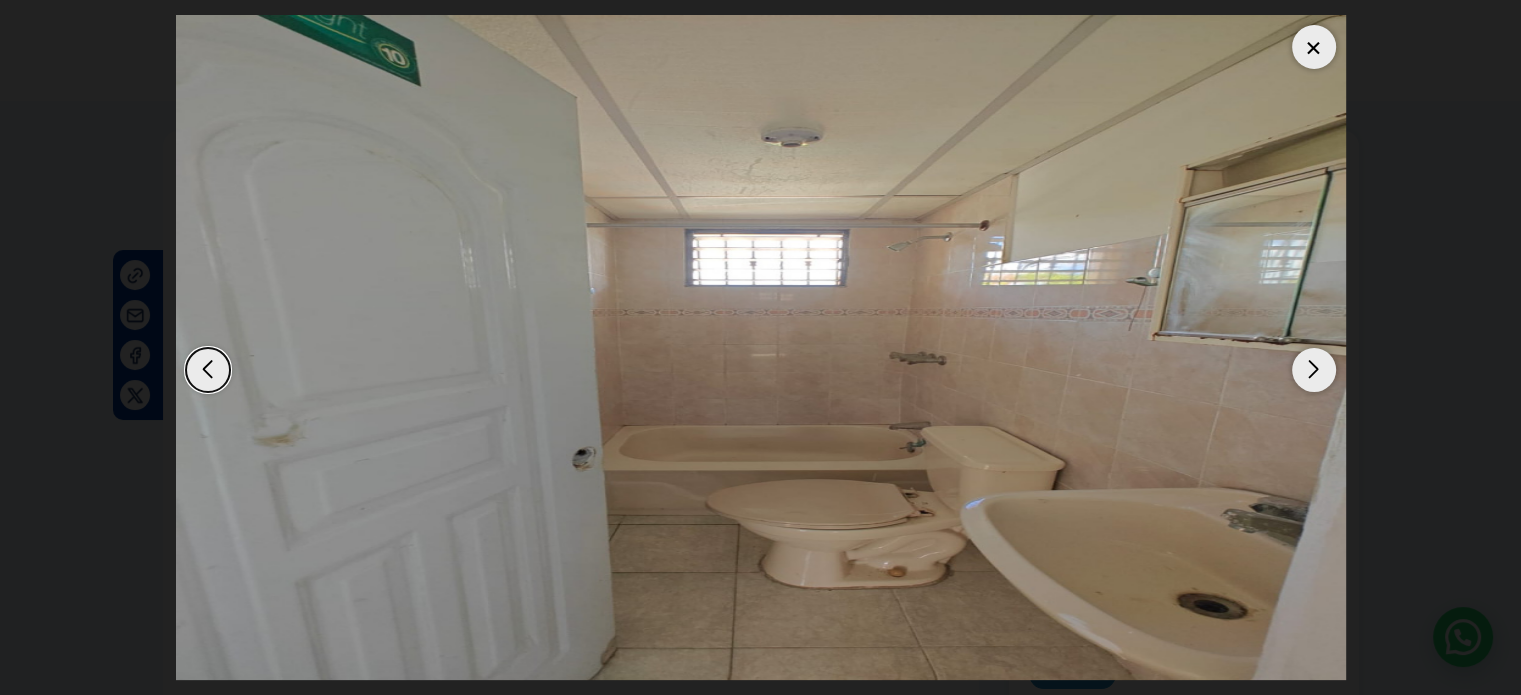 click at bounding box center (1314, 370) 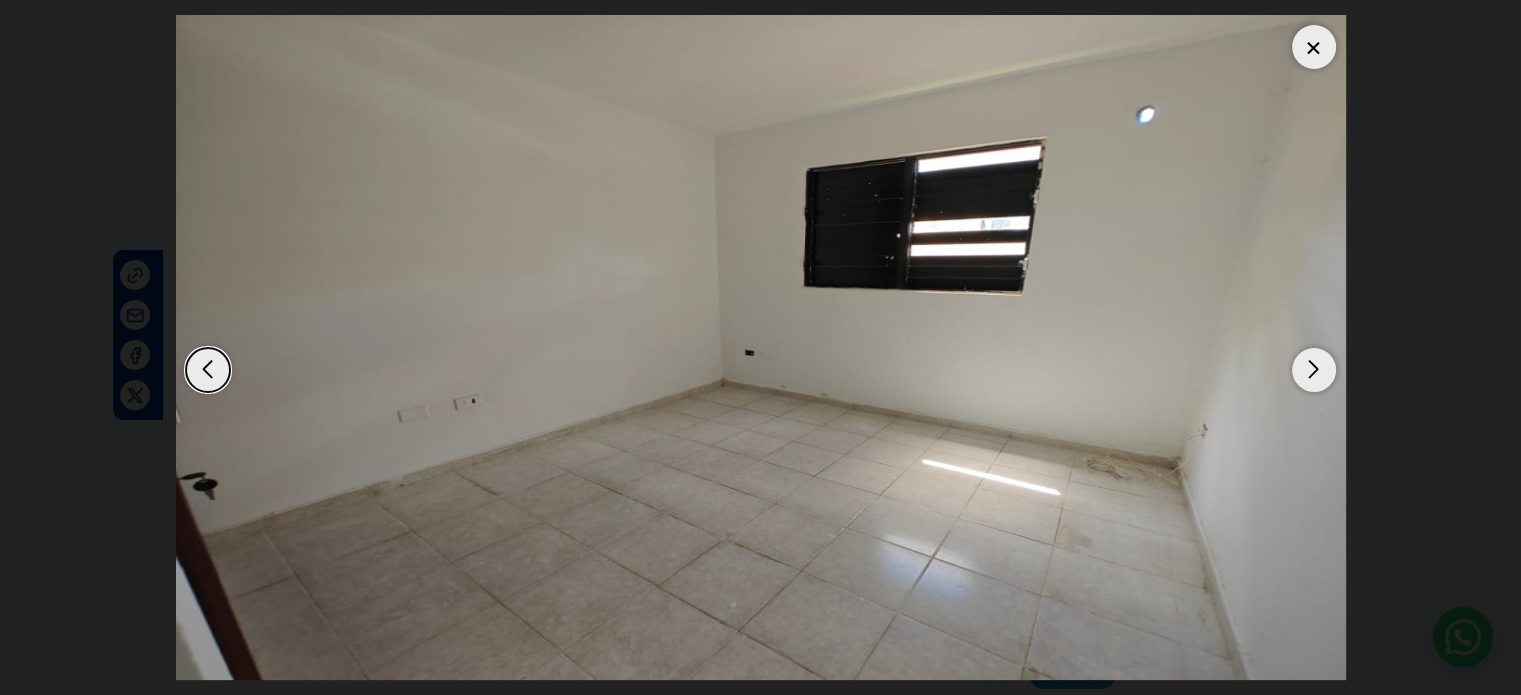click at bounding box center [1314, 370] 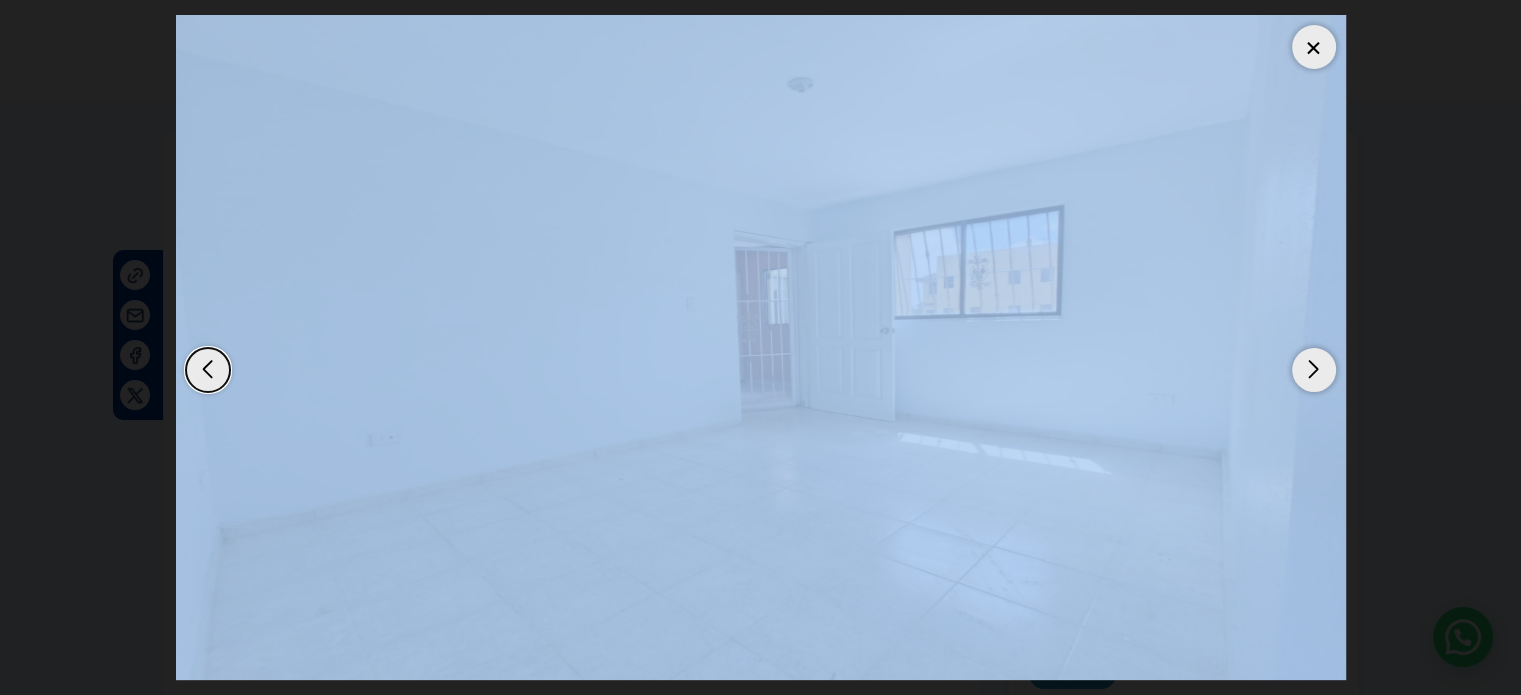 click at bounding box center (1314, 370) 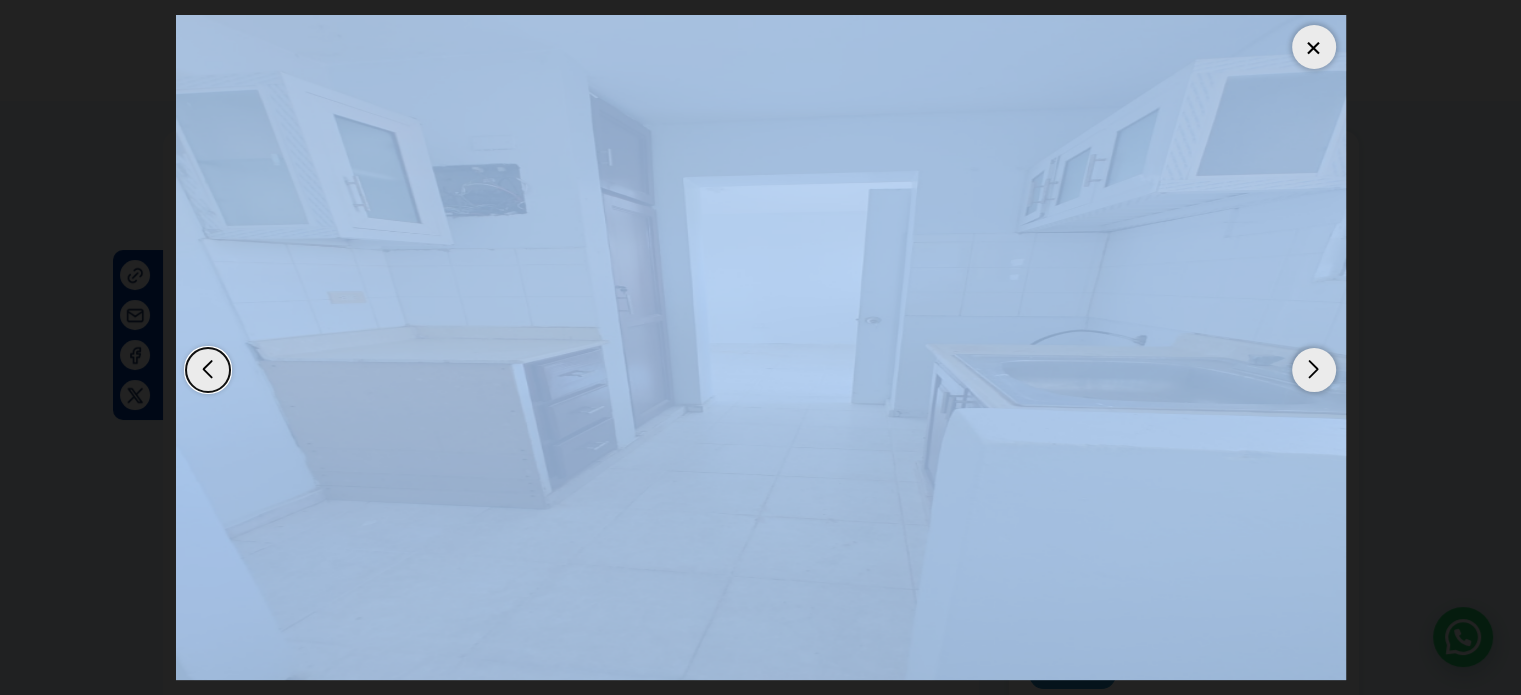 click at bounding box center (1314, 47) 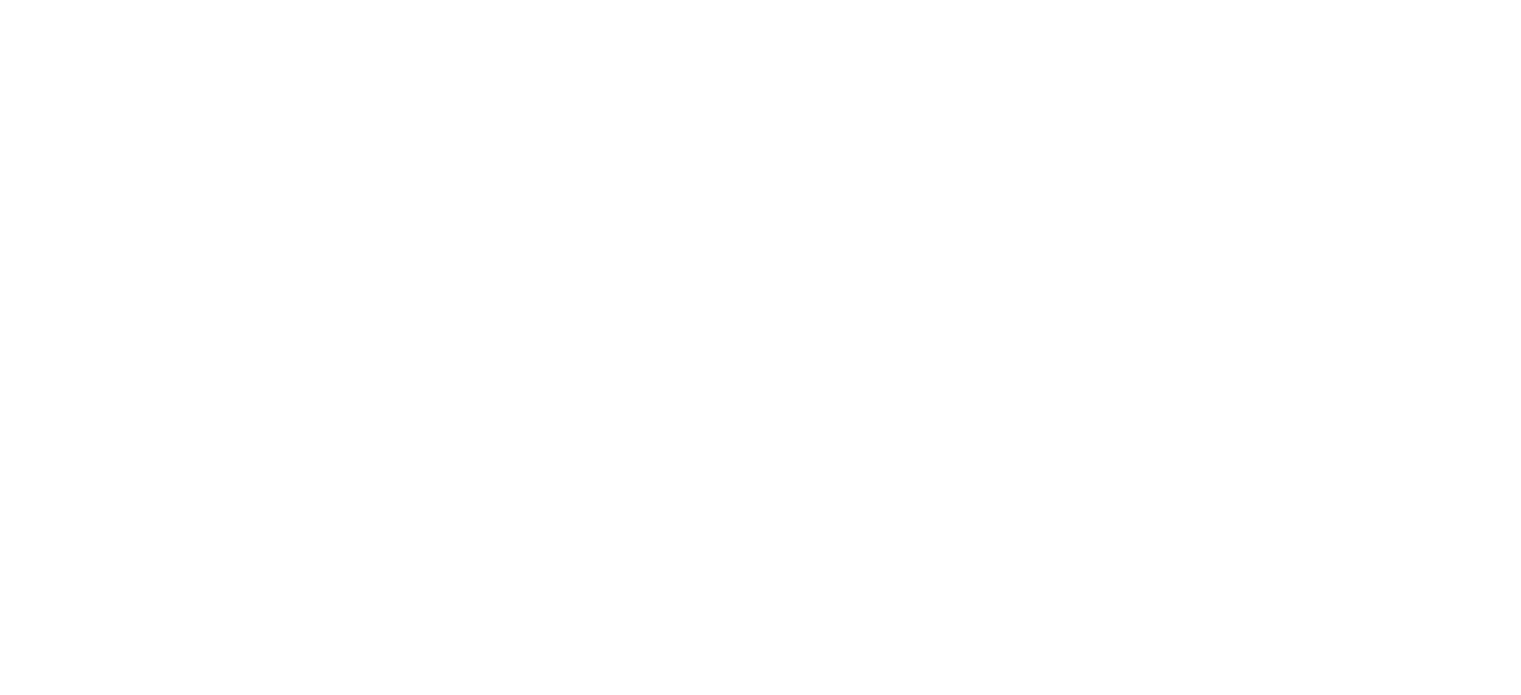 scroll, scrollTop: 0, scrollLeft: 0, axis: both 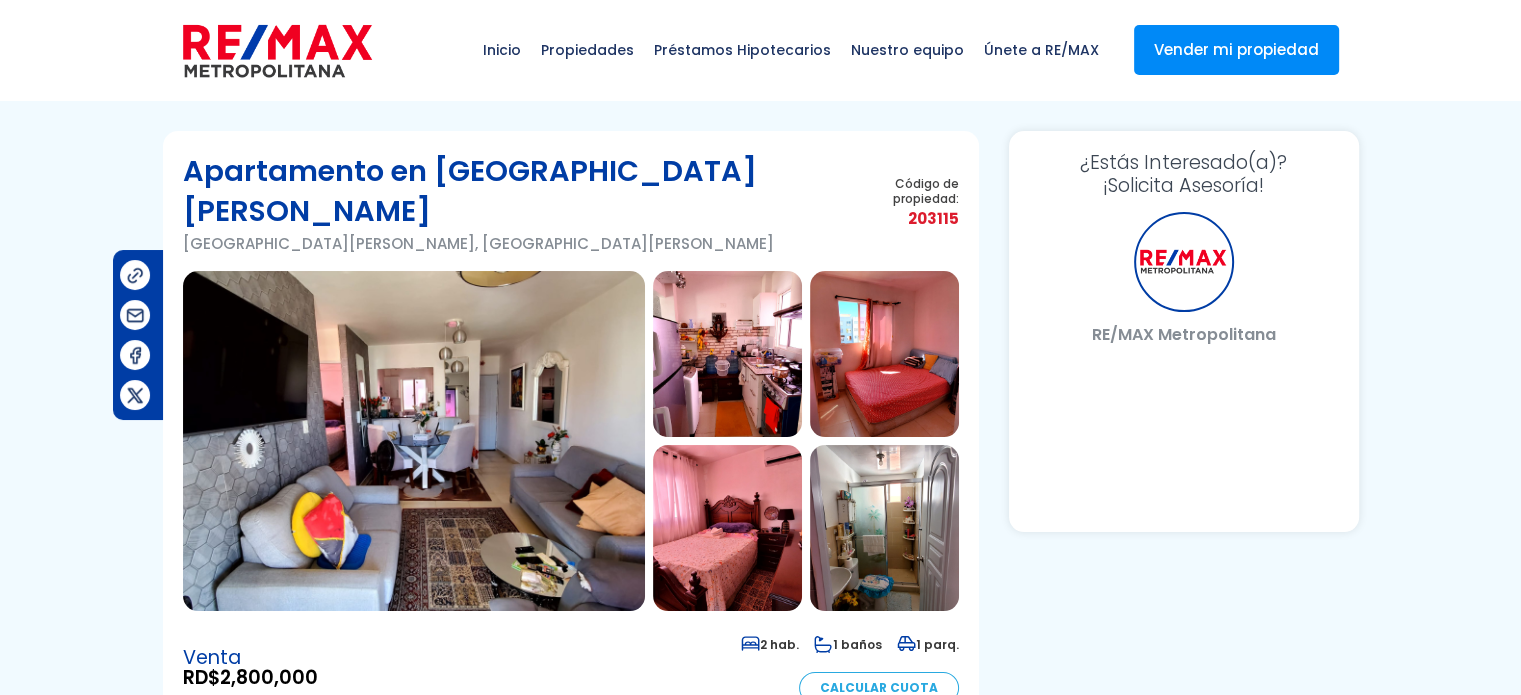 select on "ES" 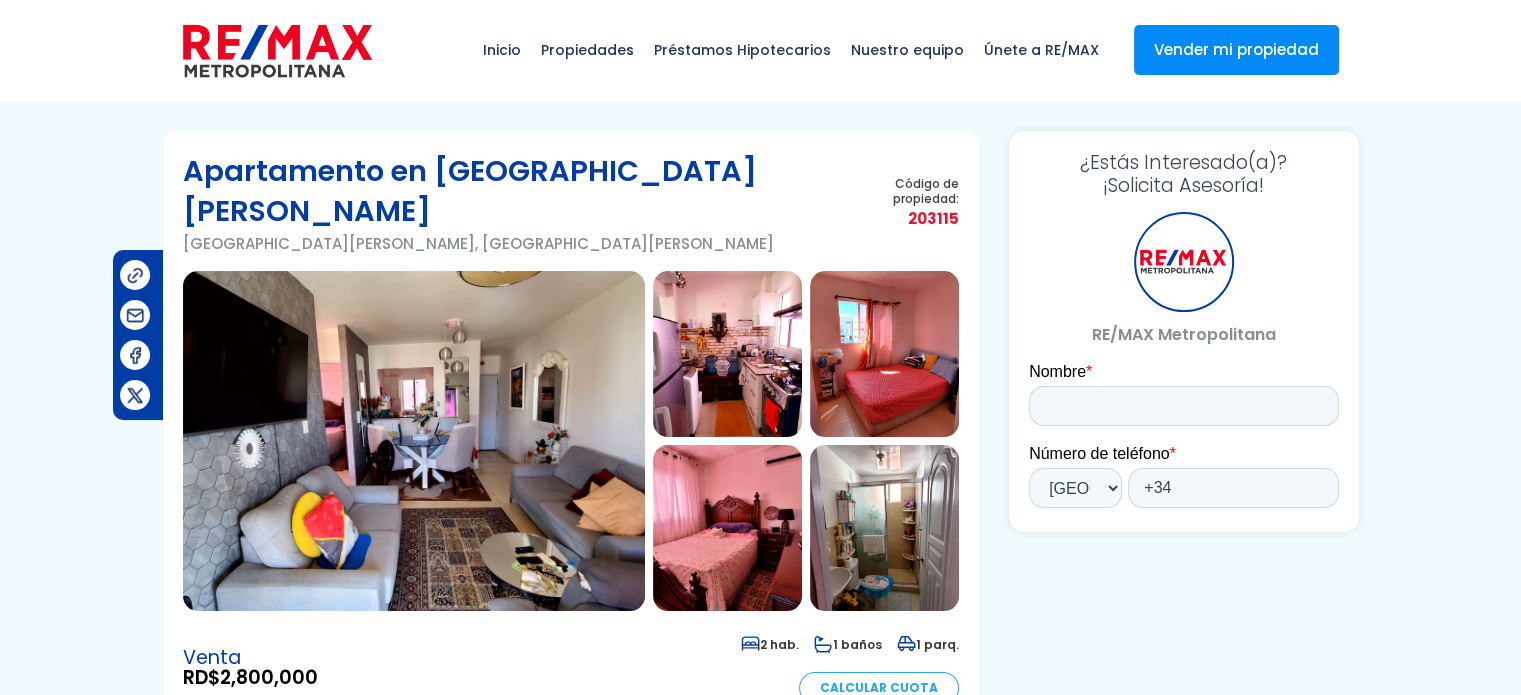 scroll, scrollTop: 0, scrollLeft: 0, axis: both 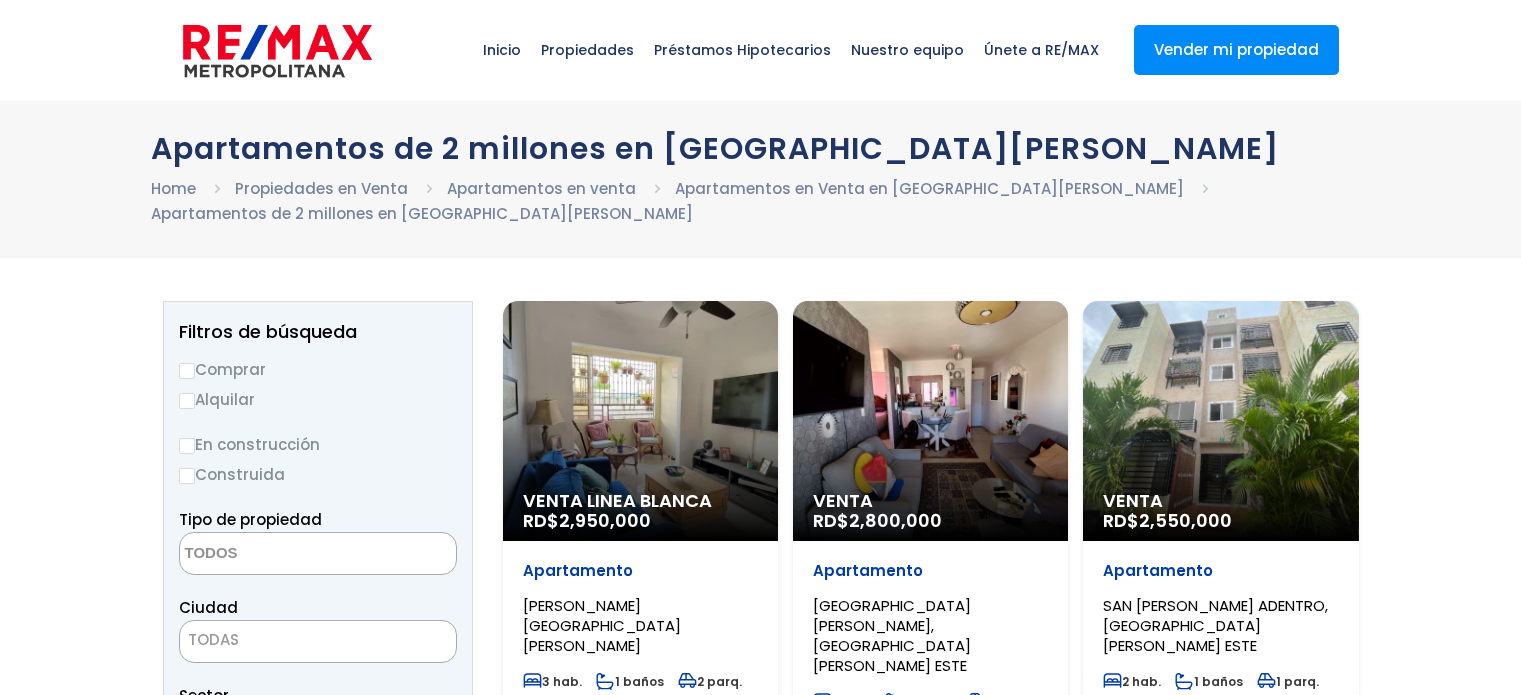 select 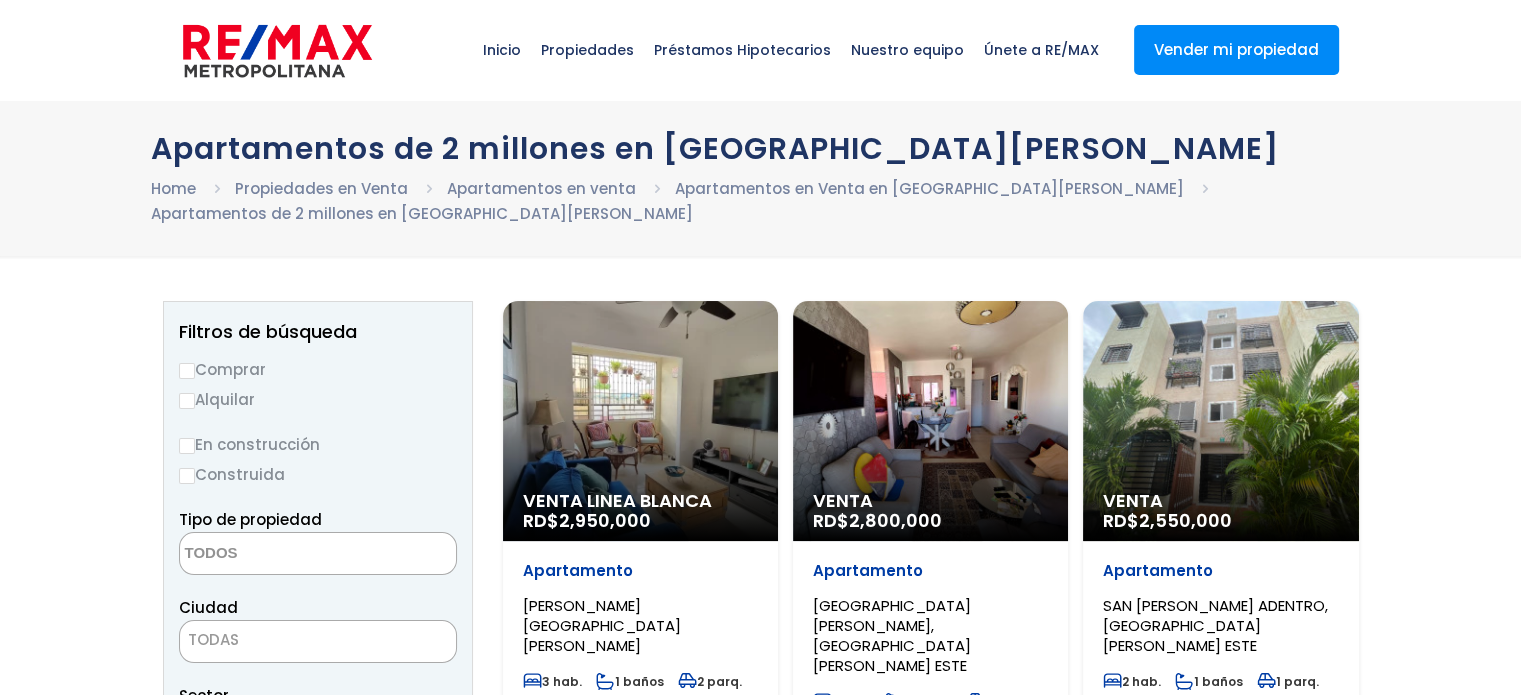 scroll, scrollTop: 0, scrollLeft: 0, axis: both 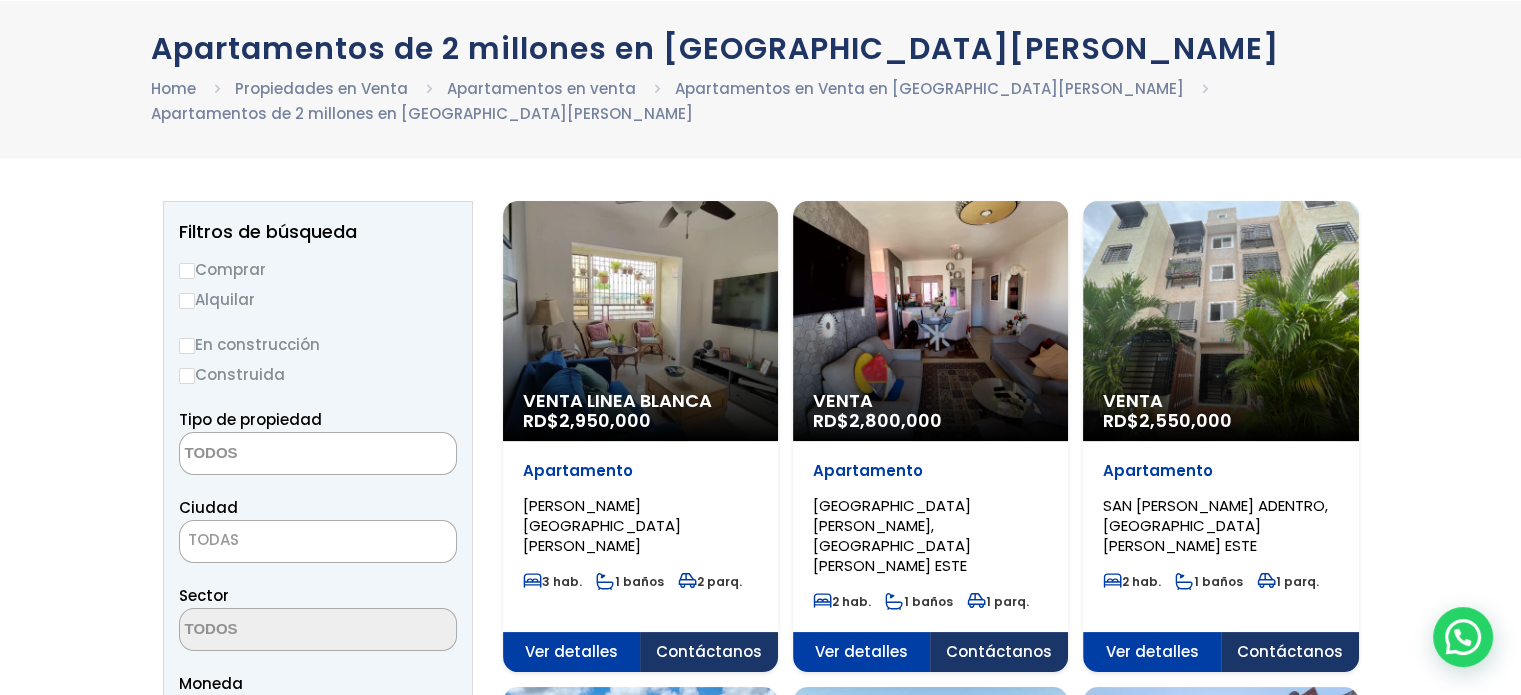 click on "Comprar" at bounding box center (187, 271) 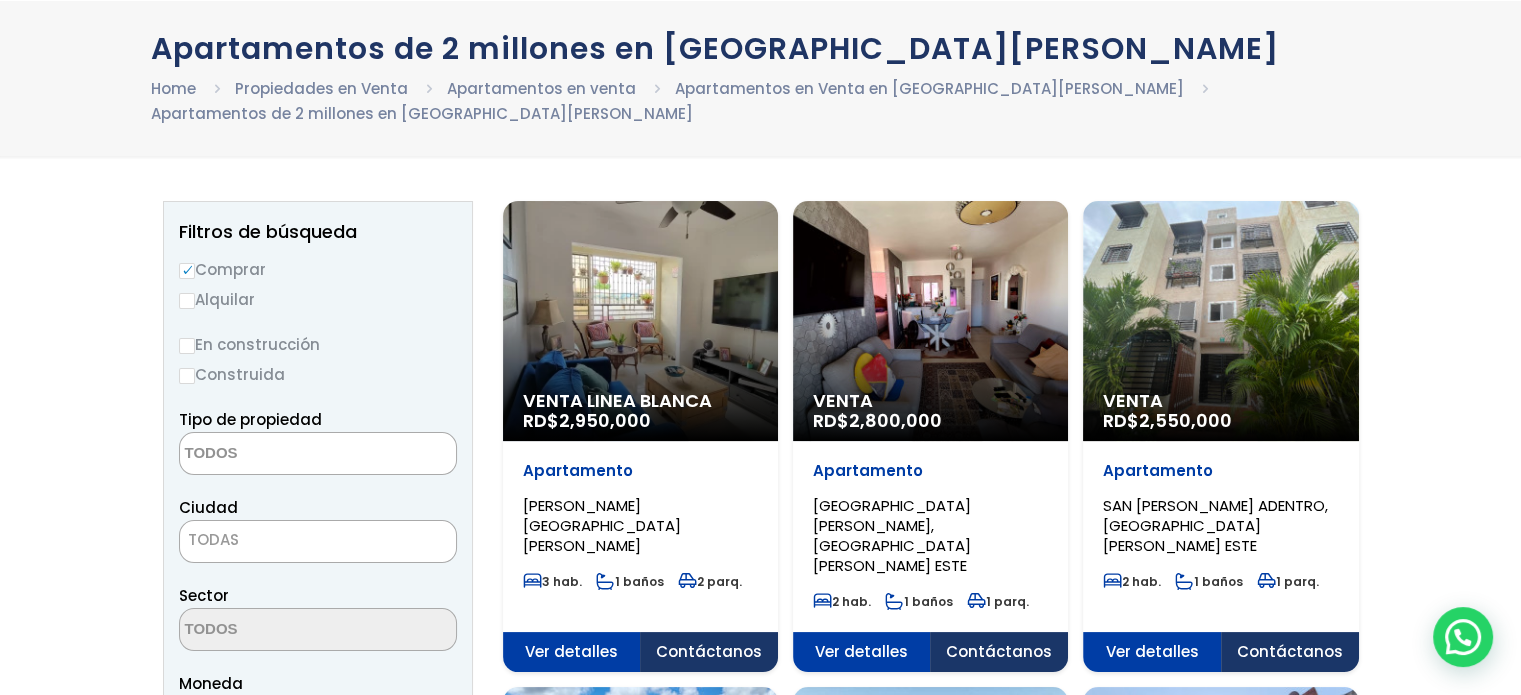 click on "Construida" at bounding box center [187, 376] 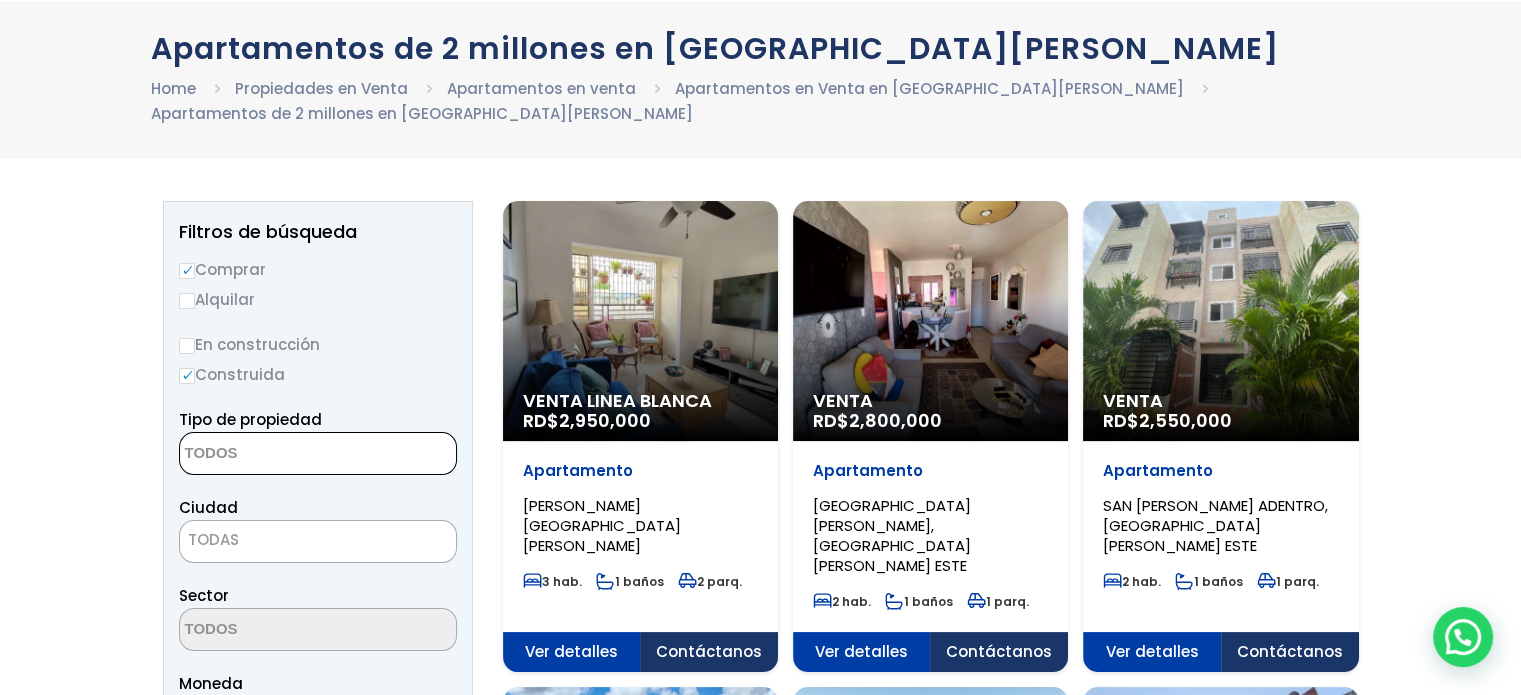 click at bounding box center [277, 454] 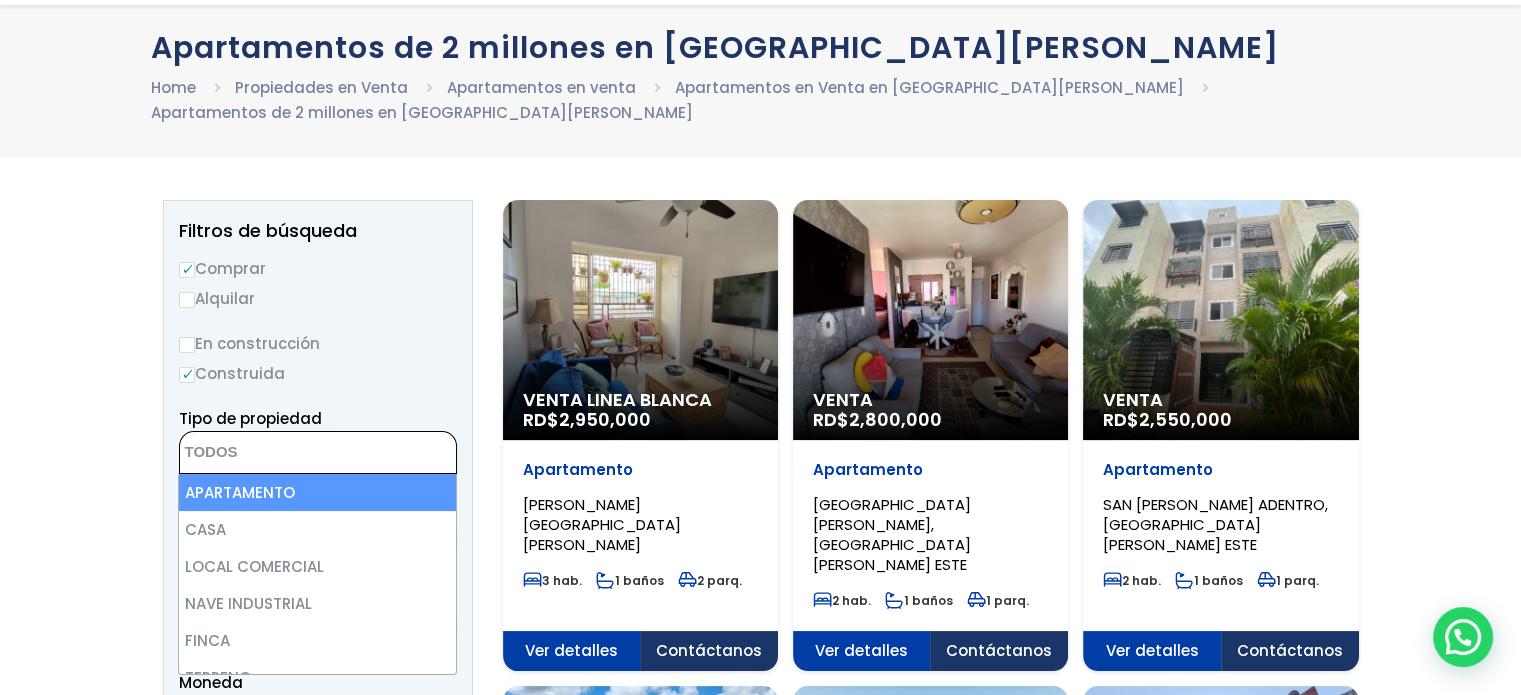 scroll, scrollTop: 200, scrollLeft: 0, axis: vertical 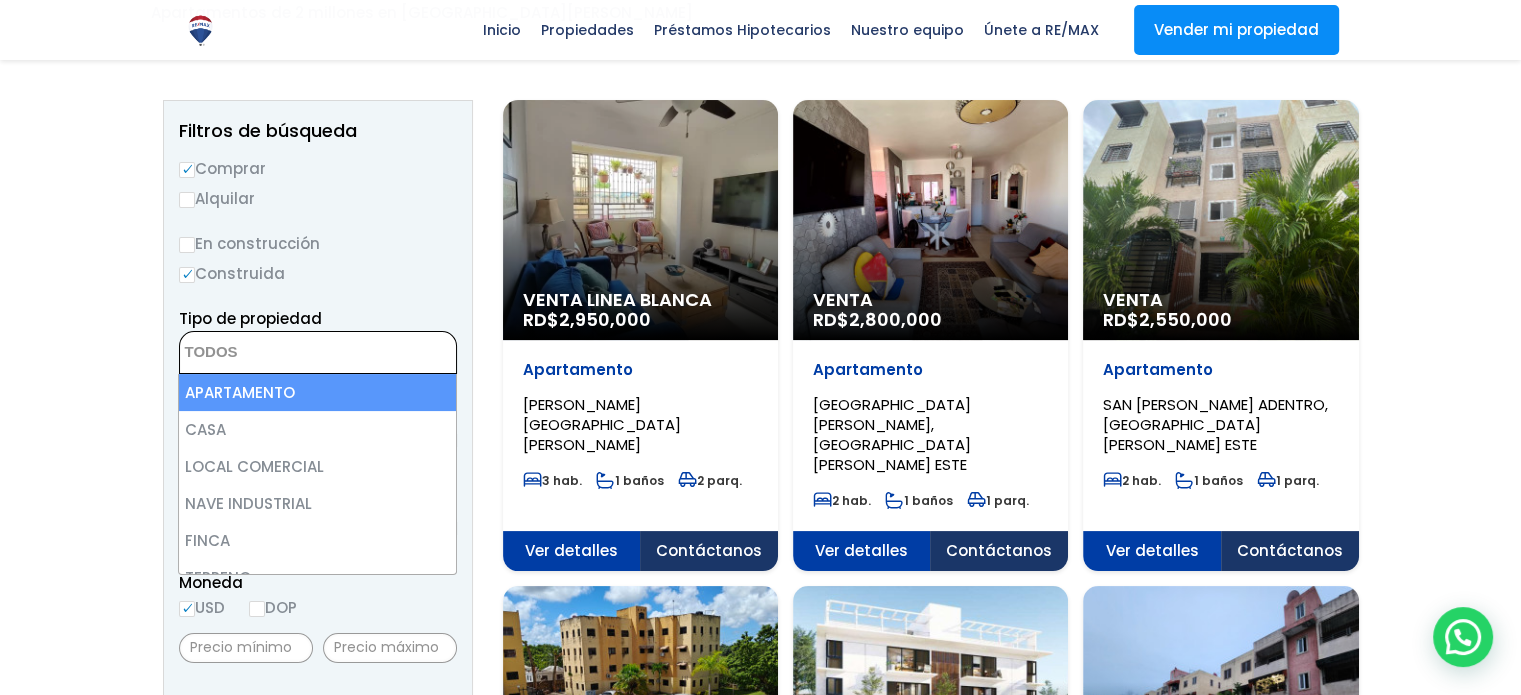 select on "apartment" 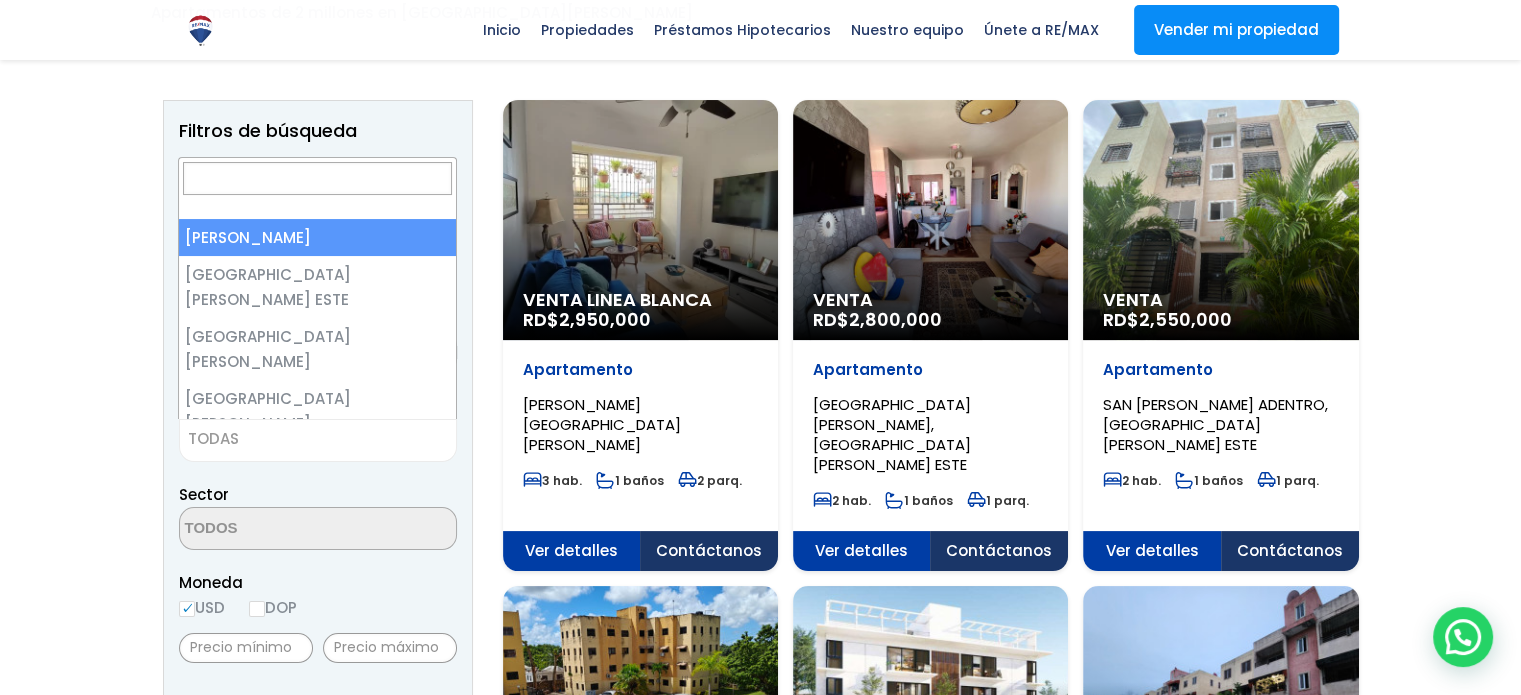 click on "TODAS" at bounding box center [318, 439] 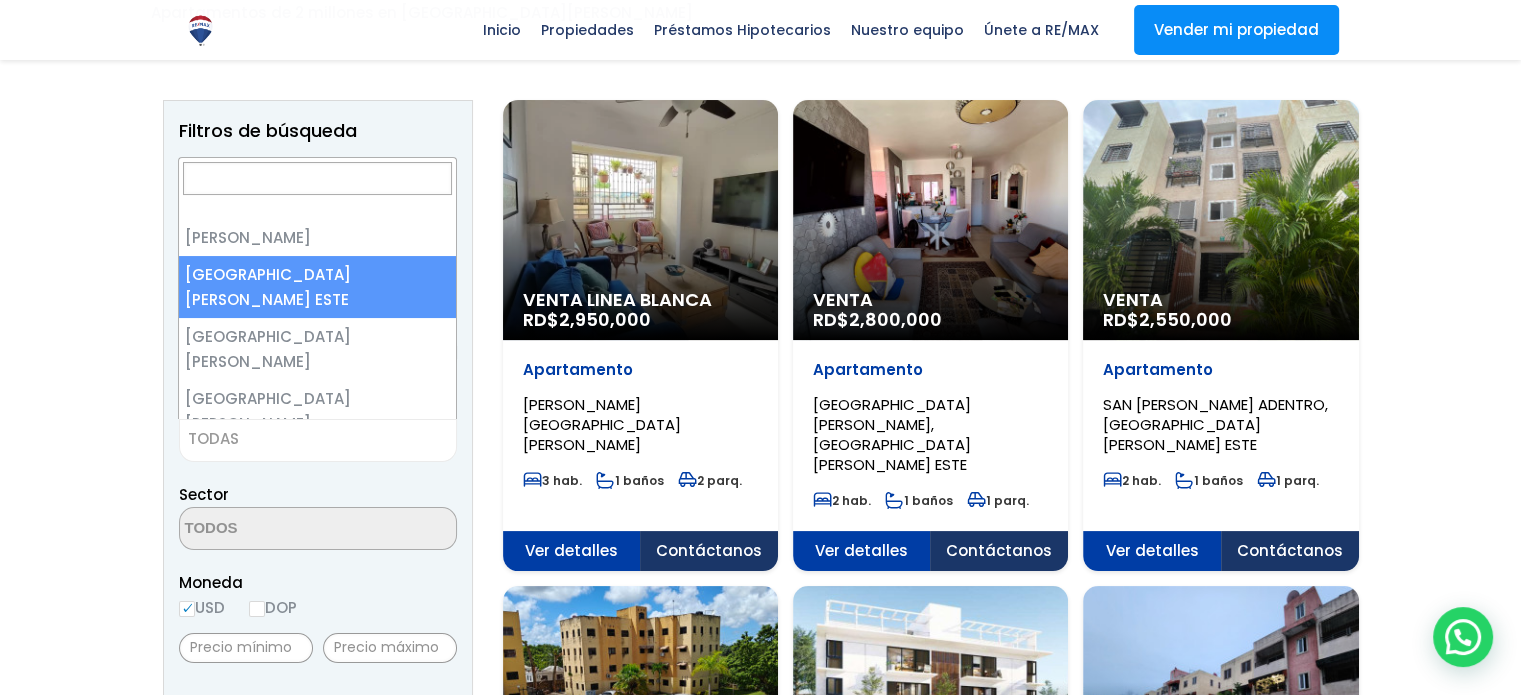 select on "148" 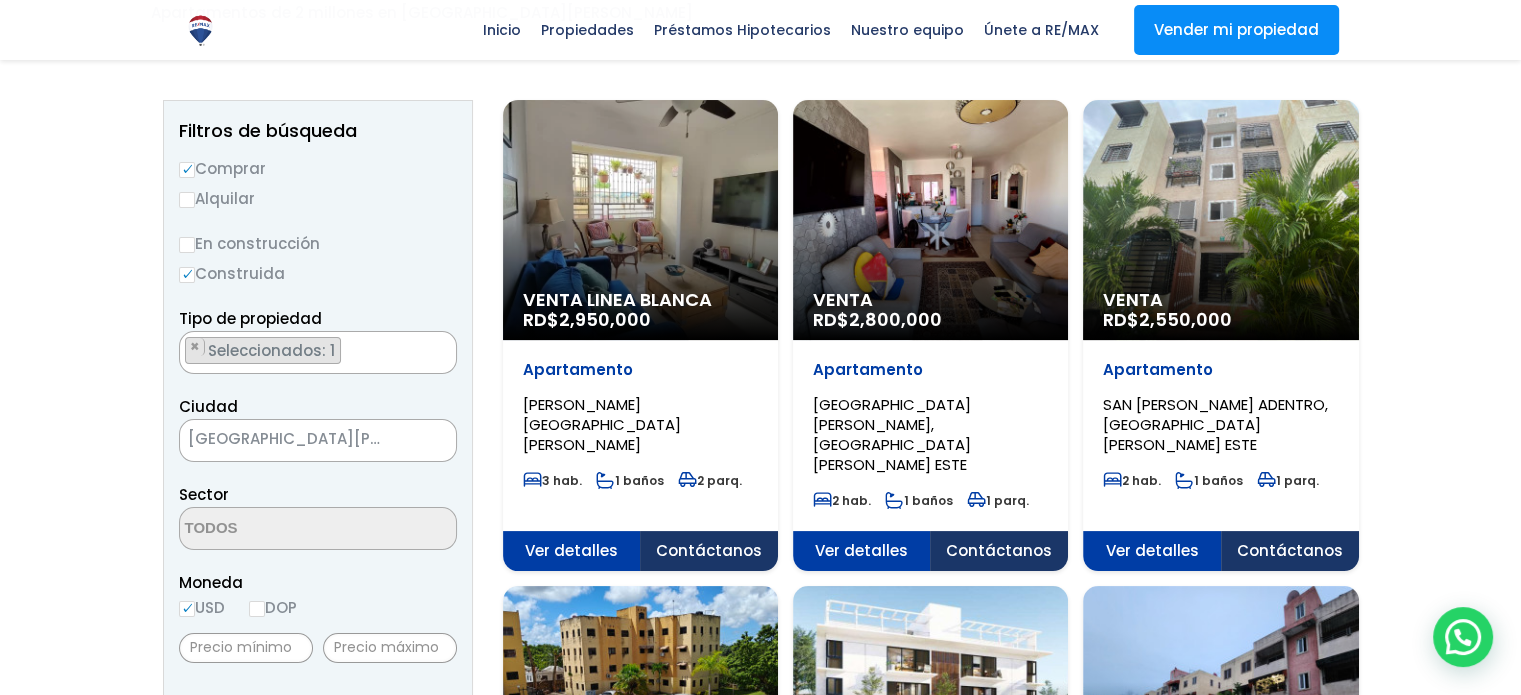 scroll, scrollTop: 400, scrollLeft: 0, axis: vertical 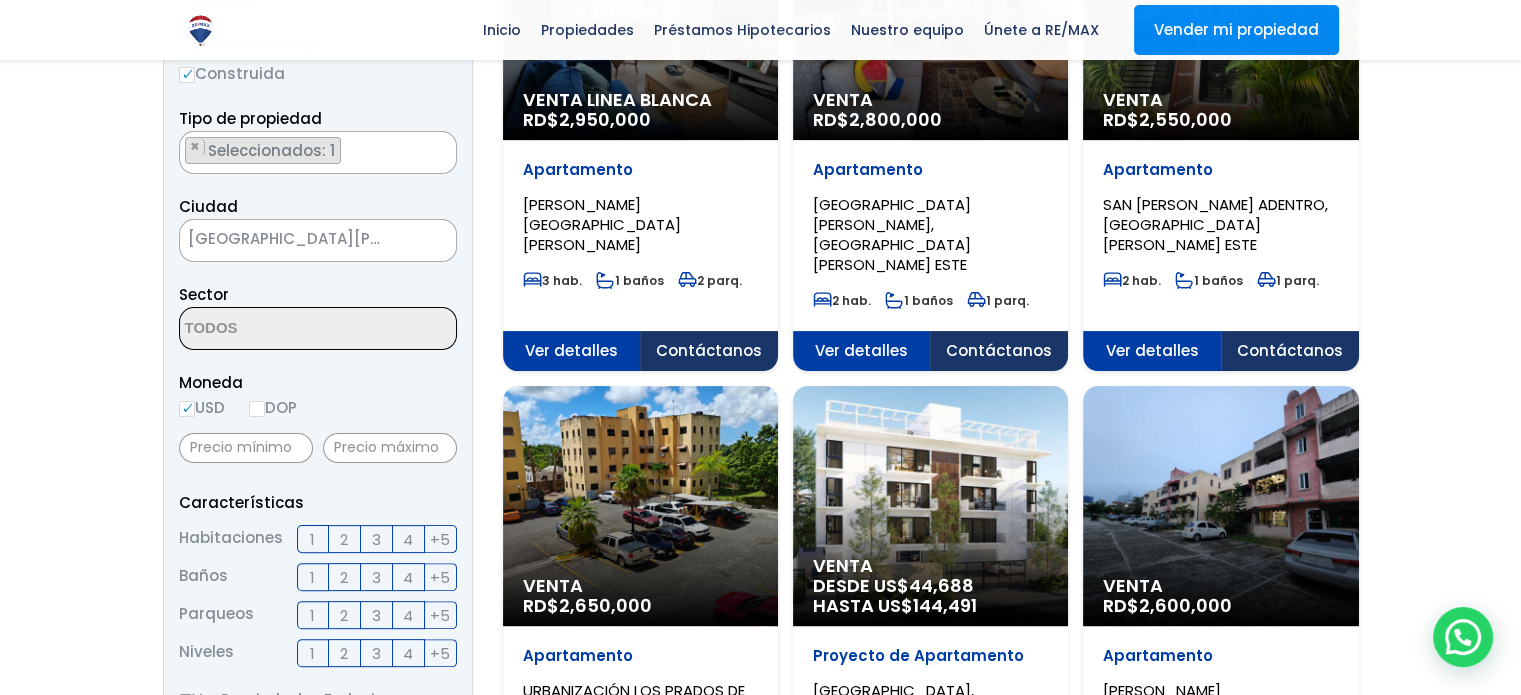 click on "DOP" at bounding box center (257, 409) 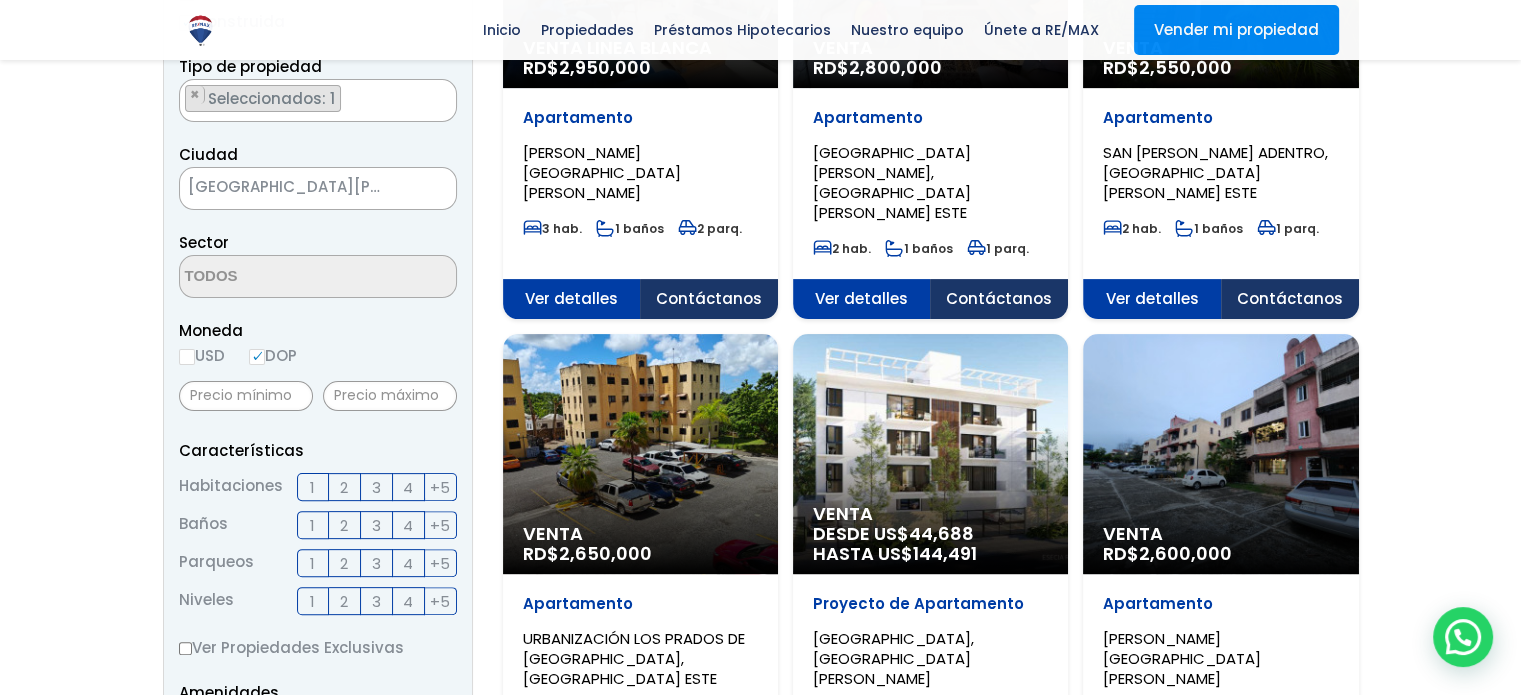 scroll, scrollTop: 500, scrollLeft: 0, axis: vertical 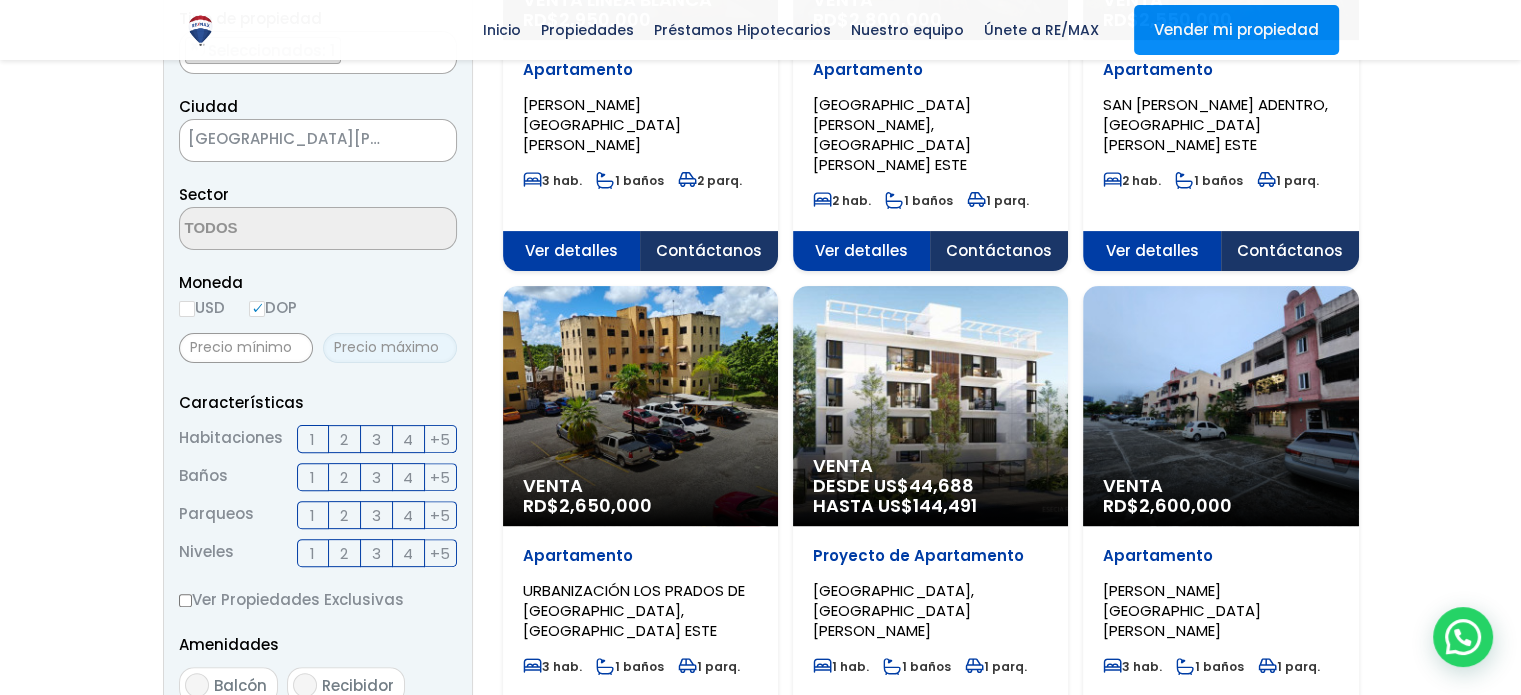 click at bounding box center (390, 348) 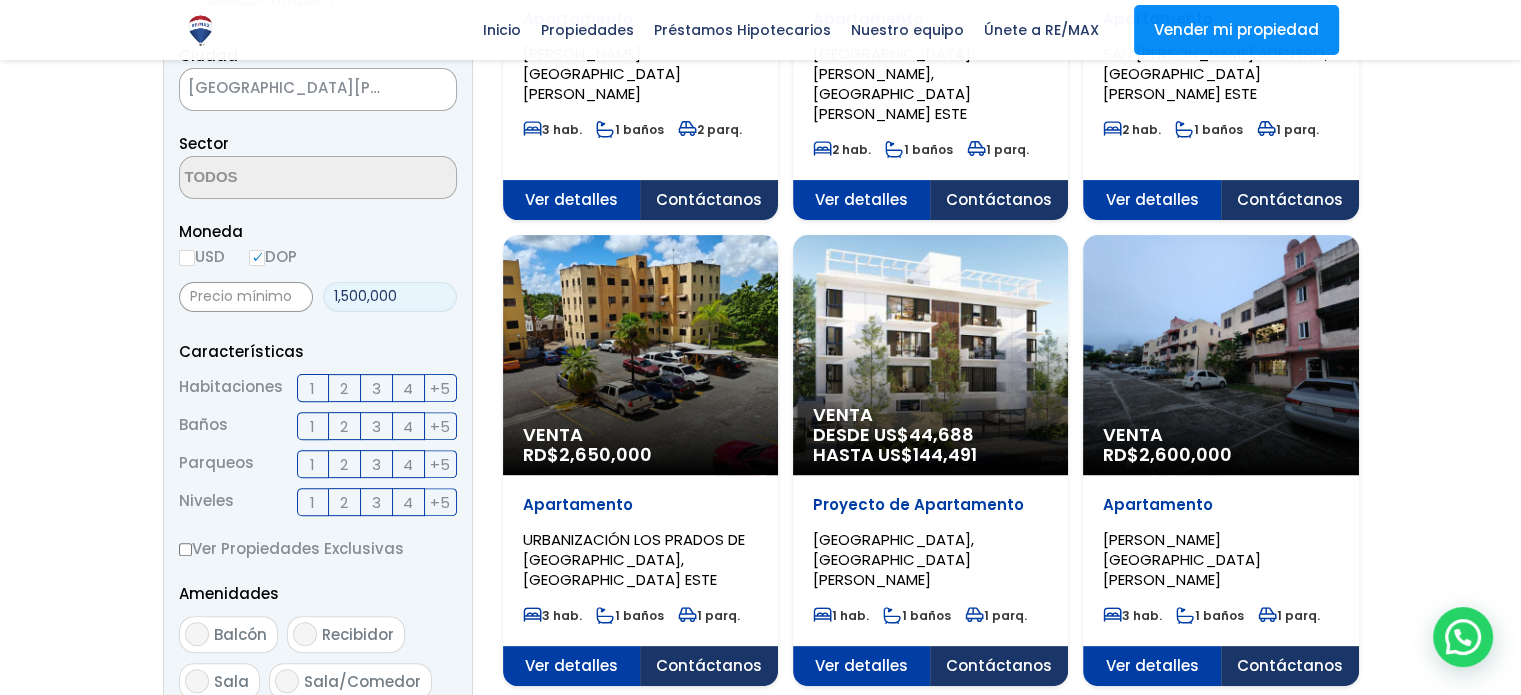 scroll, scrollTop: 600, scrollLeft: 0, axis: vertical 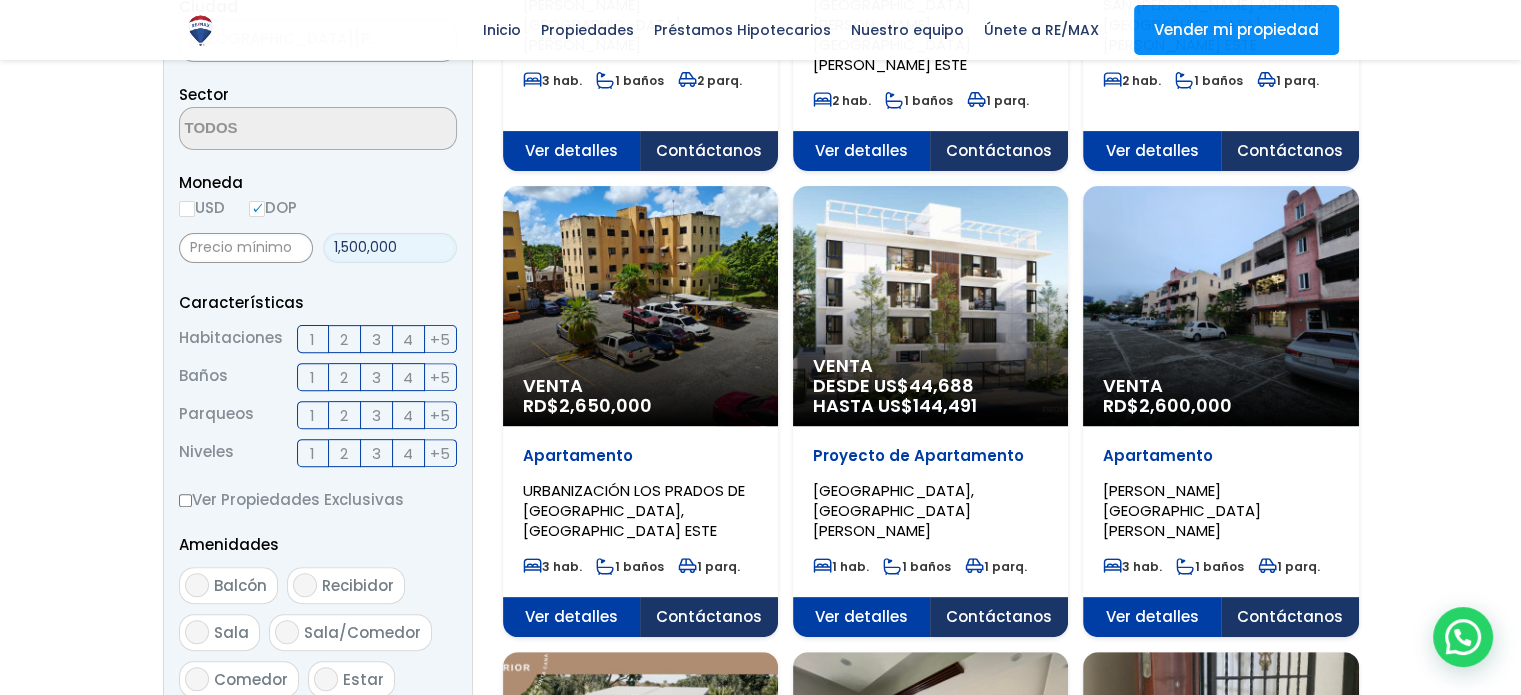 type on "1,500,000" 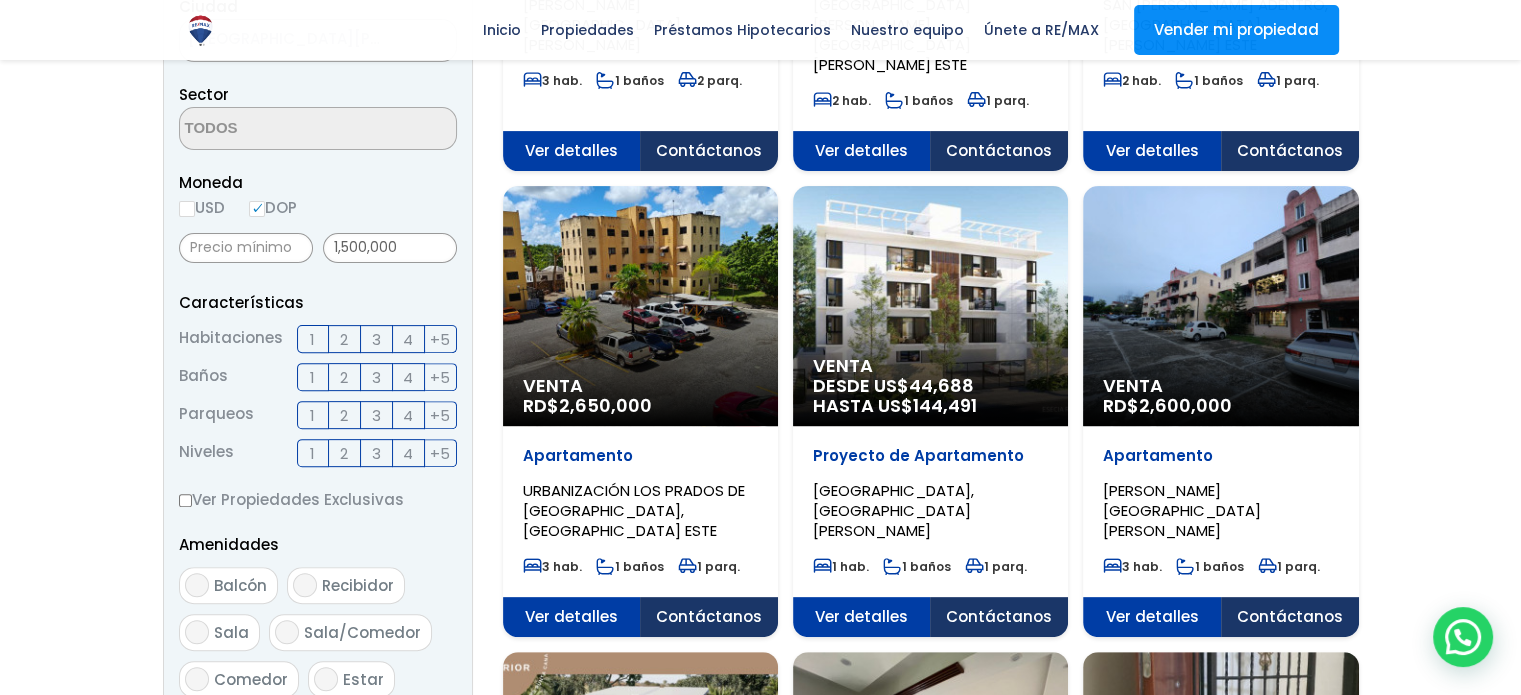 click on "2" at bounding box center (344, 339) 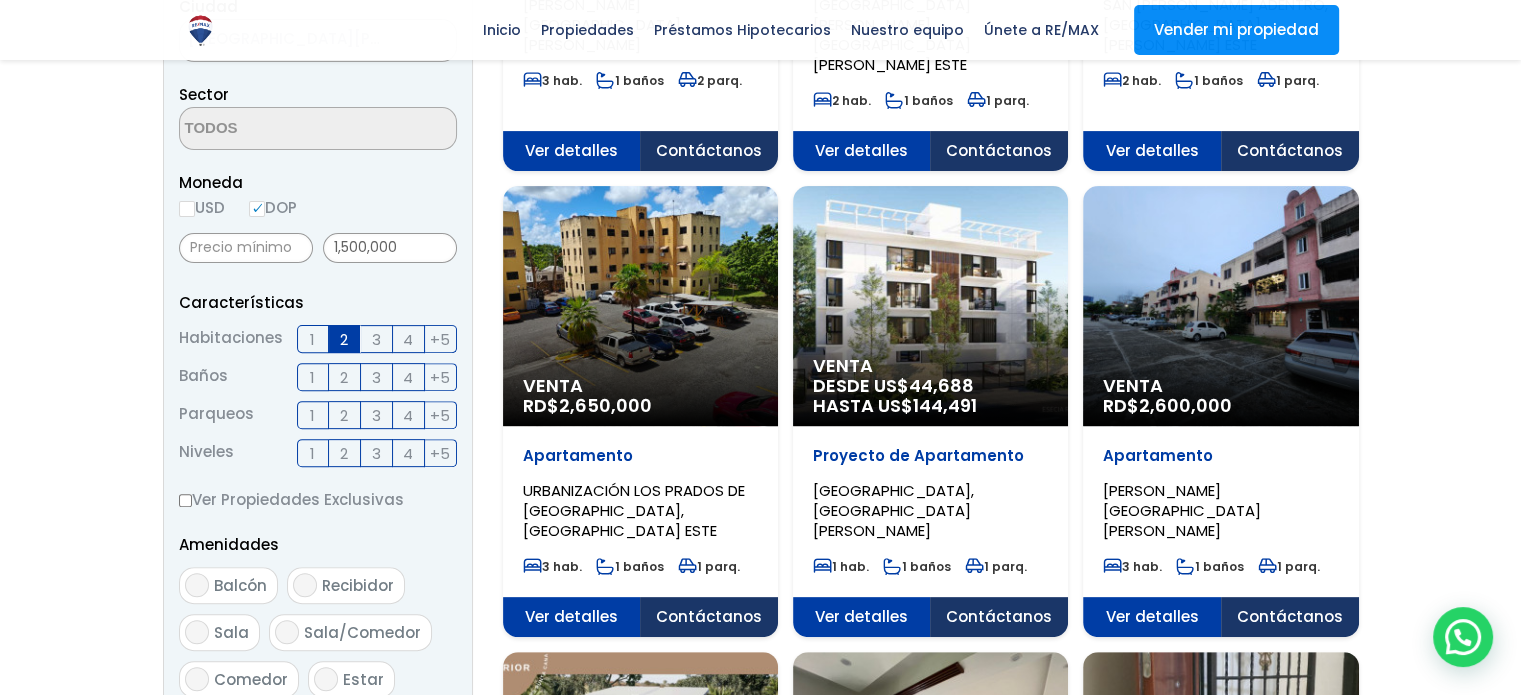 click on "1" at bounding box center (312, 377) 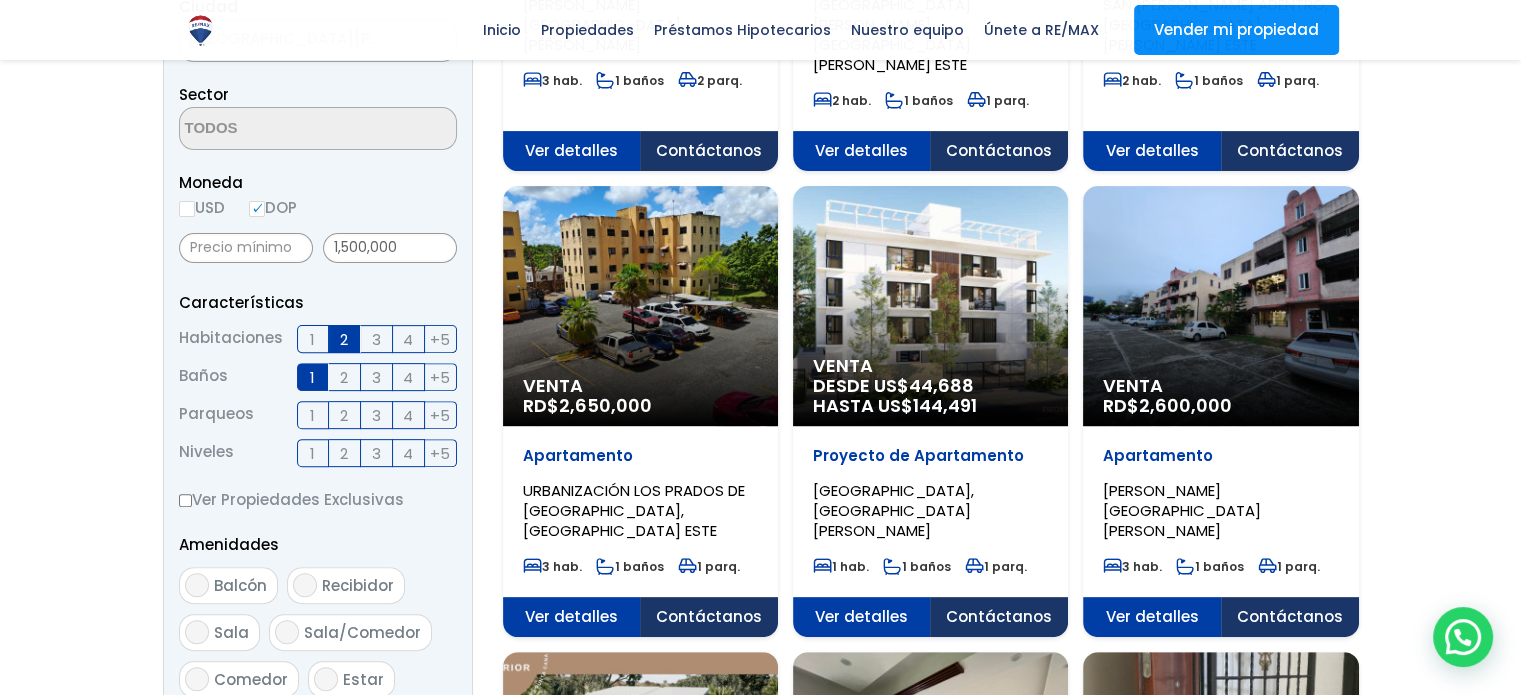click on "1" at bounding box center [313, 453] 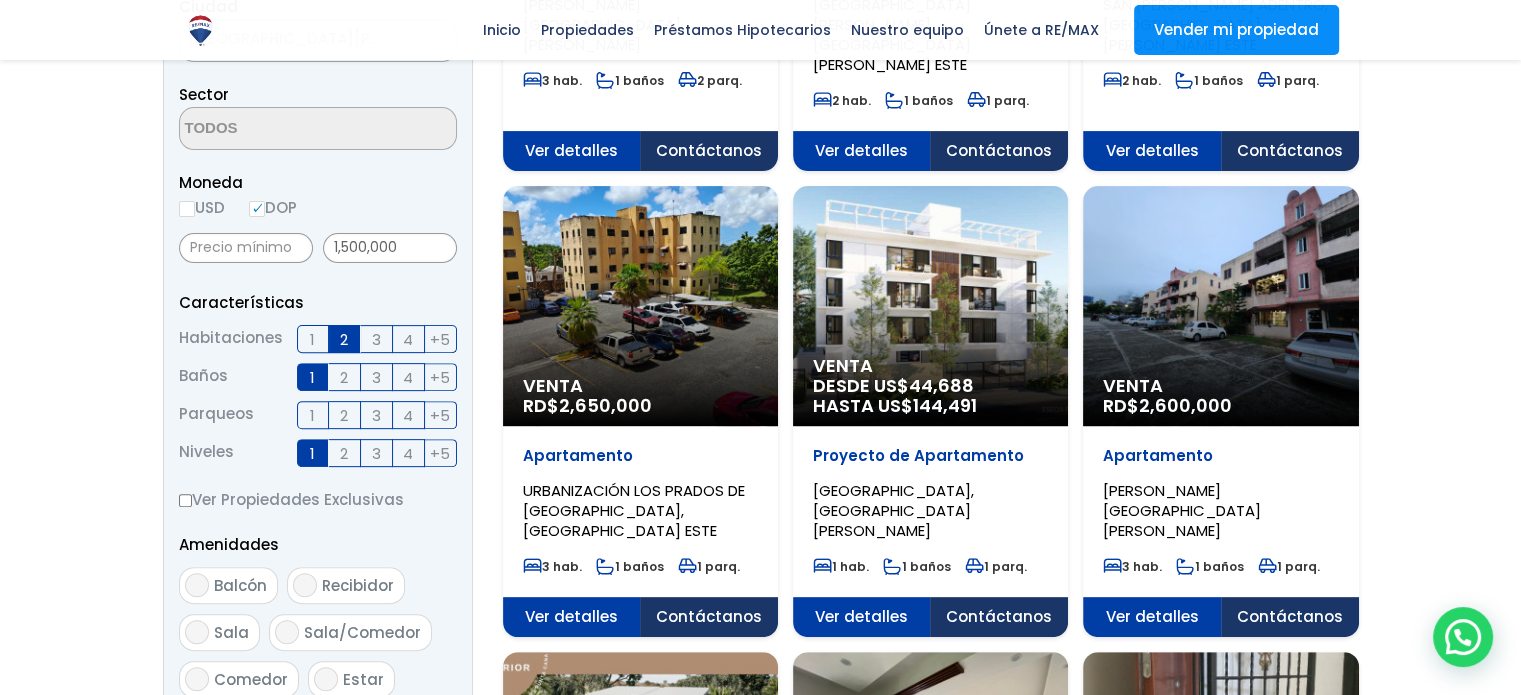 click on "2" at bounding box center (345, 453) 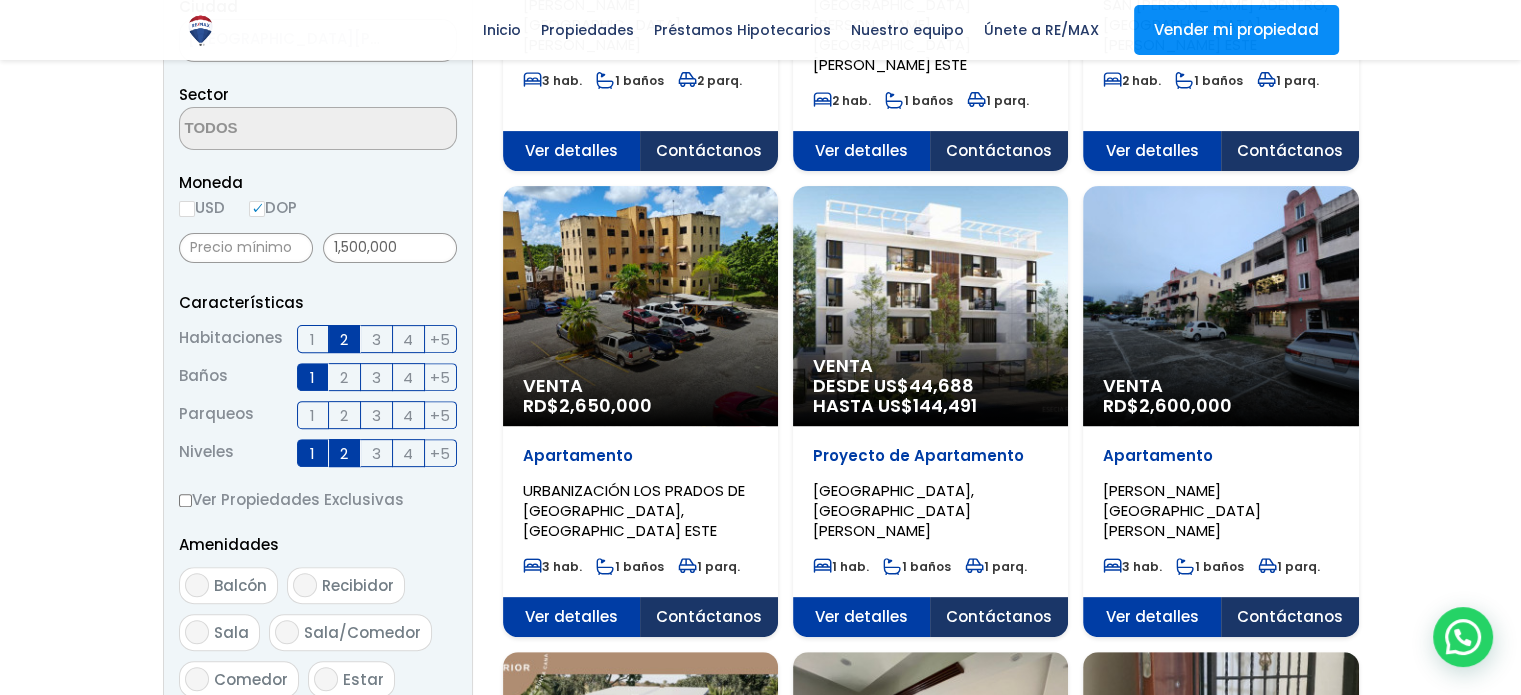 click on "3" at bounding box center [377, 453] 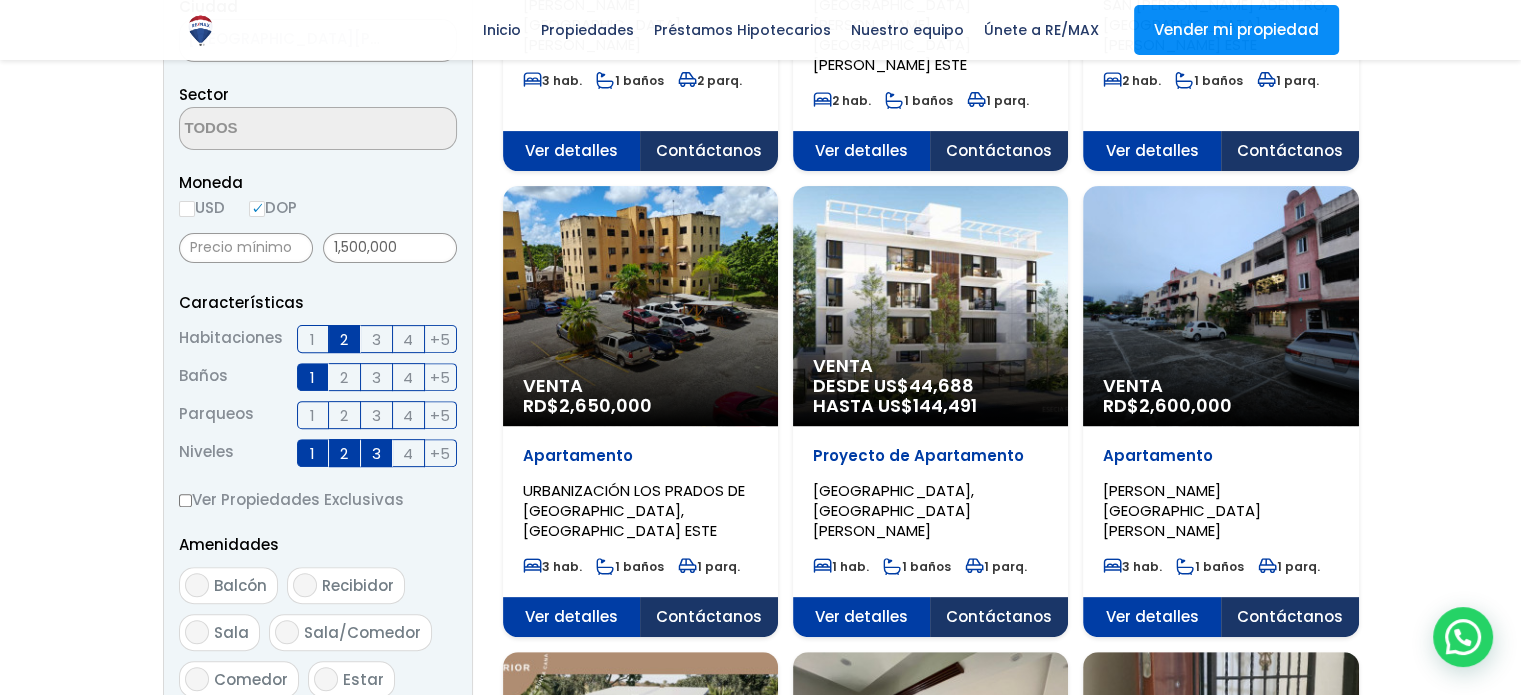 click on "4" at bounding box center [408, 453] 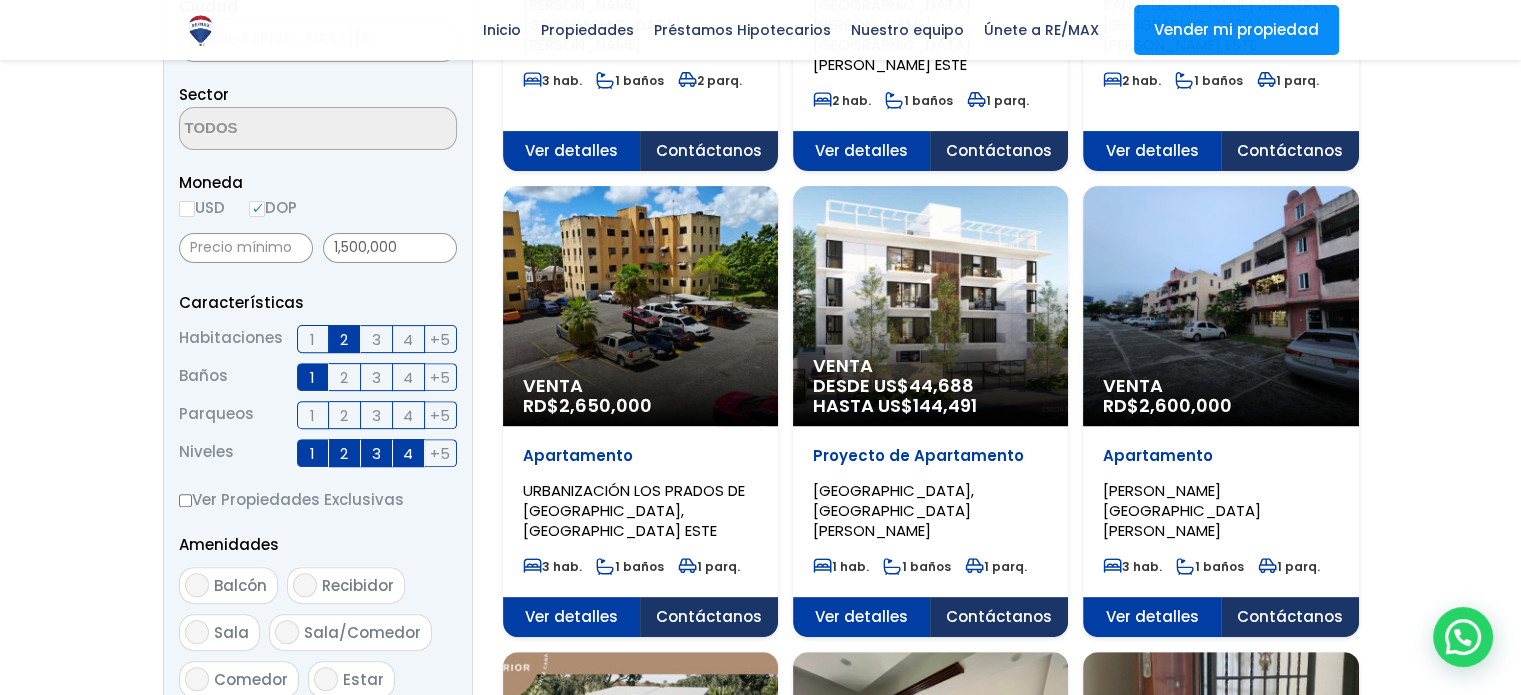 click on "+5" at bounding box center (440, 453) 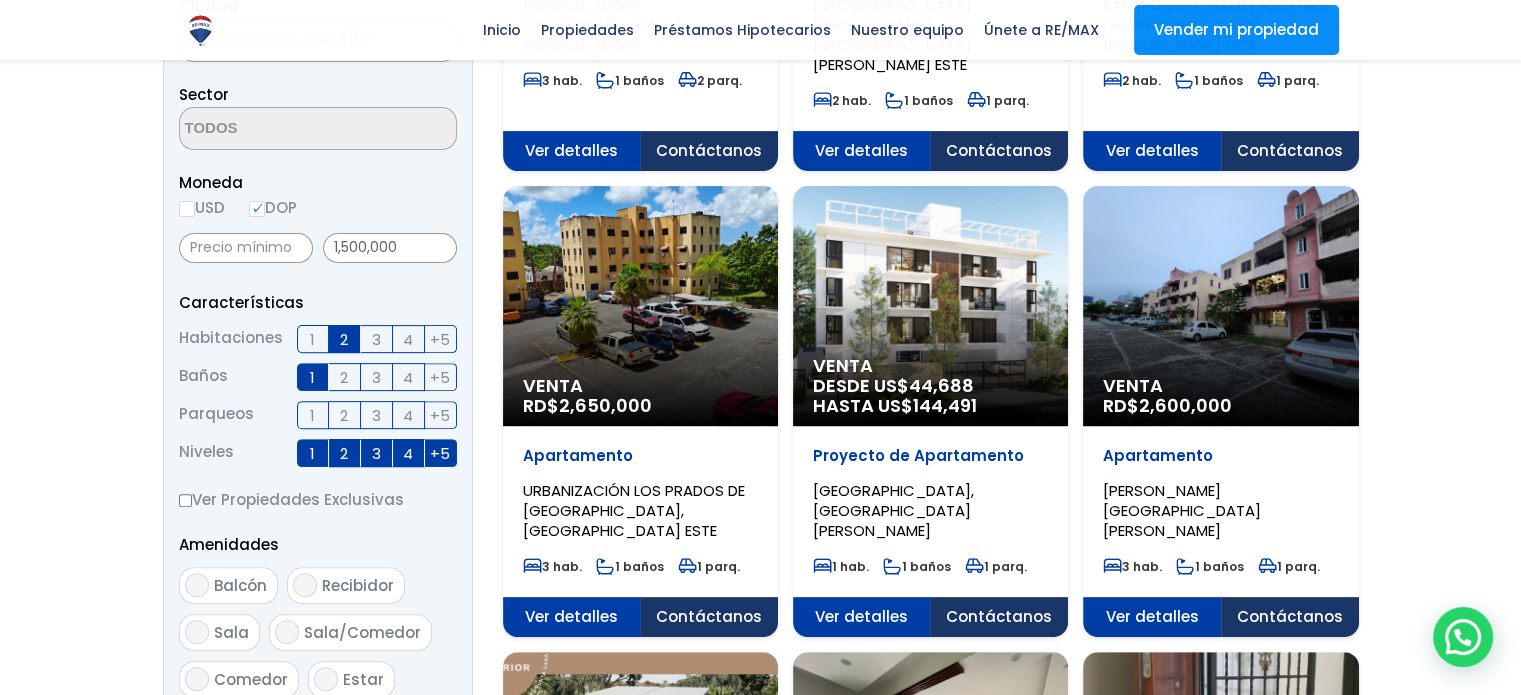 click on "1" at bounding box center (313, 415) 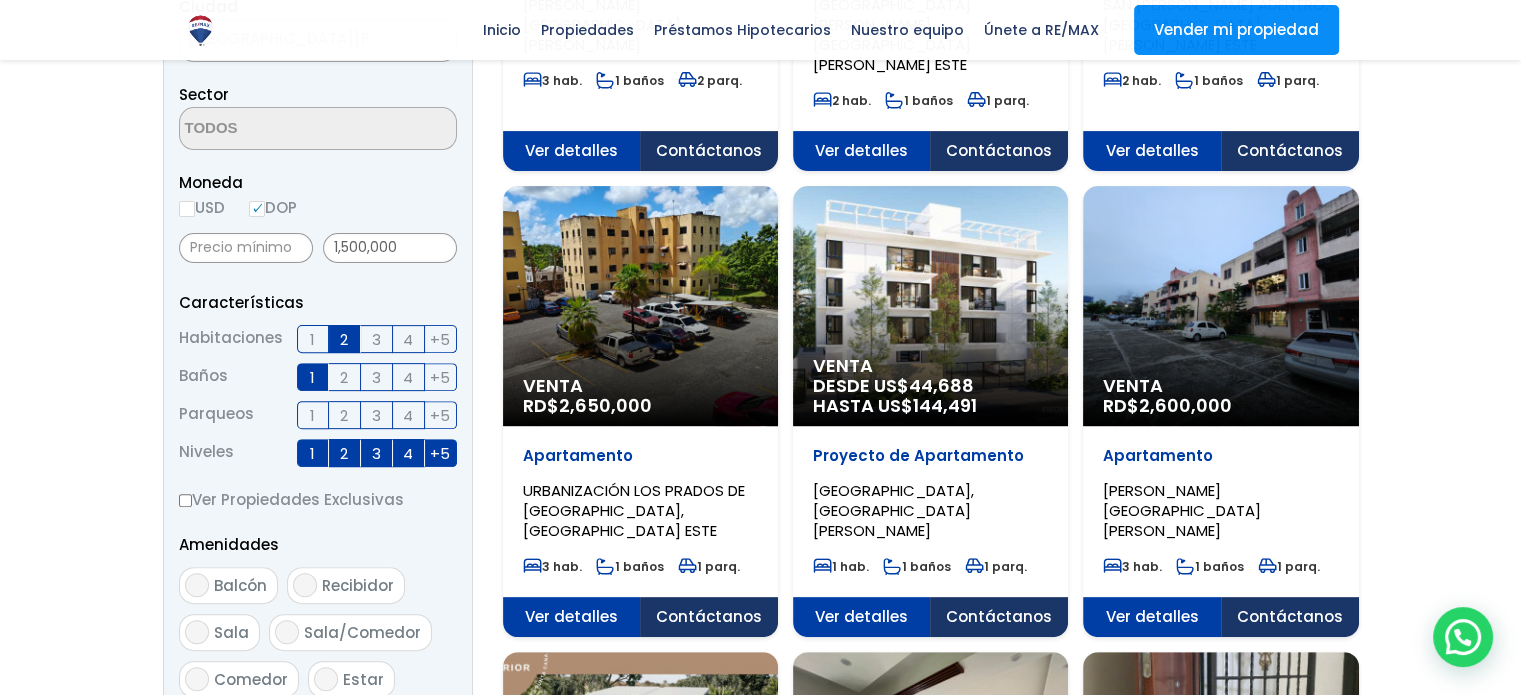 click on "1" at bounding box center [0, 0] 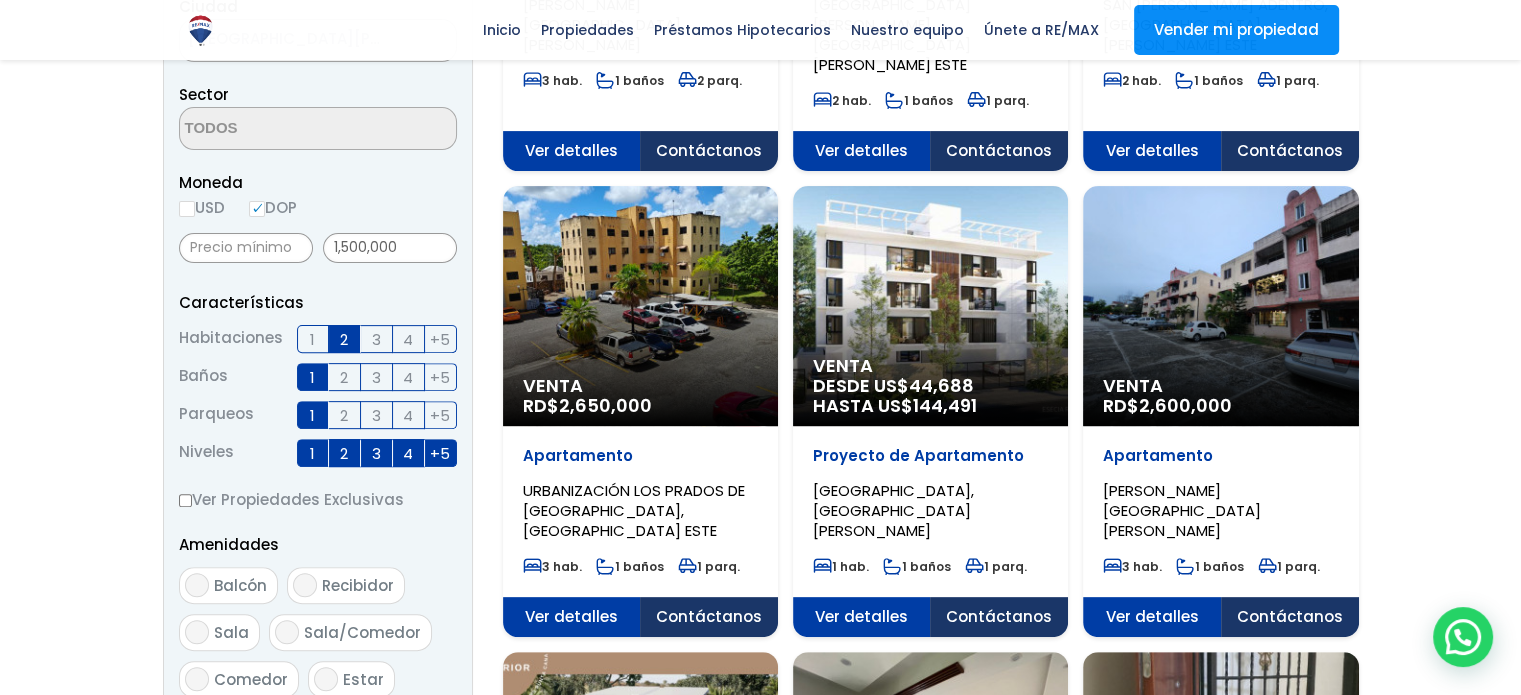 click on "3" at bounding box center (376, 339) 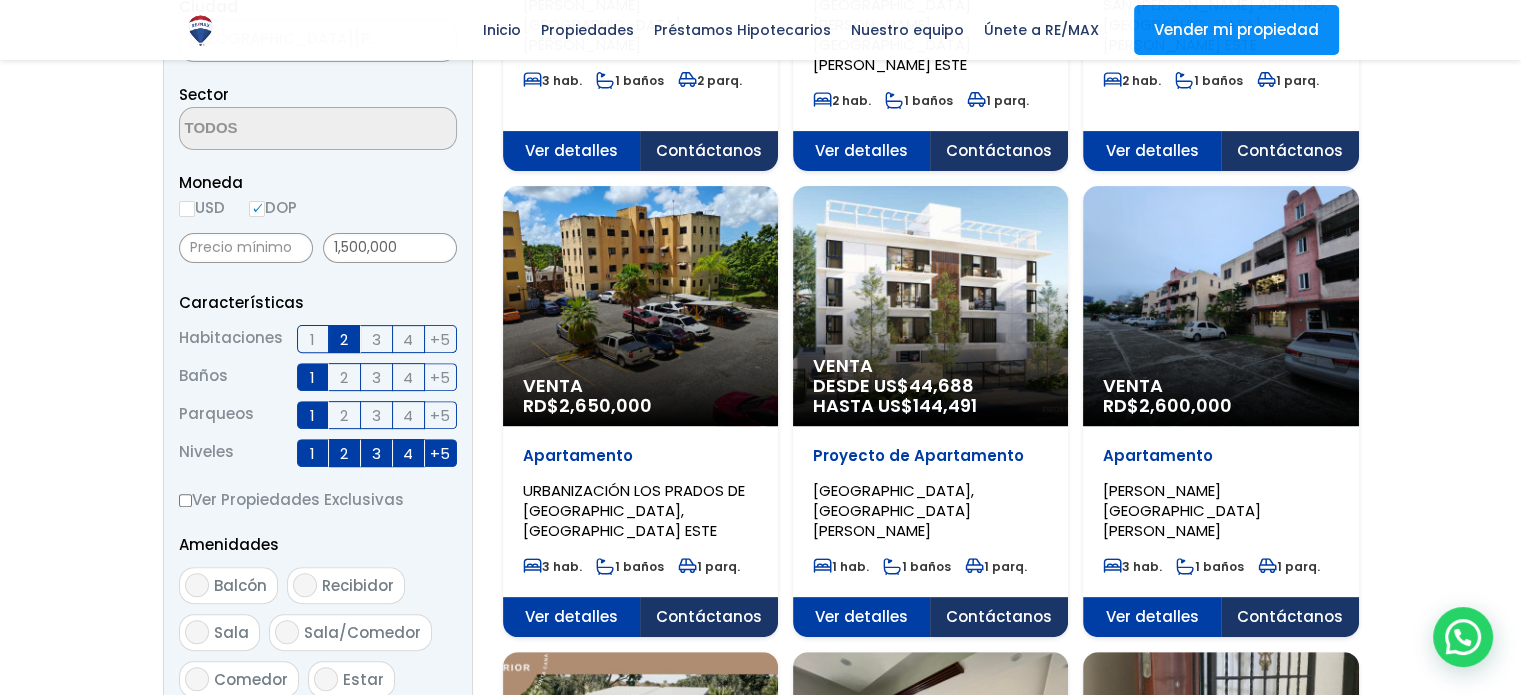 click on "3" at bounding box center [0, 0] 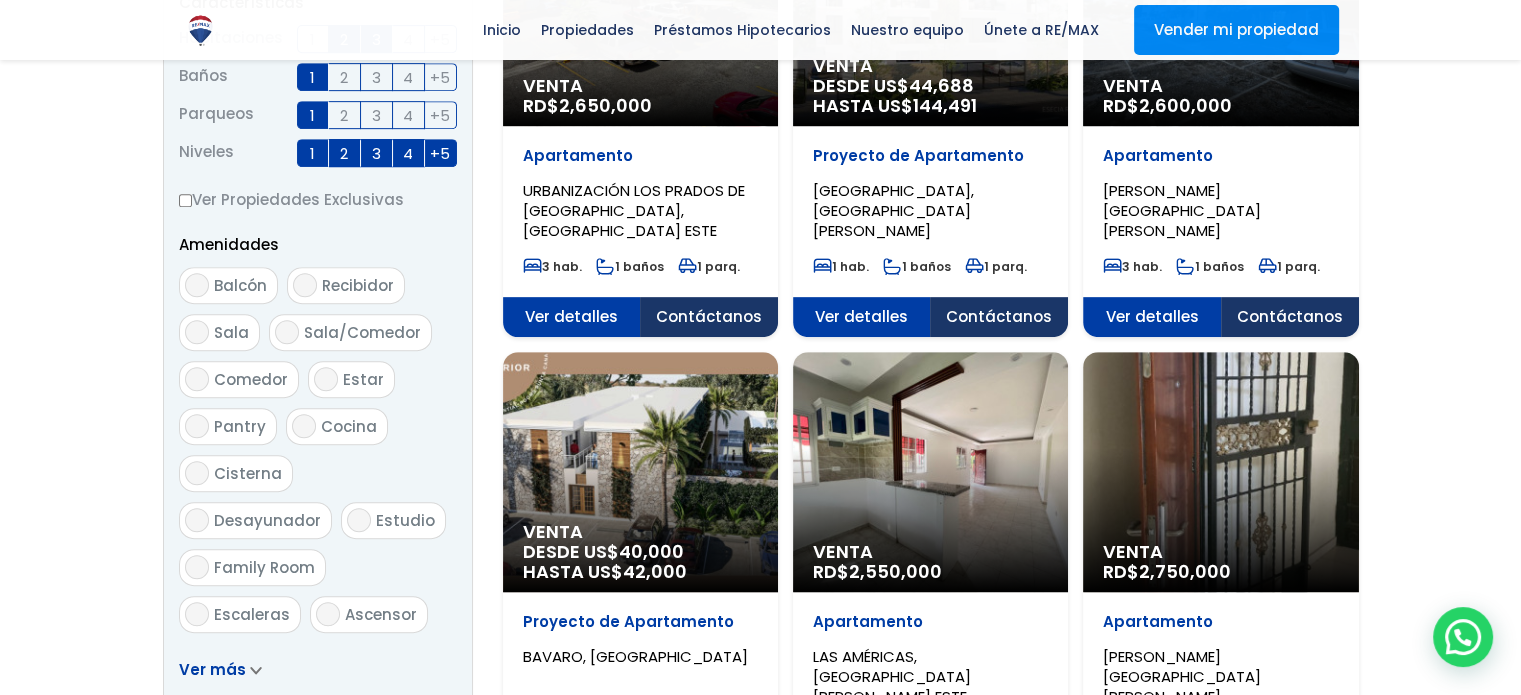 scroll, scrollTop: 1100, scrollLeft: 0, axis: vertical 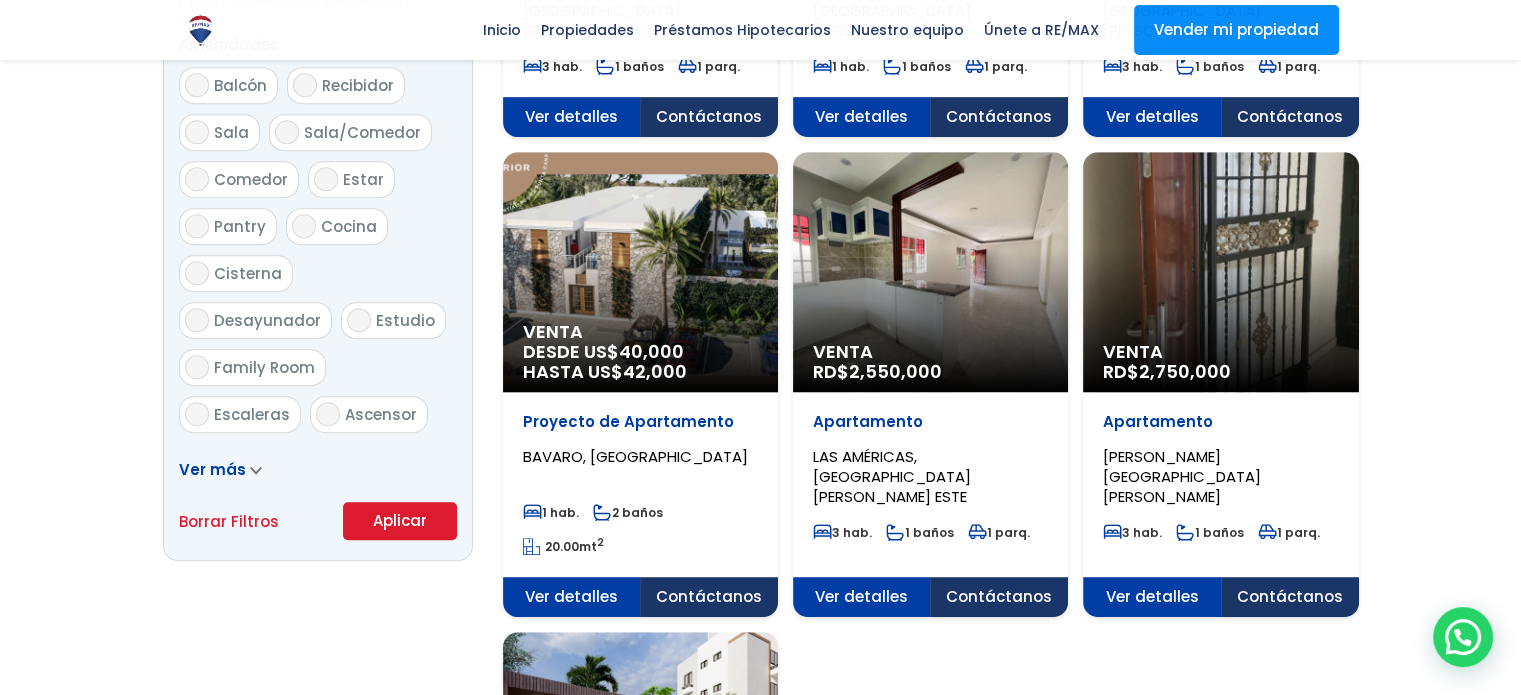 click on "Aplicar" at bounding box center [400, 521] 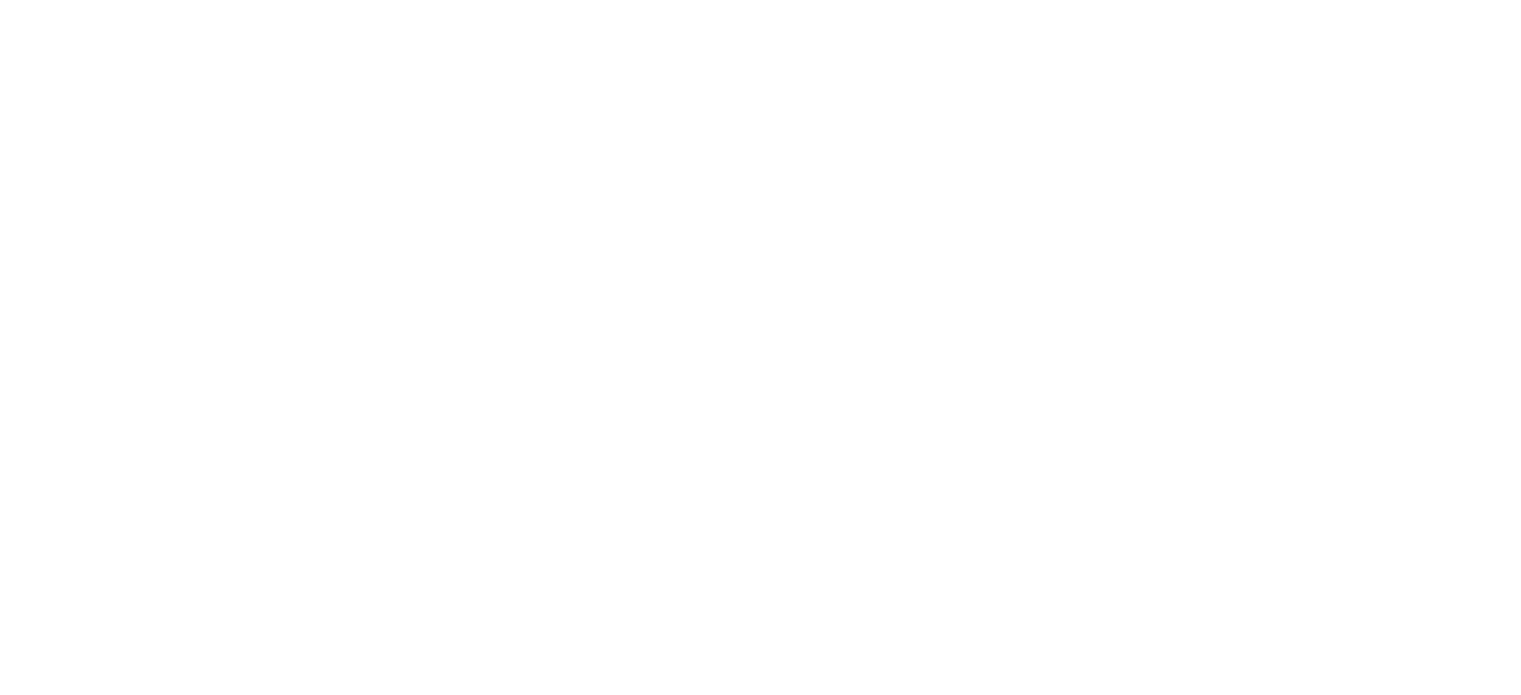scroll, scrollTop: 0, scrollLeft: 0, axis: both 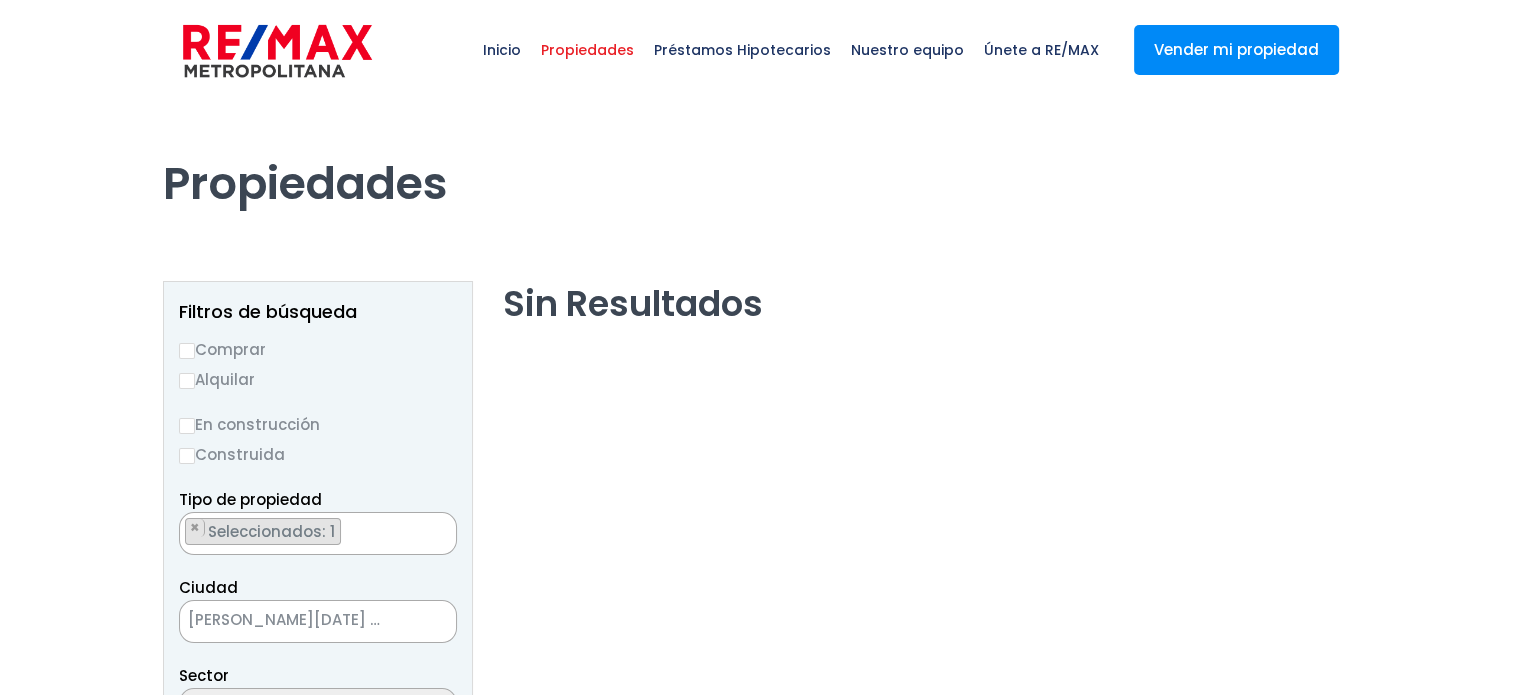 select 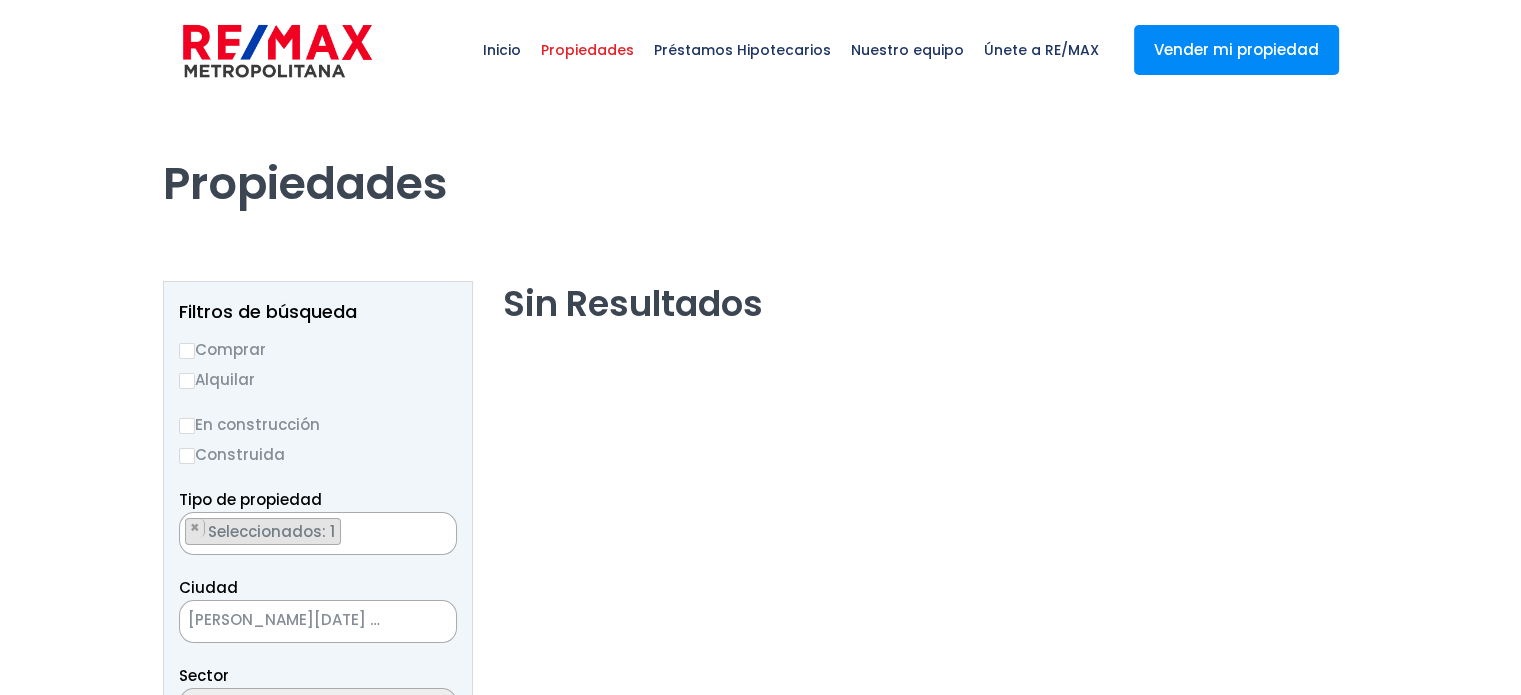 click on "Comprar" at bounding box center (187, 351) 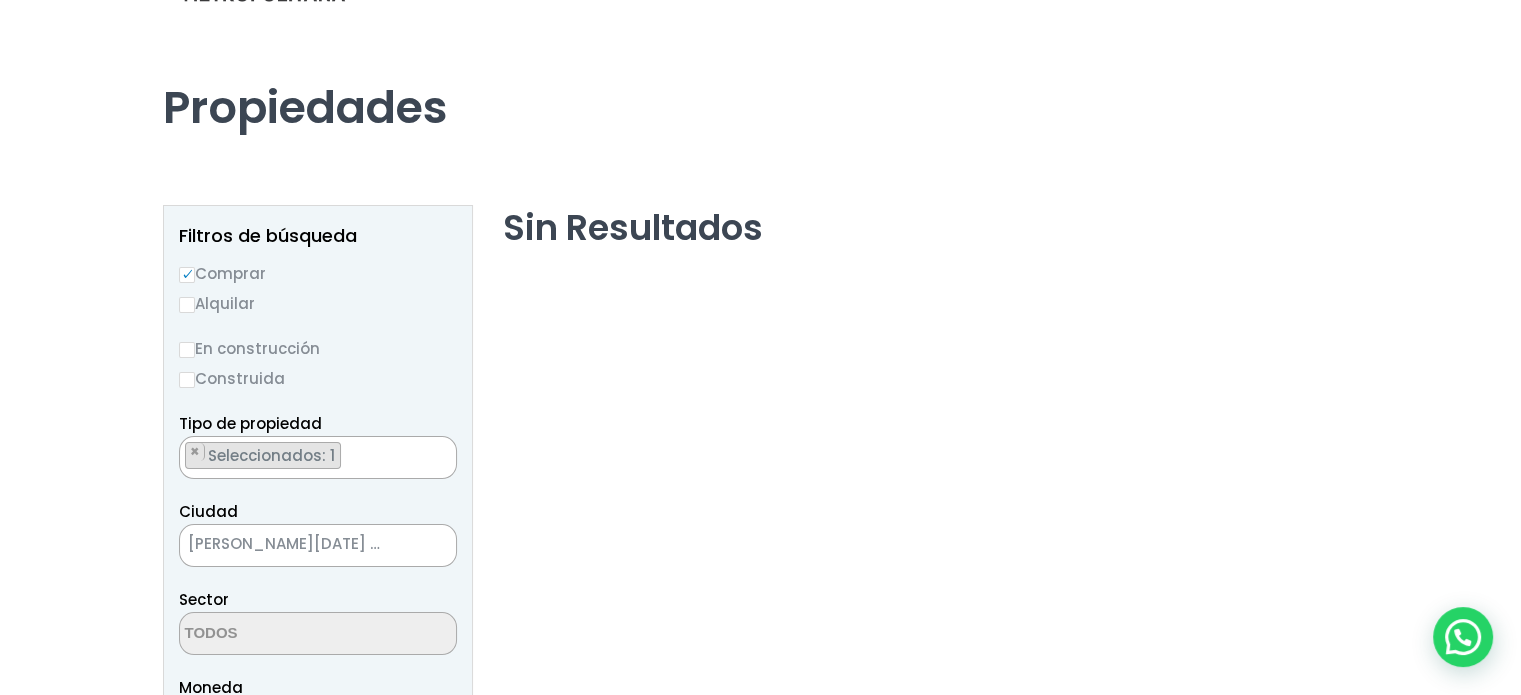 scroll, scrollTop: 300, scrollLeft: 0, axis: vertical 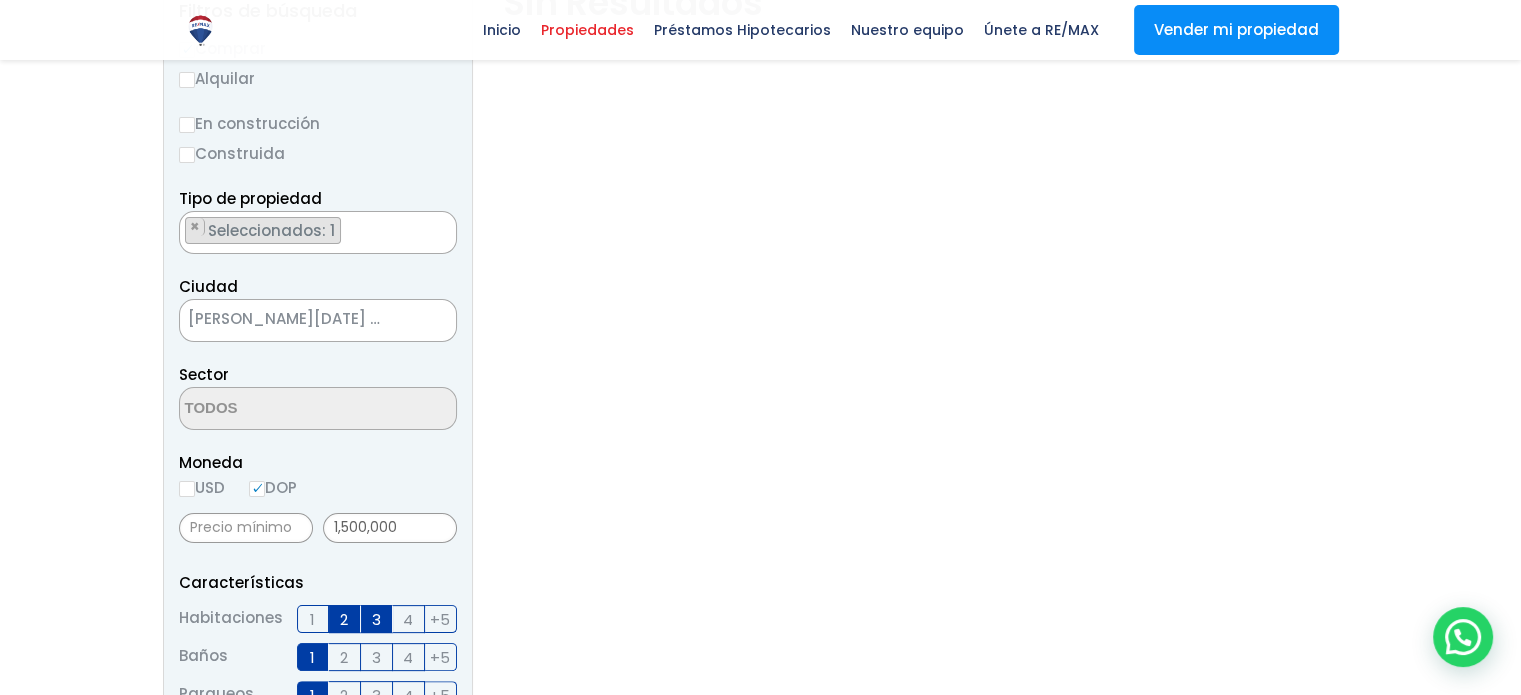 click on "Seleccionados: 1" at bounding box center (273, 230) 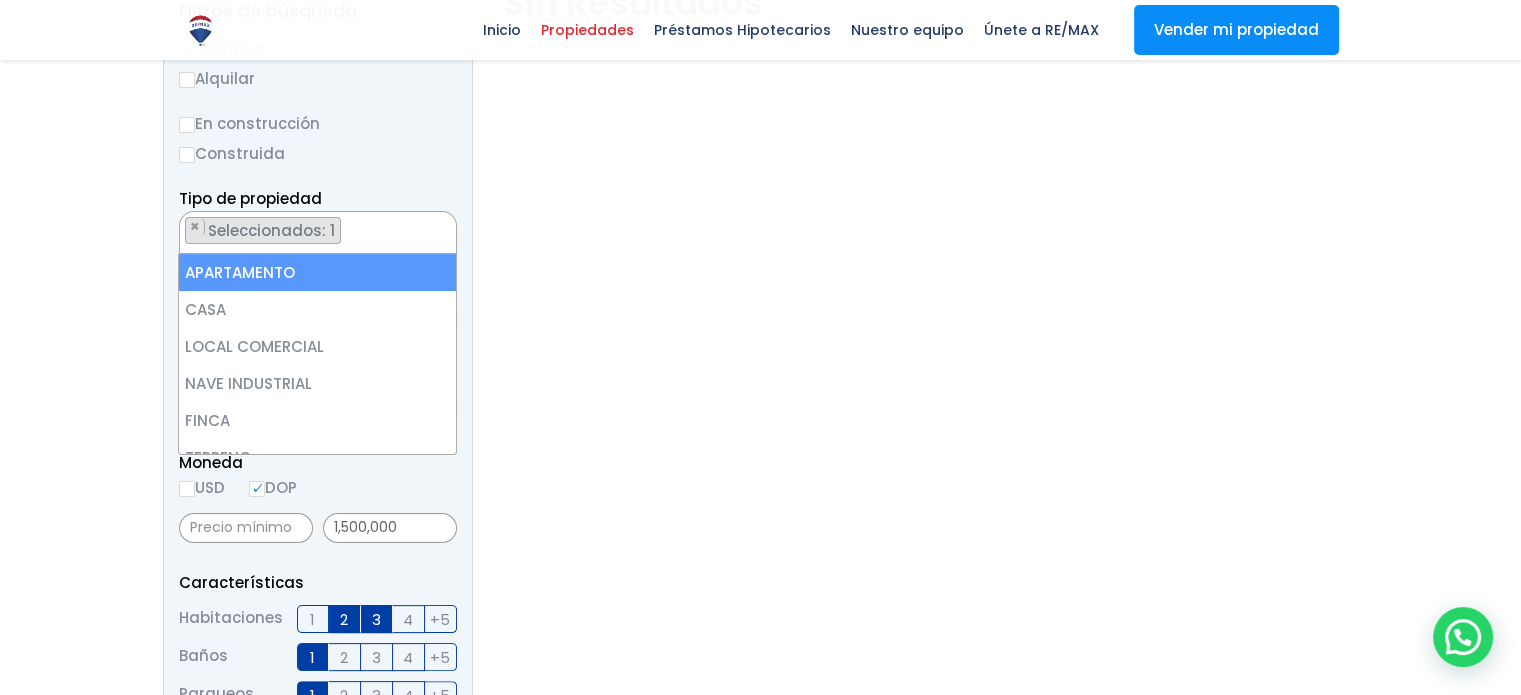select 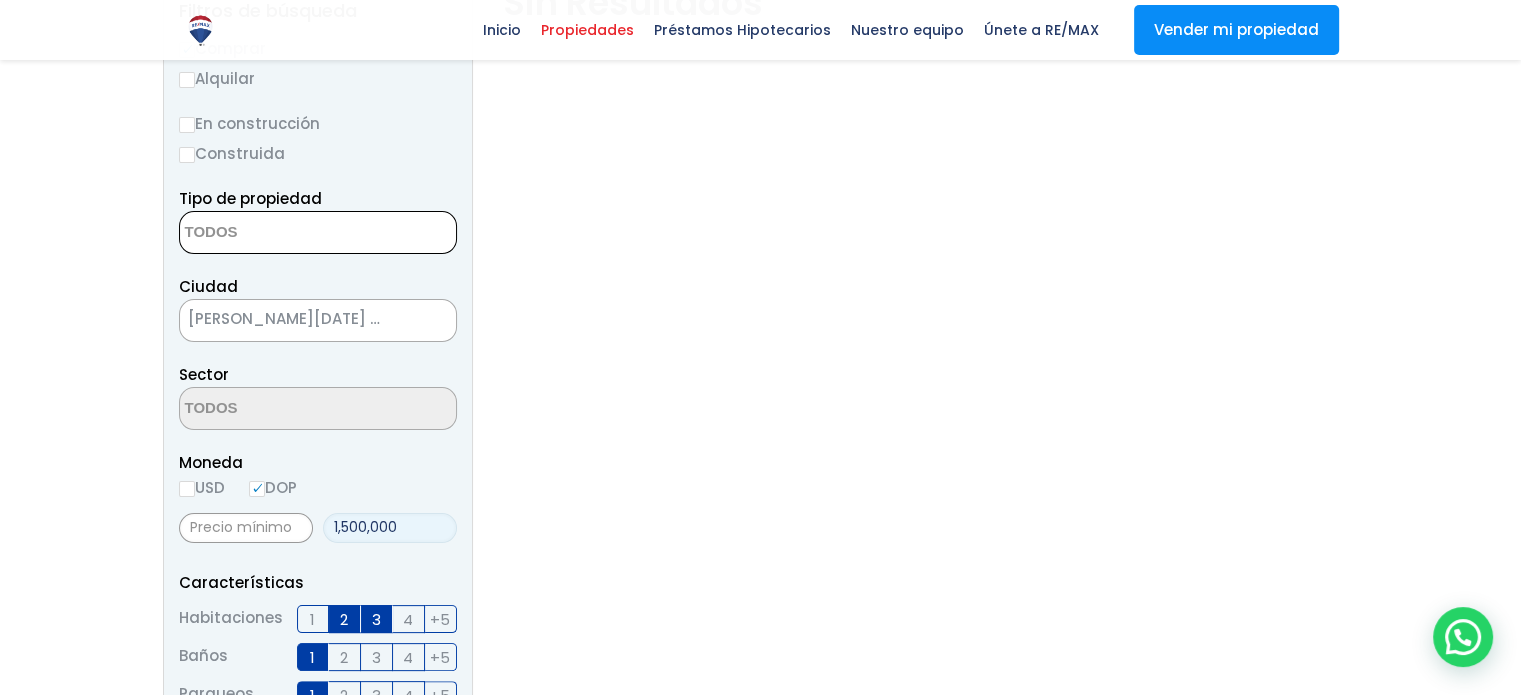 click on "1,500,000" at bounding box center [390, 528] 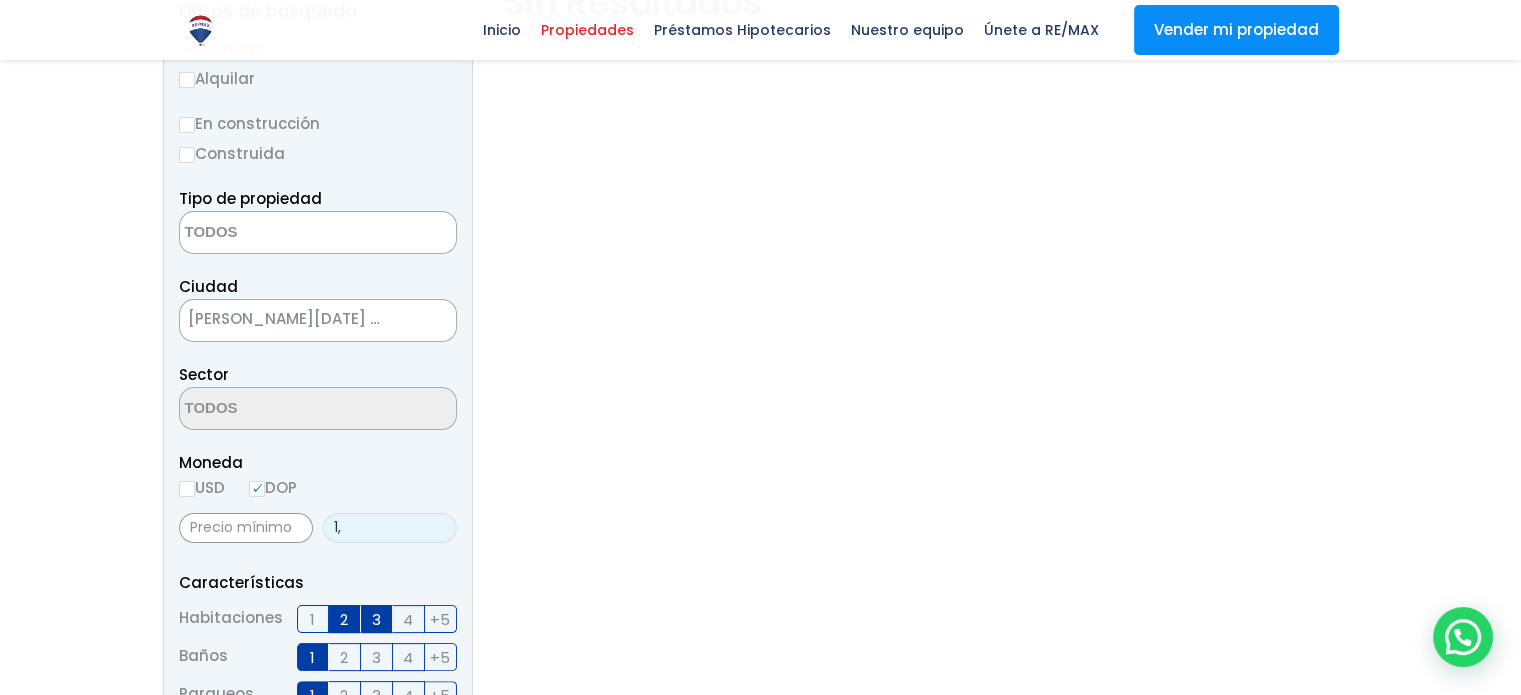 type on "1" 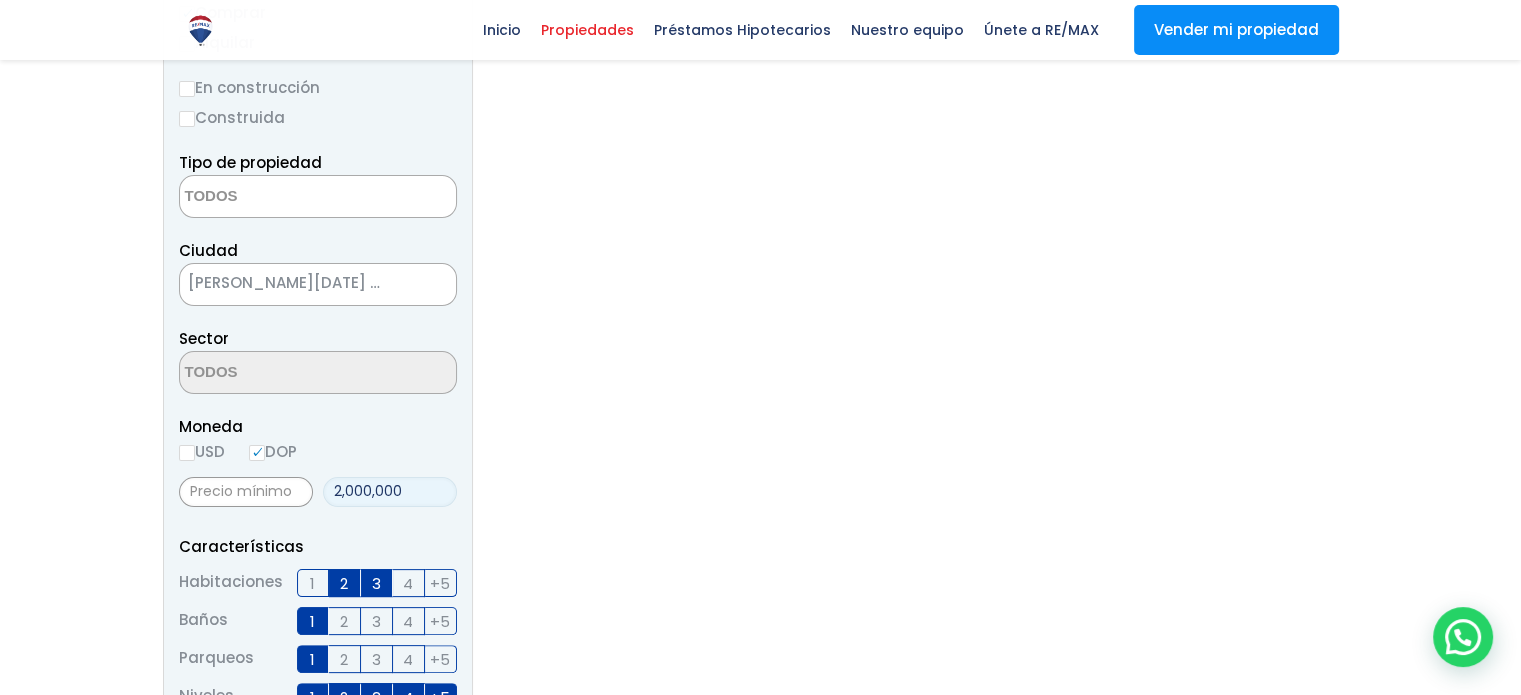 scroll, scrollTop: 400, scrollLeft: 0, axis: vertical 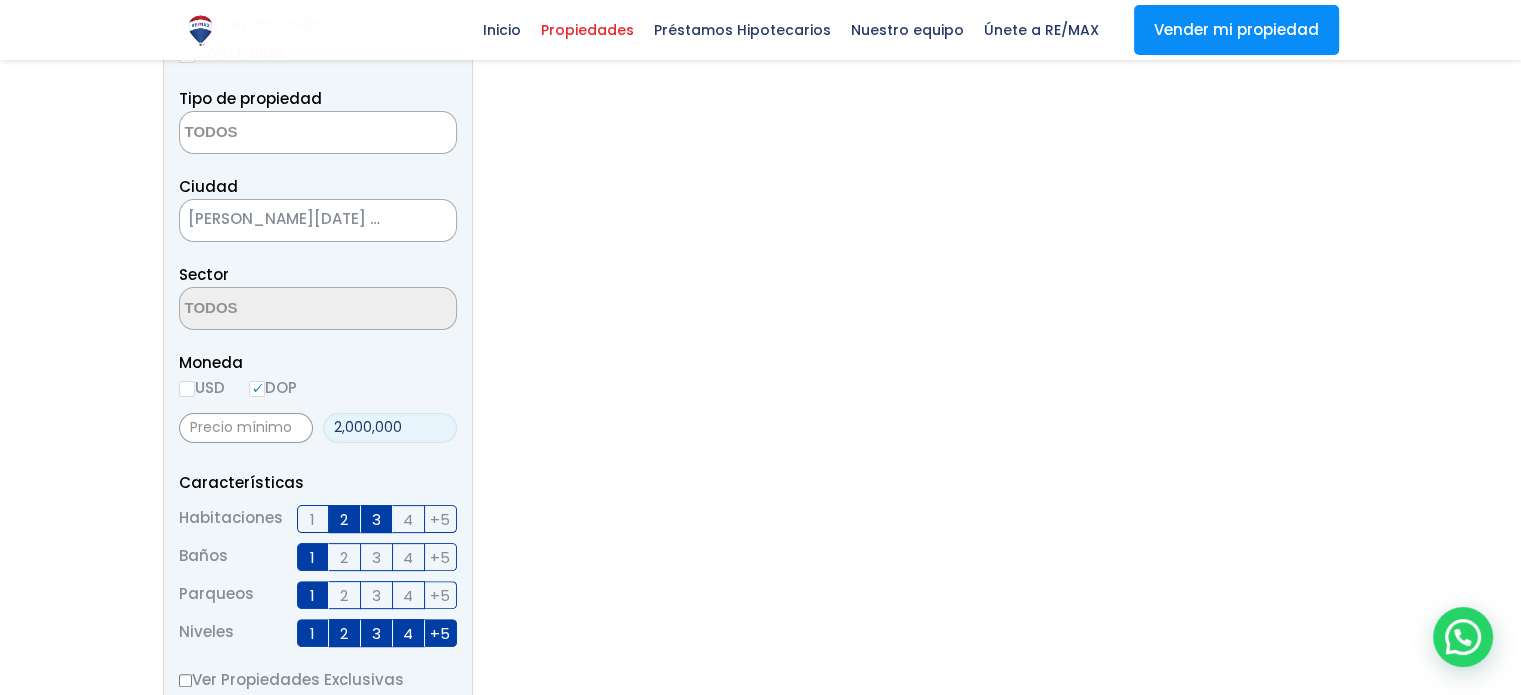type on "2,000,000" 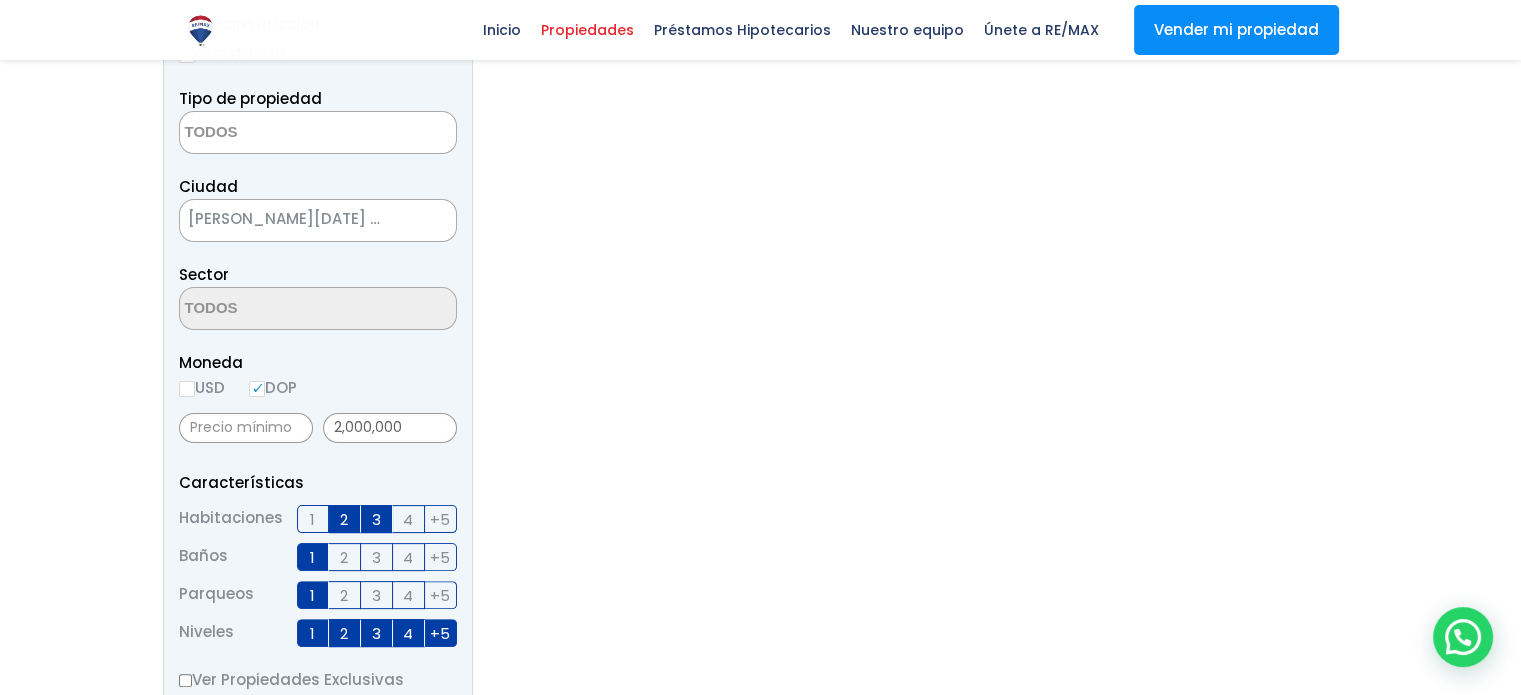 click on "3" at bounding box center [377, 519] 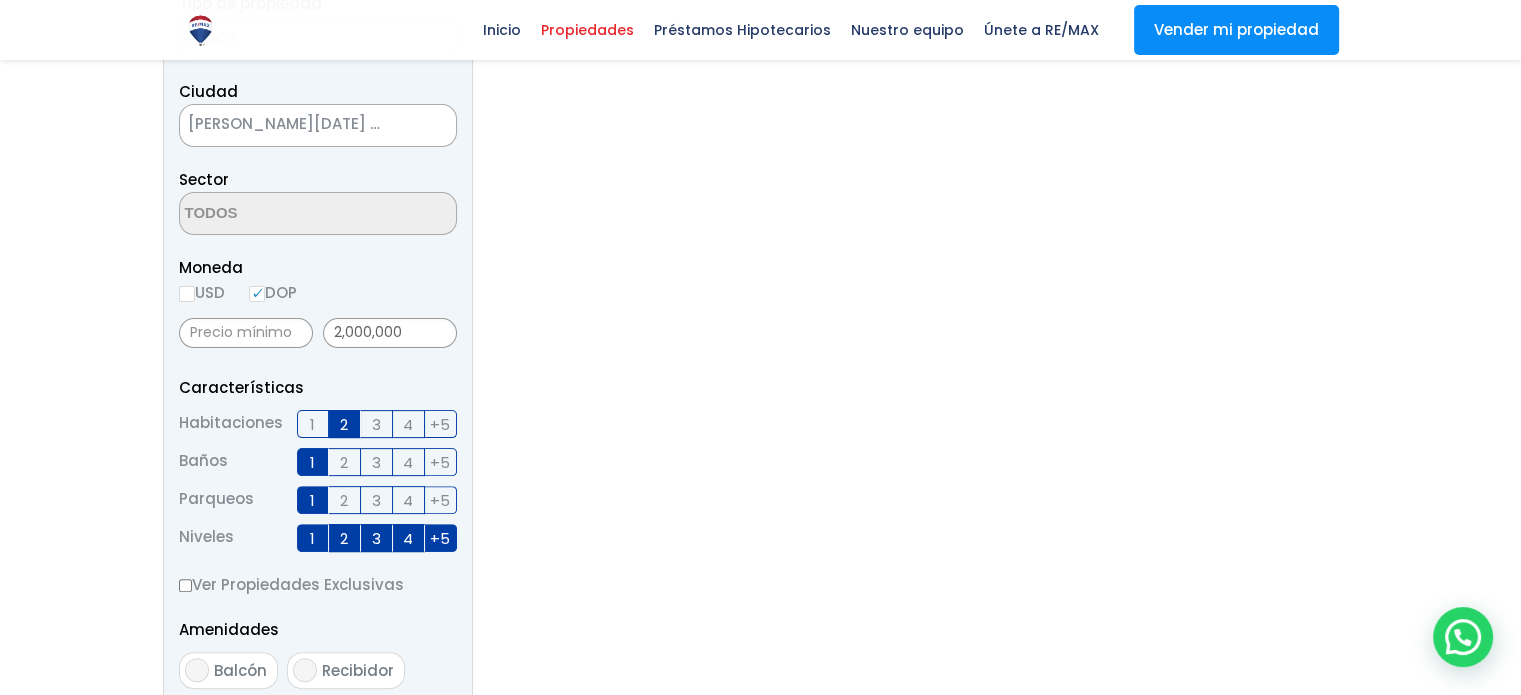 scroll, scrollTop: 500, scrollLeft: 0, axis: vertical 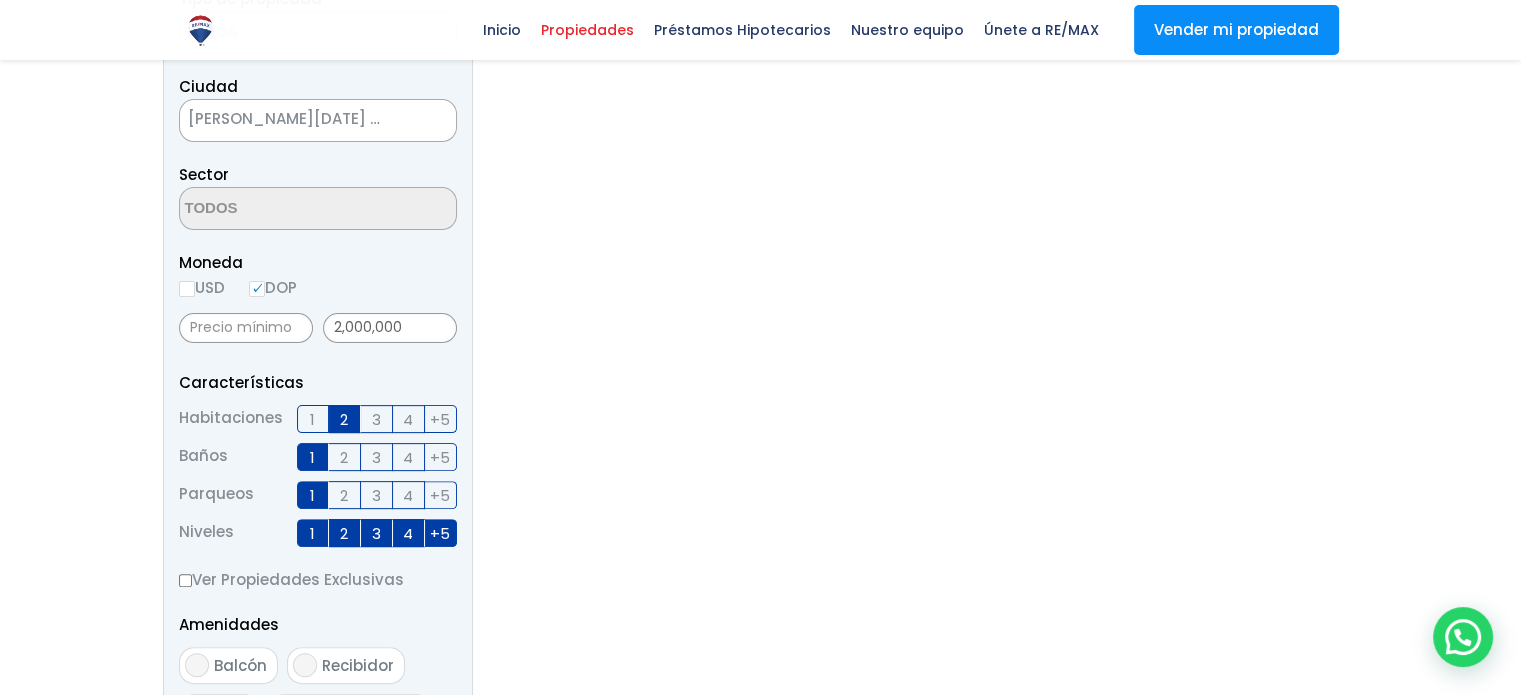 click on "+5" at bounding box center (440, 533) 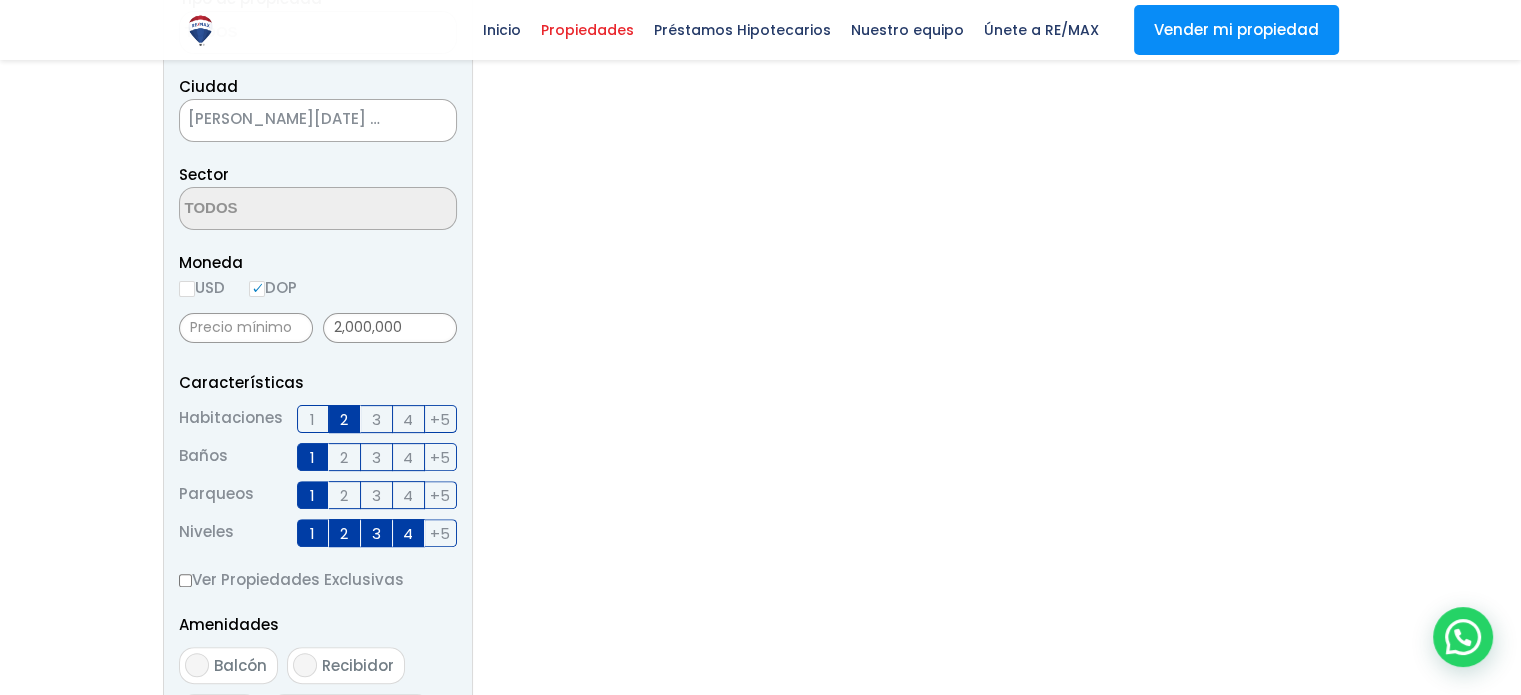 click on "4" at bounding box center (408, 533) 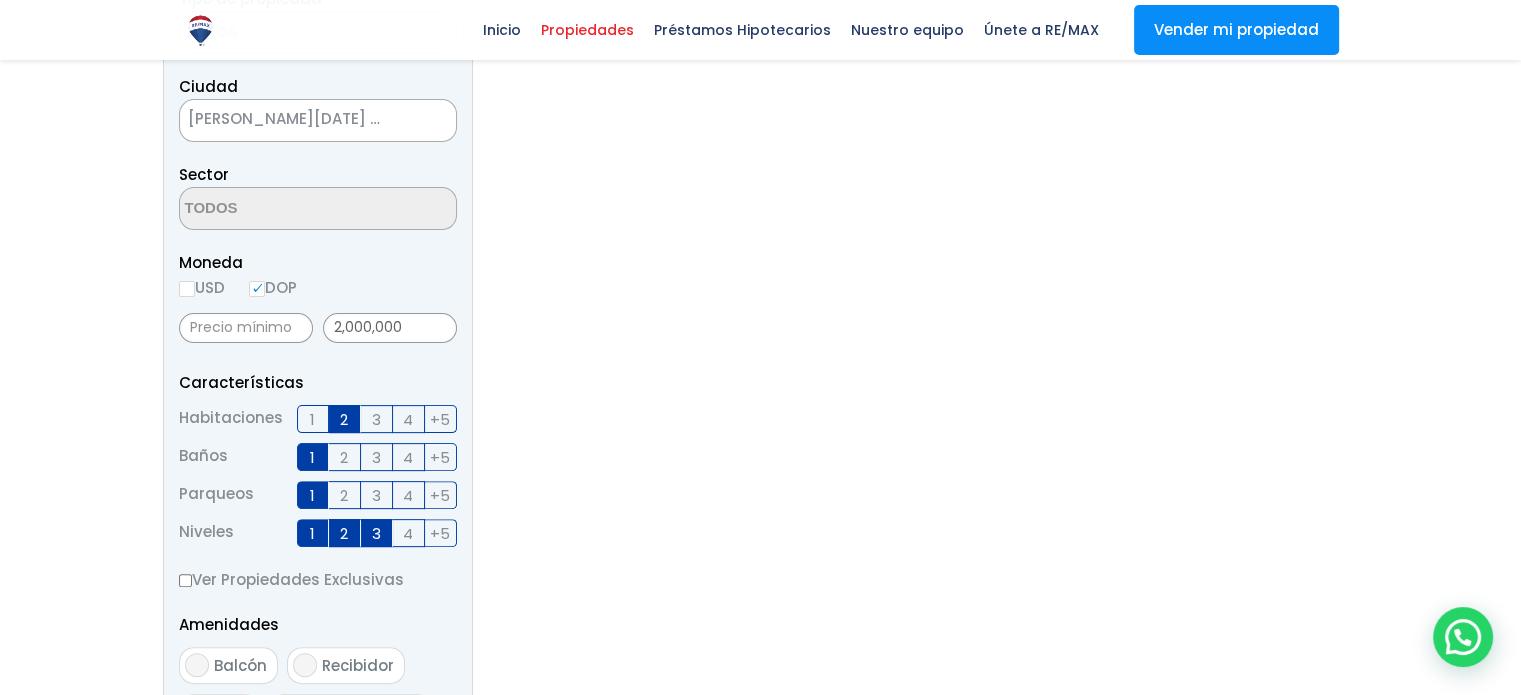 click on "3" at bounding box center [377, 533] 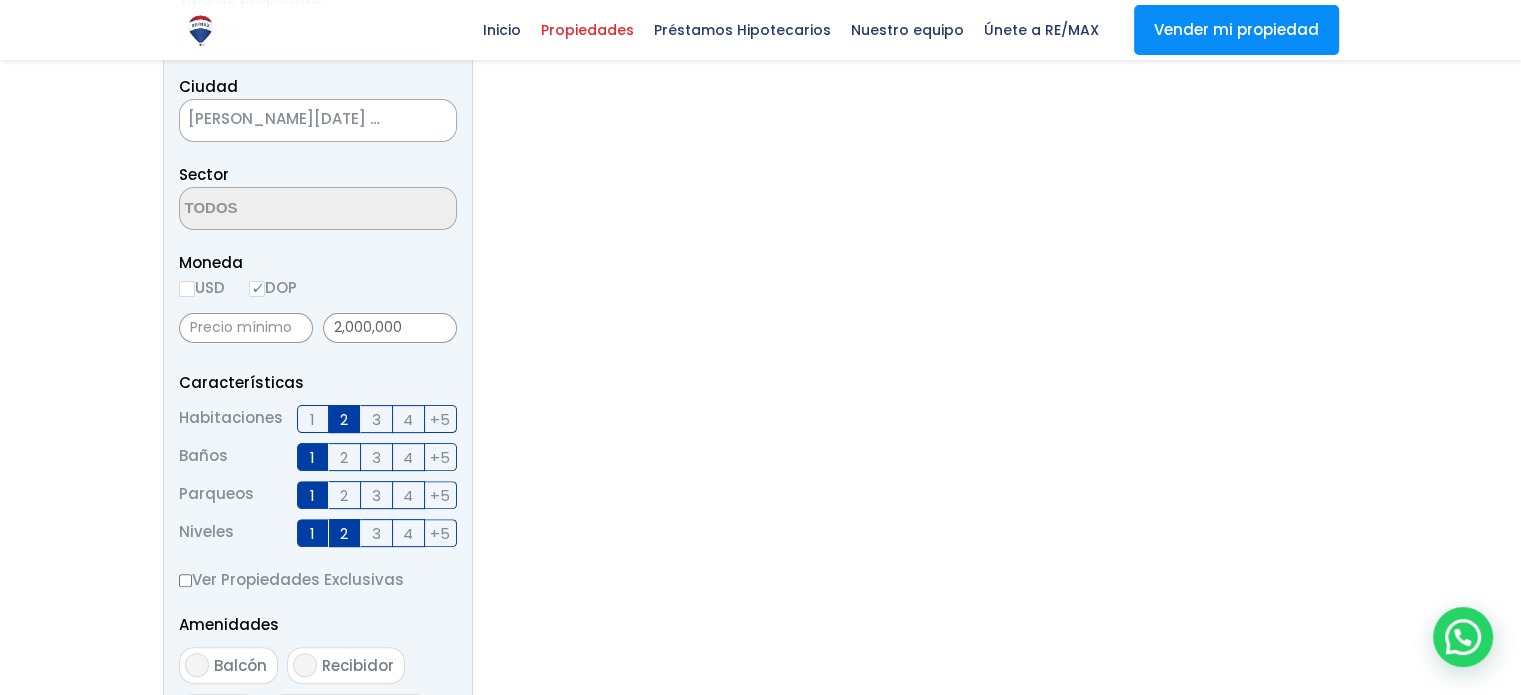 click on "2" at bounding box center (344, 533) 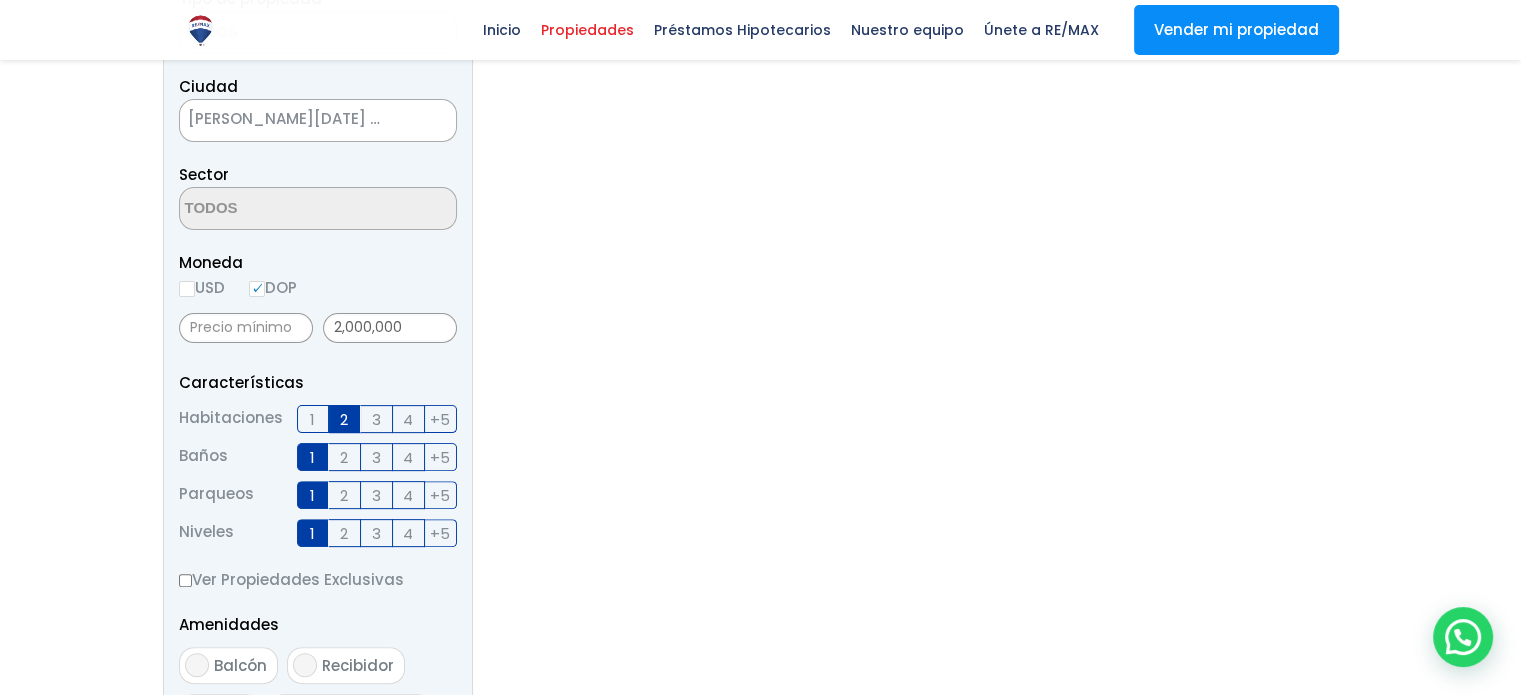 click on "1" at bounding box center (312, 533) 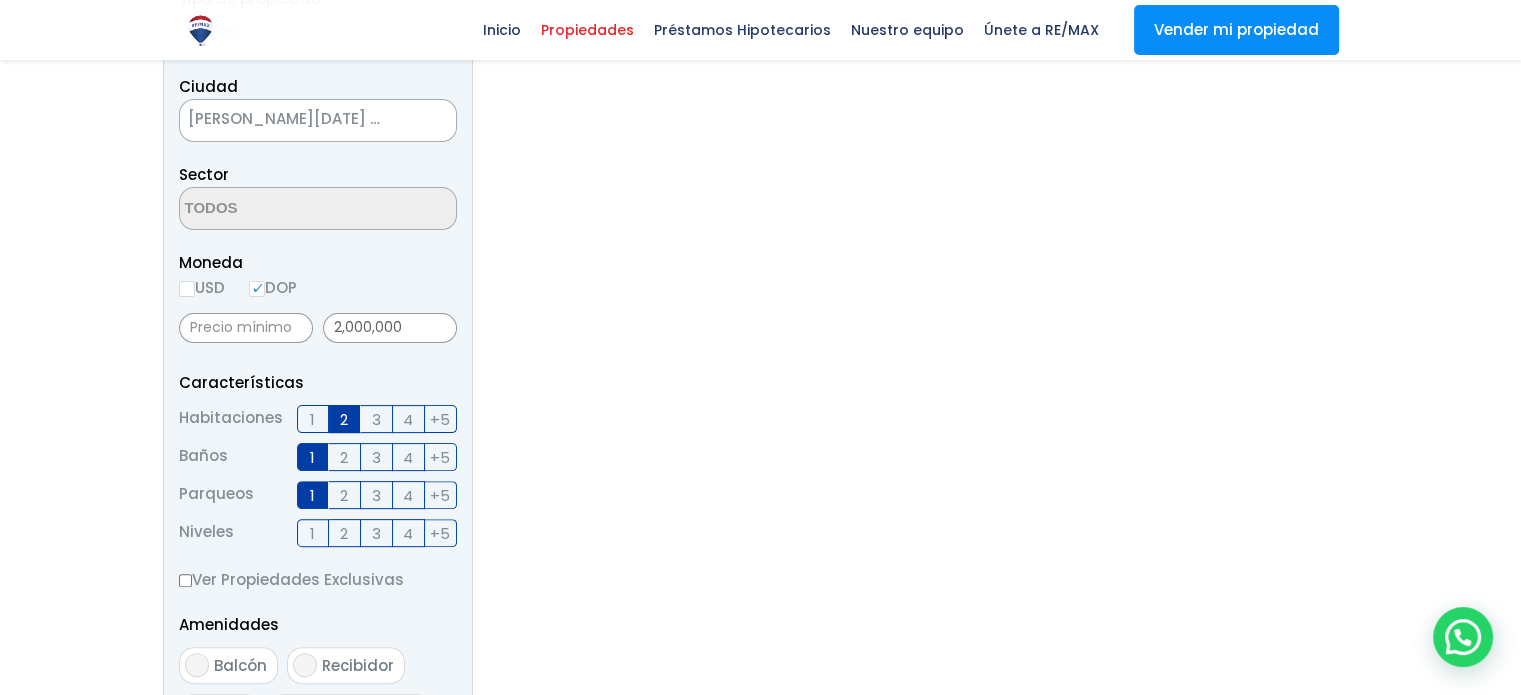 click on "1" at bounding box center (313, 495) 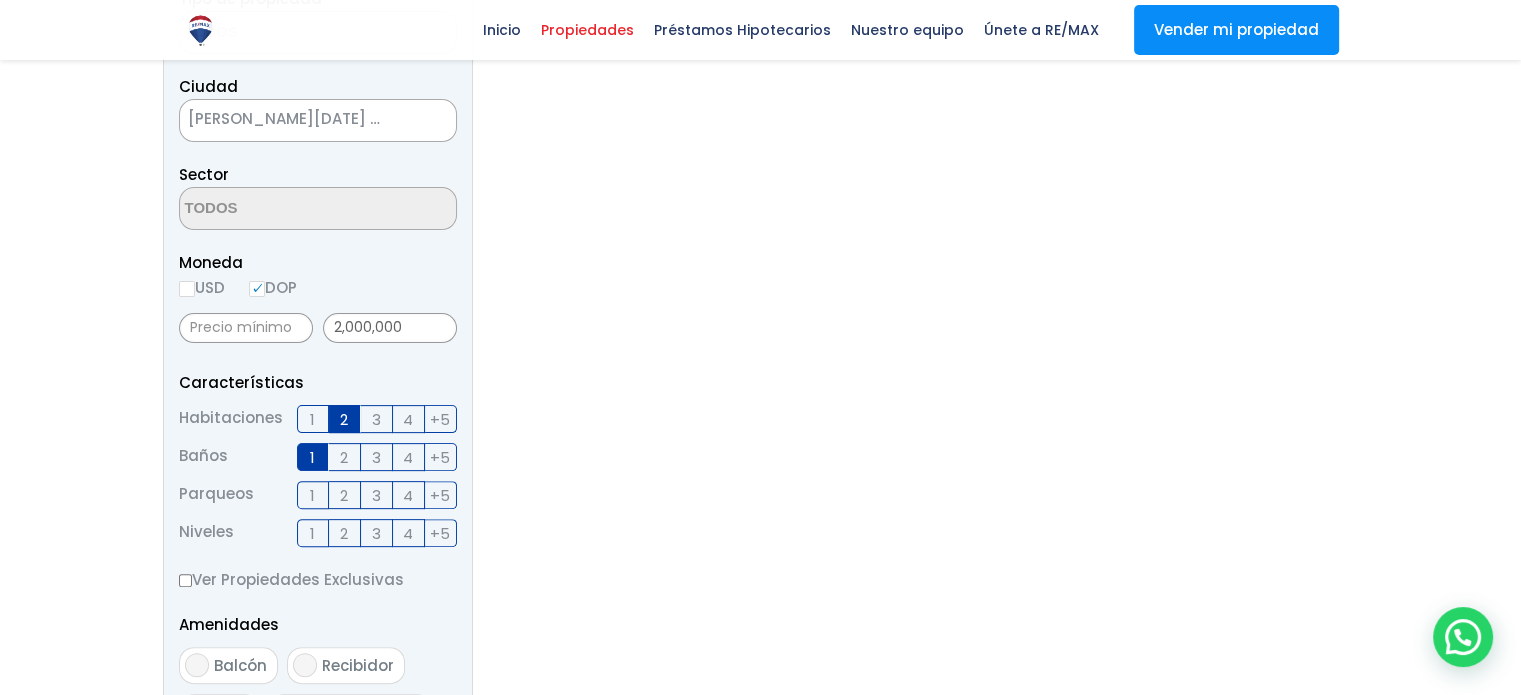 click on "1" at bounding box center (312, 457) 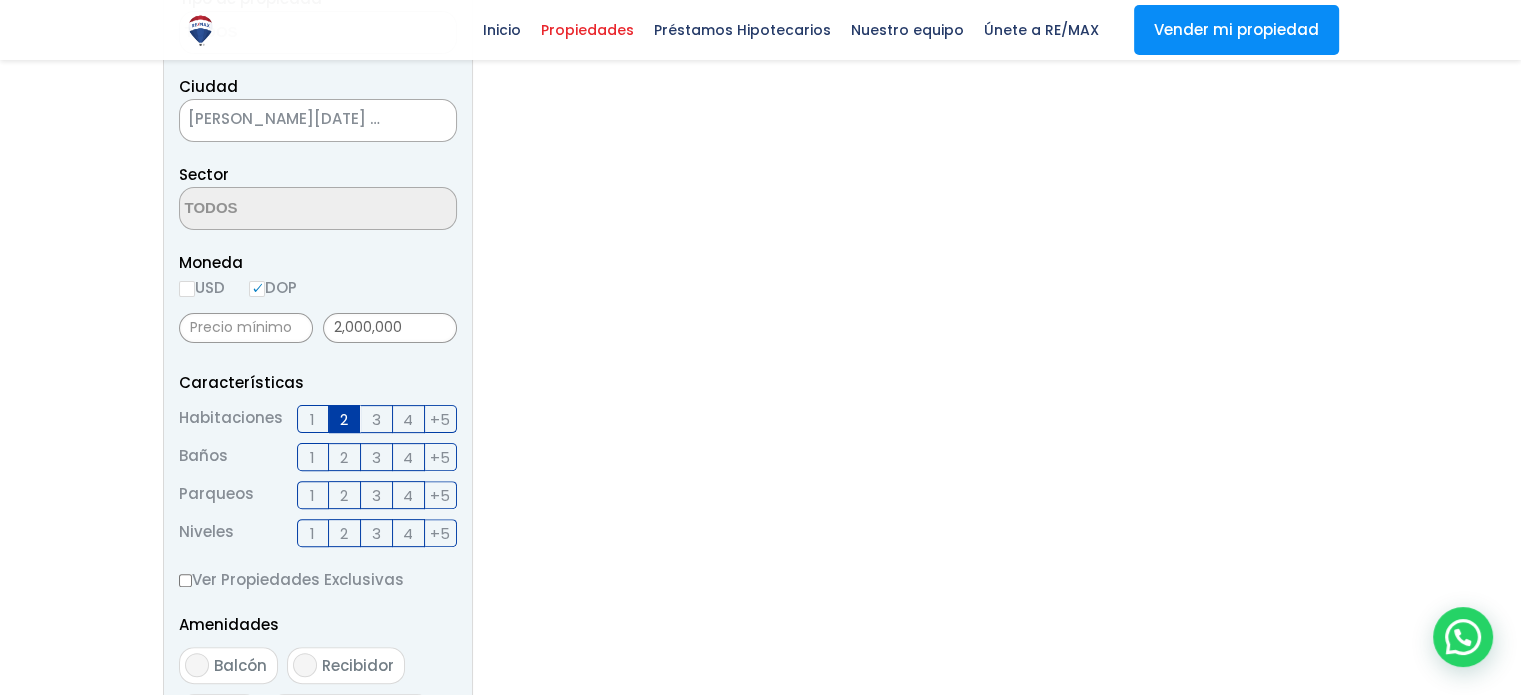 click on "2" at bounding box center (345, 419) 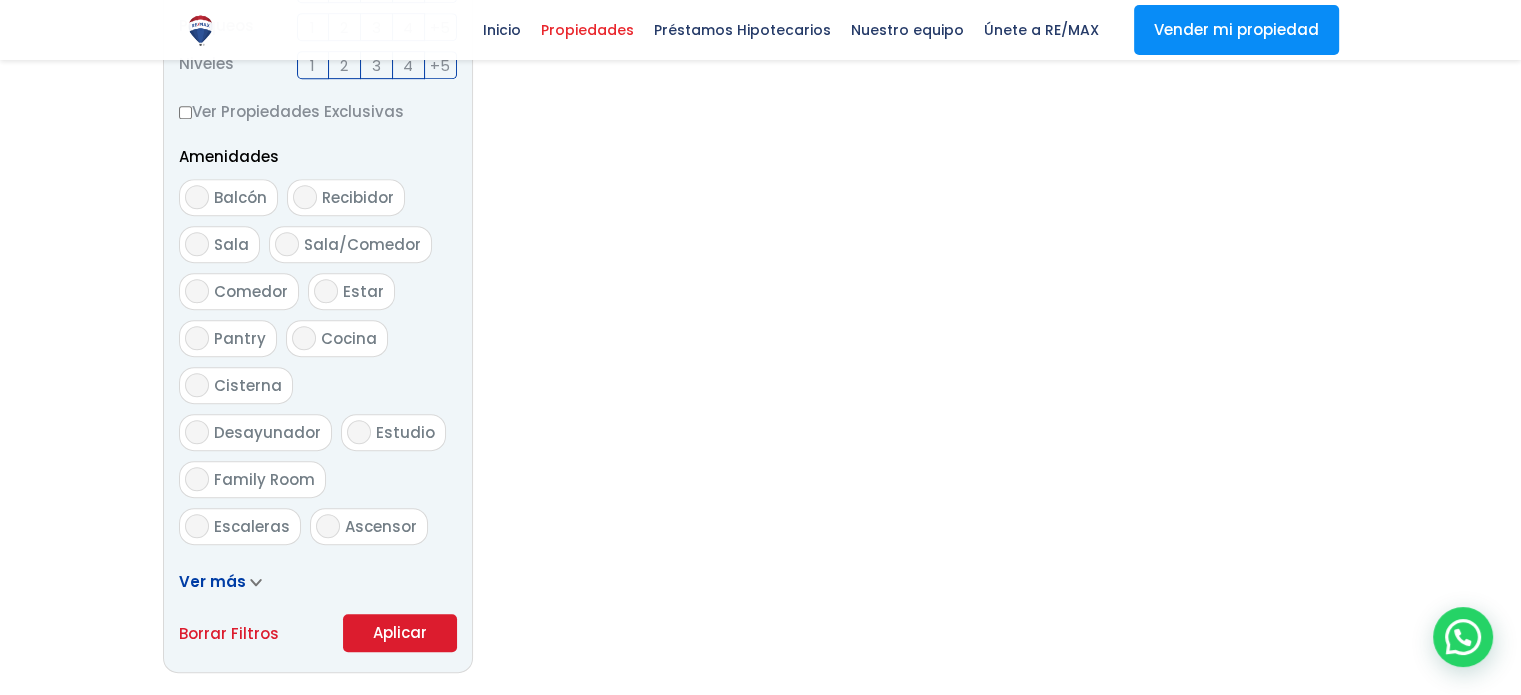 scroll, scrollTop: 1200, scrollLeft: 0, axis: vertical 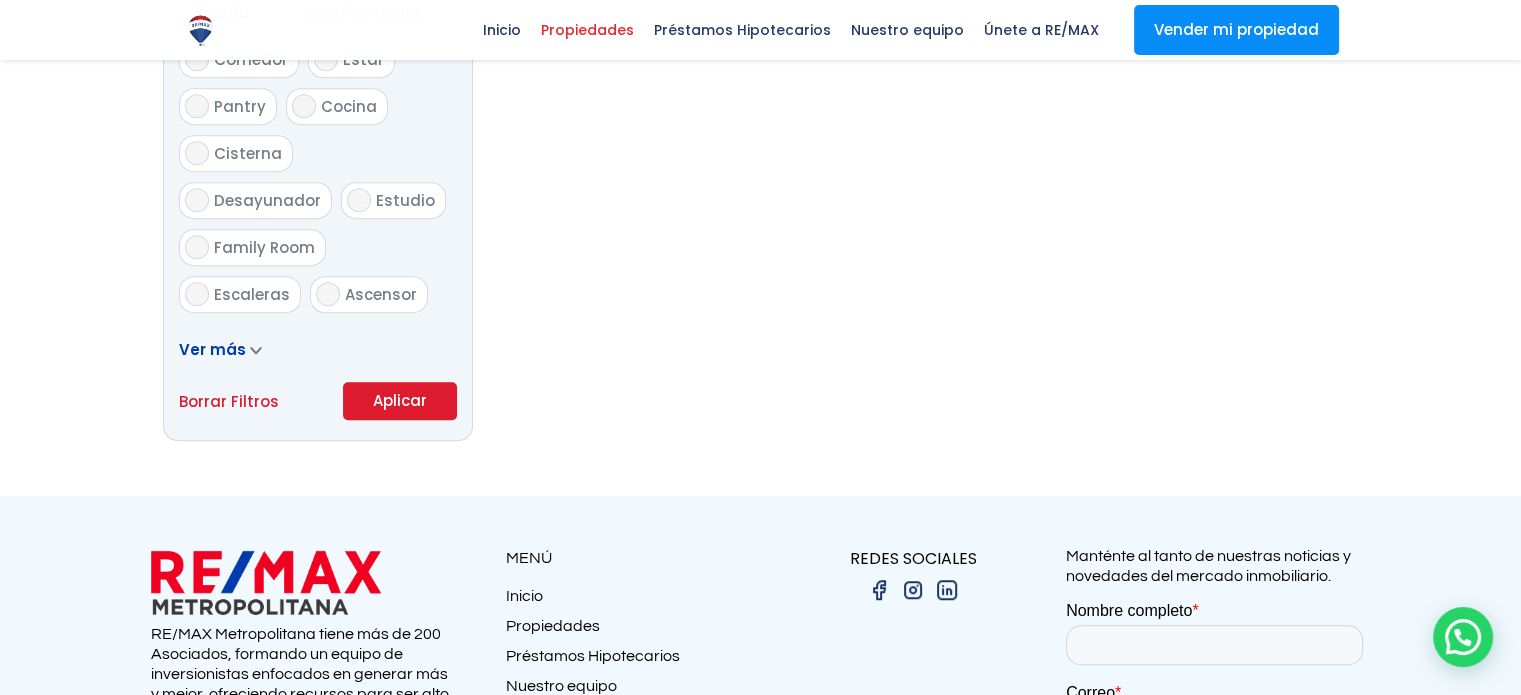 click on "Aplicar" at bounding box center (400, 401) 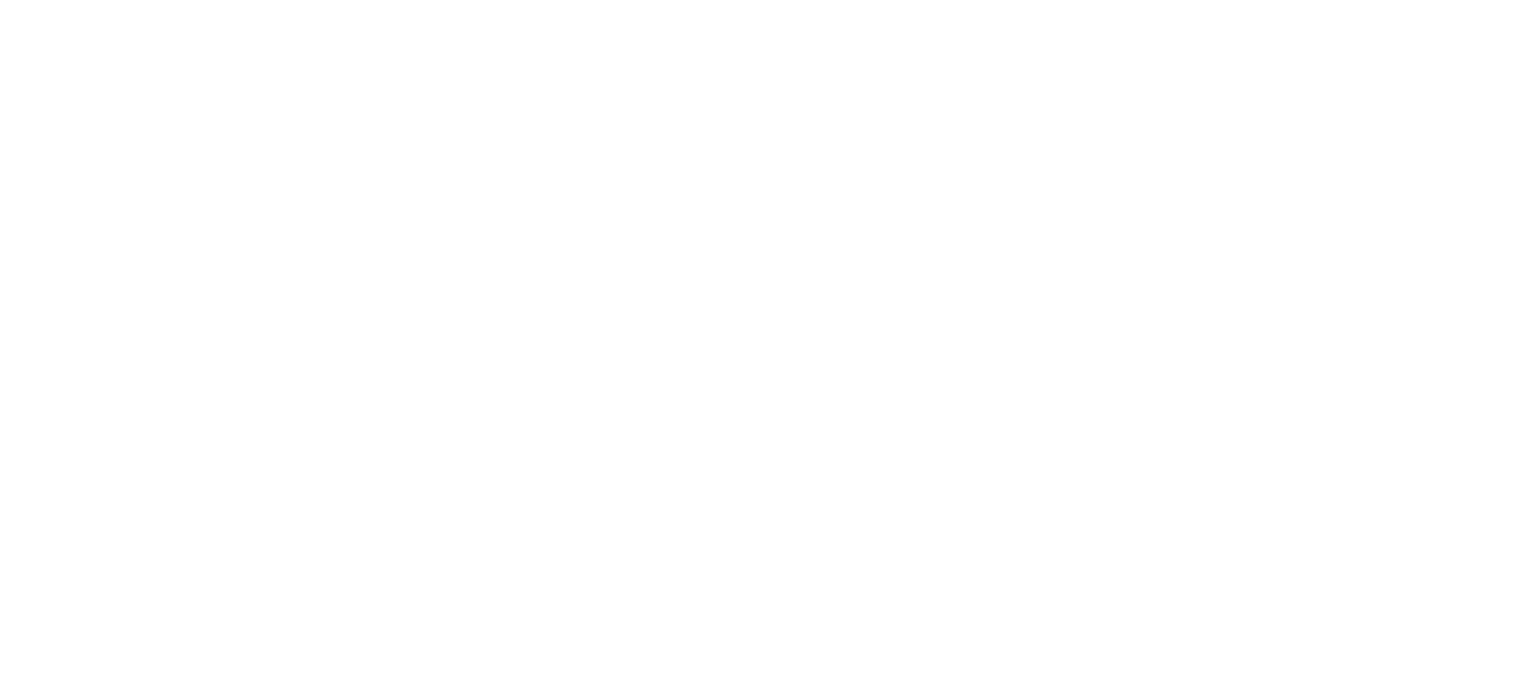 select 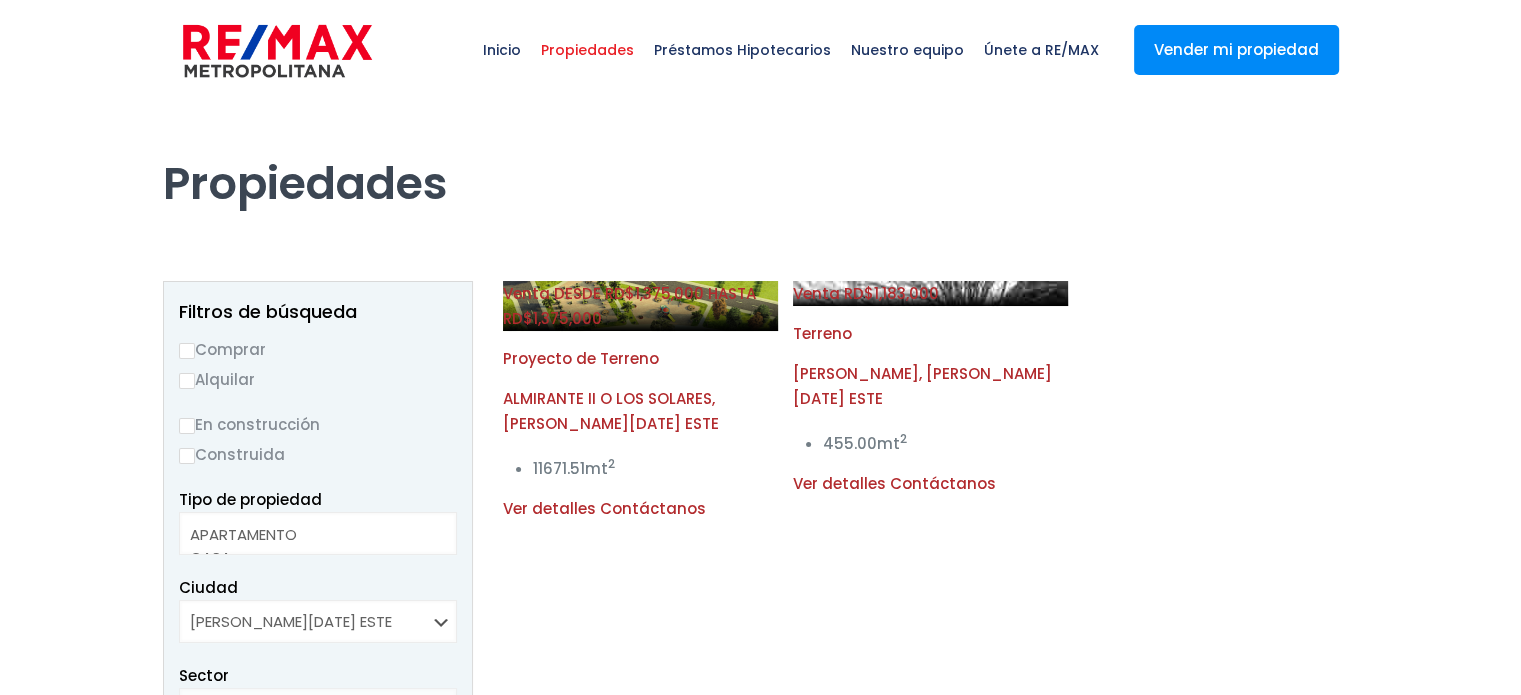 scroll, scrollTop: 0, scrollLeft: 0, axis: both 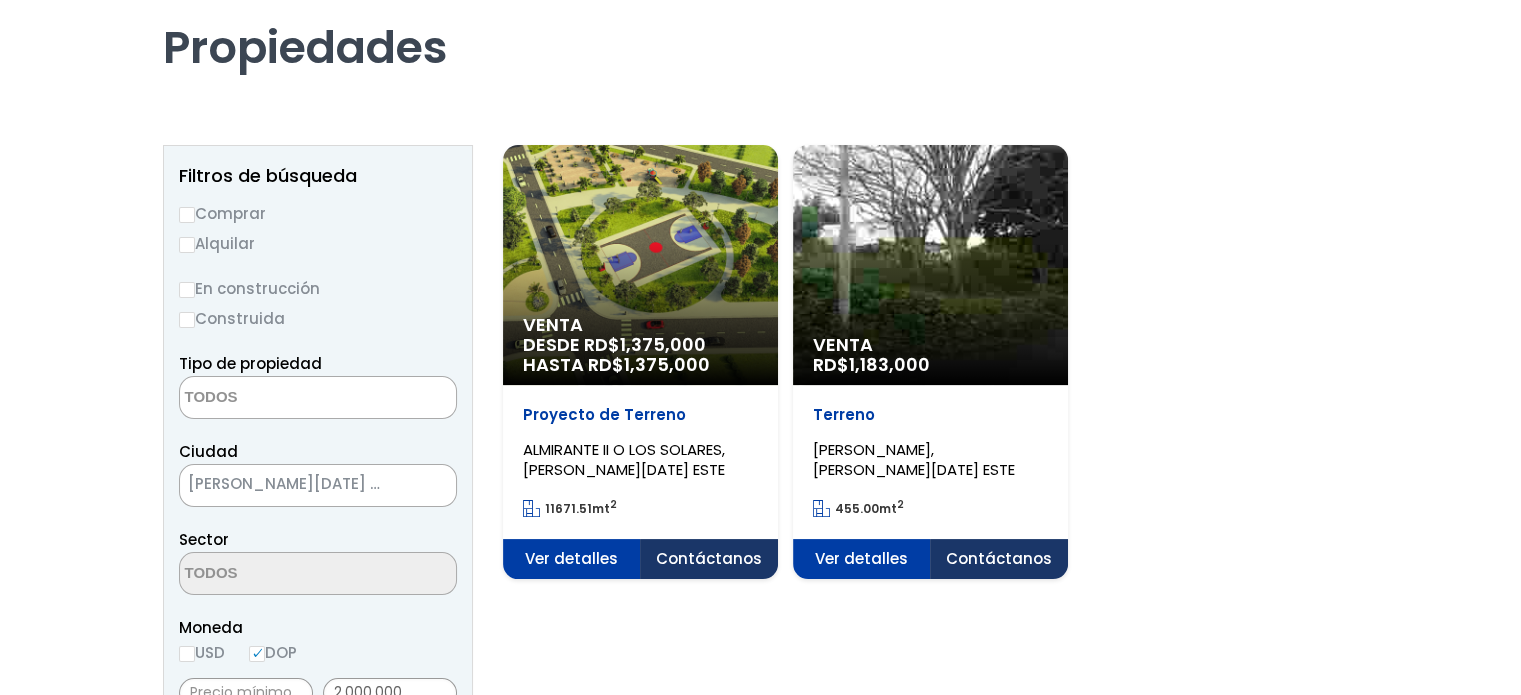 select 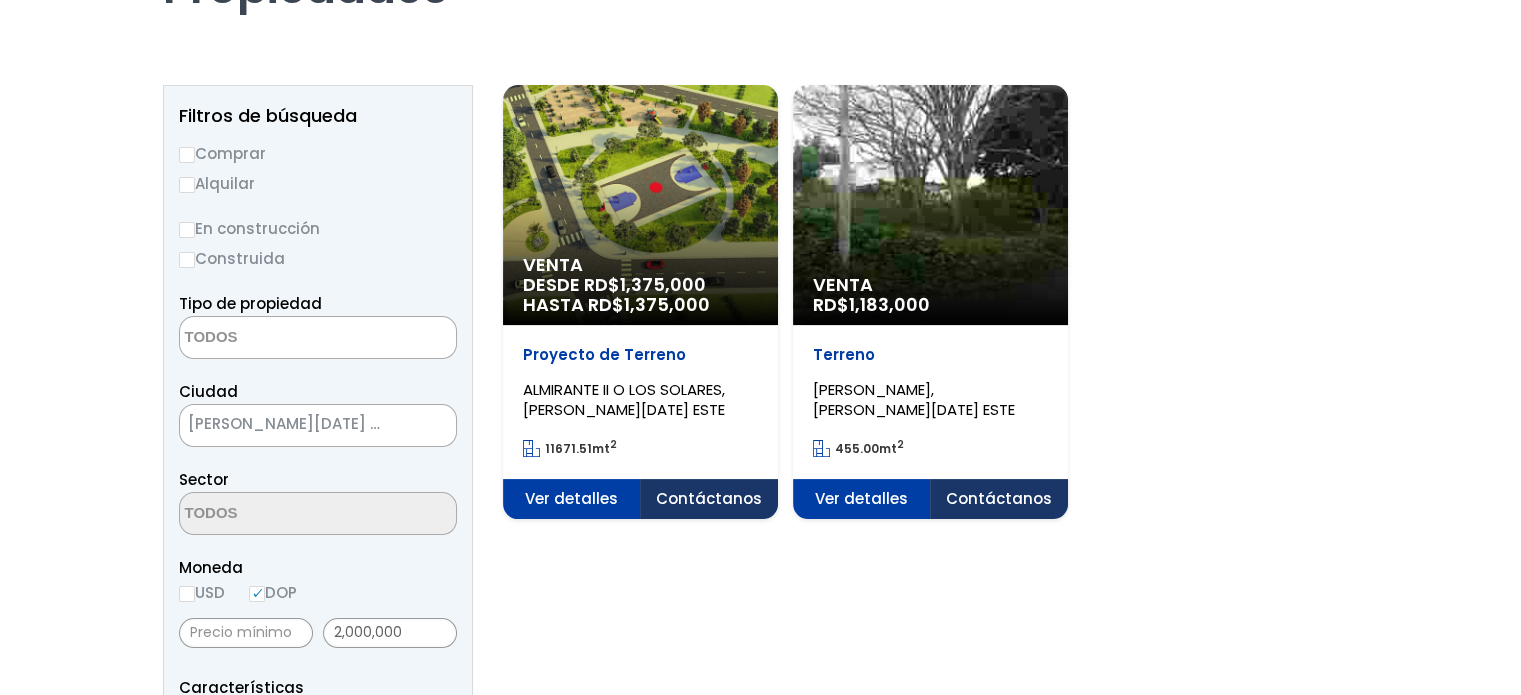 scroll, scrollTop: 200, scrollLeft: 0, axis: vertical 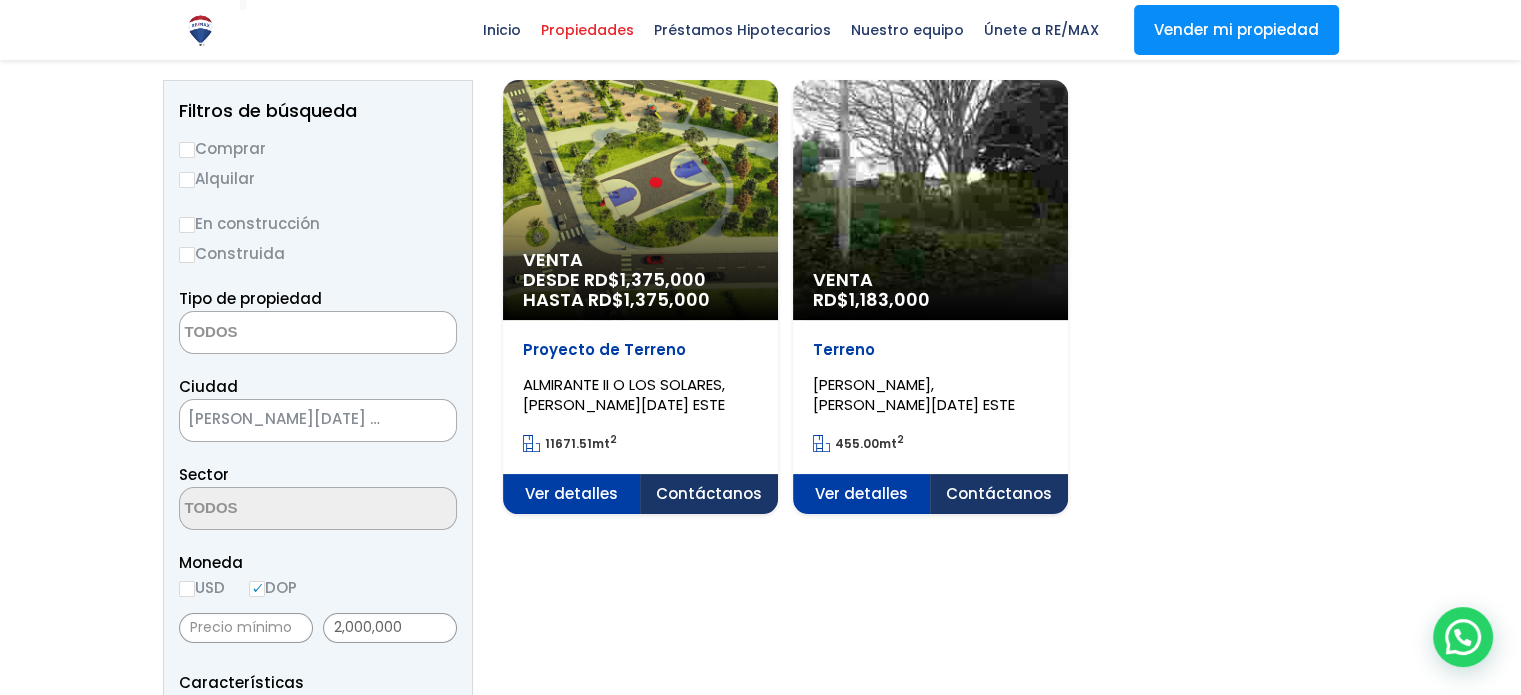 click on "Venta
DESDE RD$  1,375,000
HASTA RD$  1,375,000" at bounding box center (640, 200) 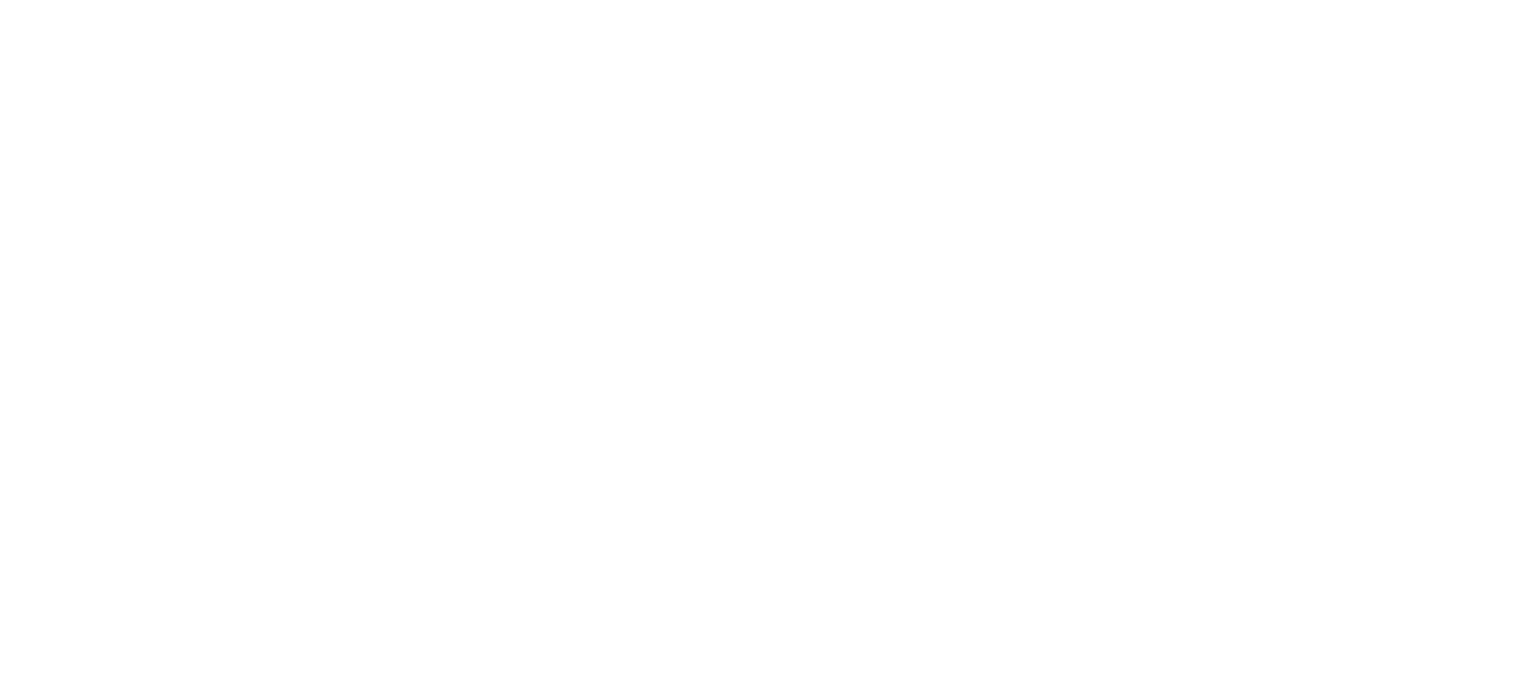 scroll, scrollTop: 0, scrollLeft: 0, axis: both 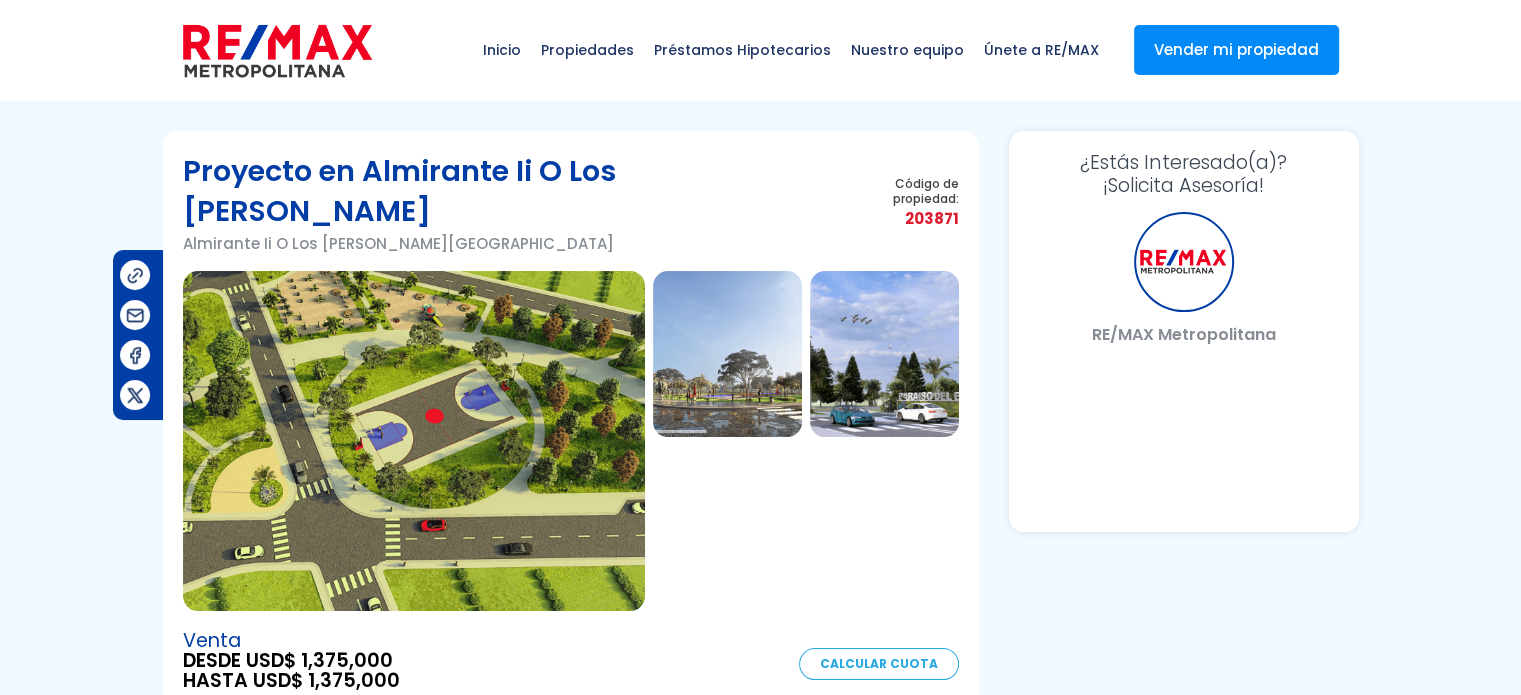 select on "ES" 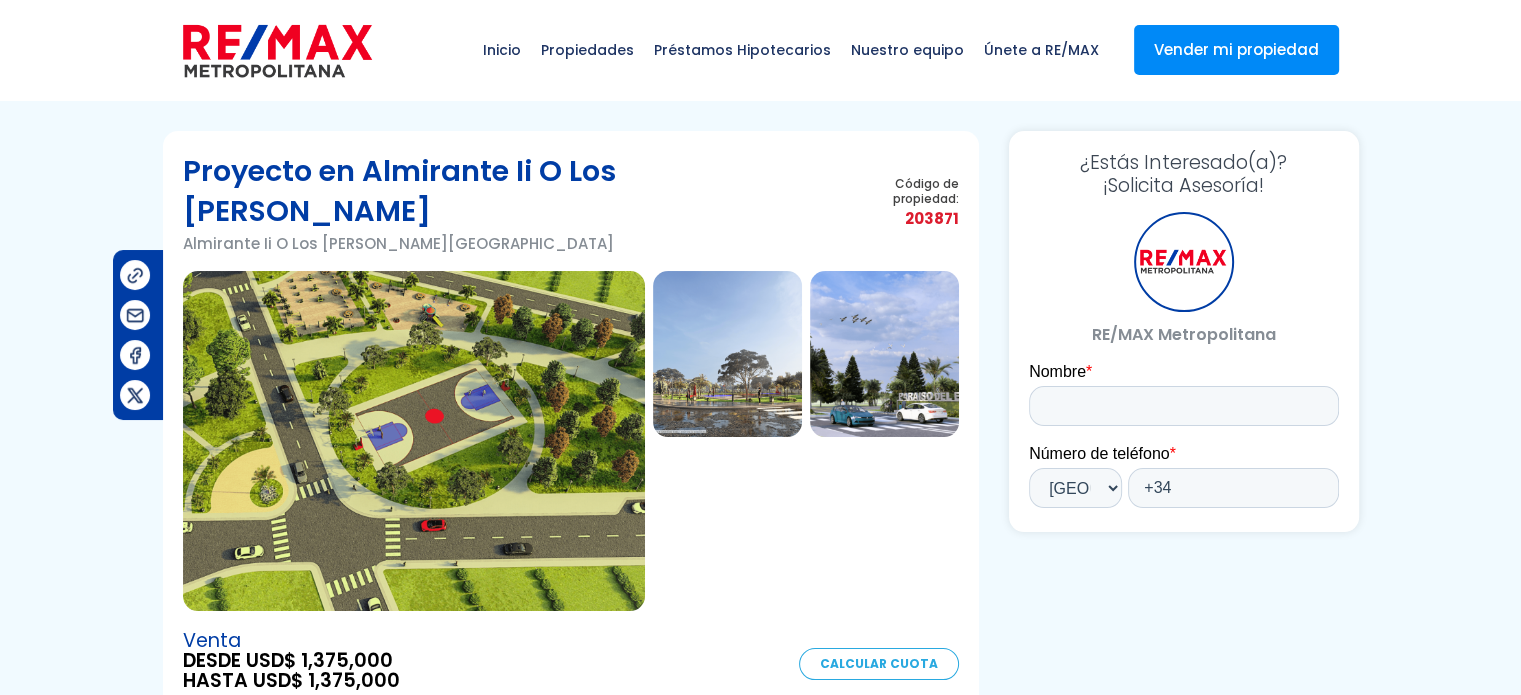 scroll, scrollTop: 0, scrollLeft: 0, axis: both 